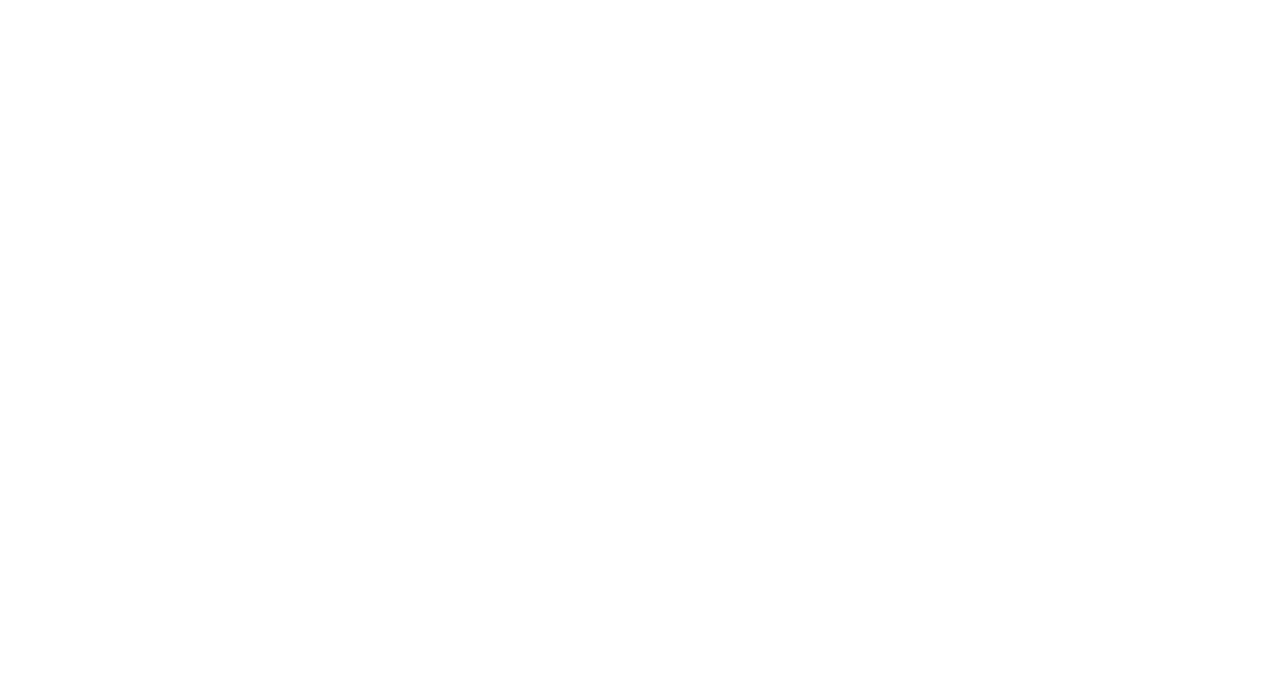scroll, scrollTop: 0, scrollLeft: 0, axis: both 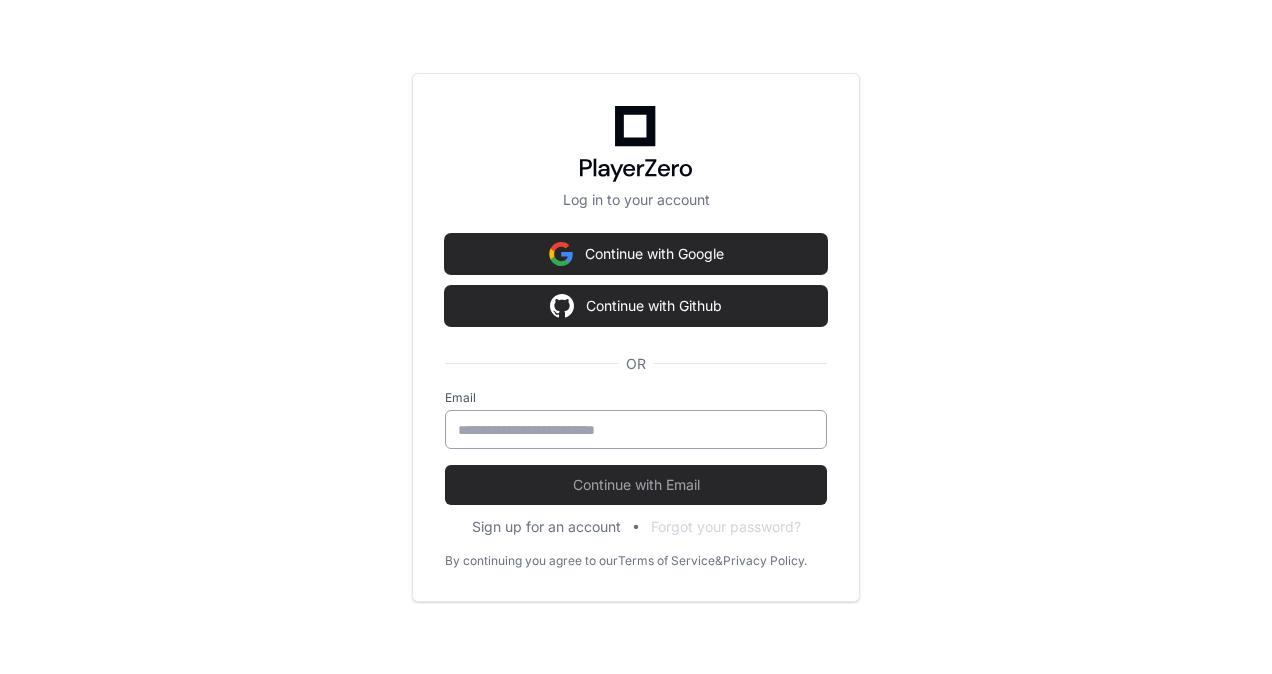 click at bounding box center (636, 430) 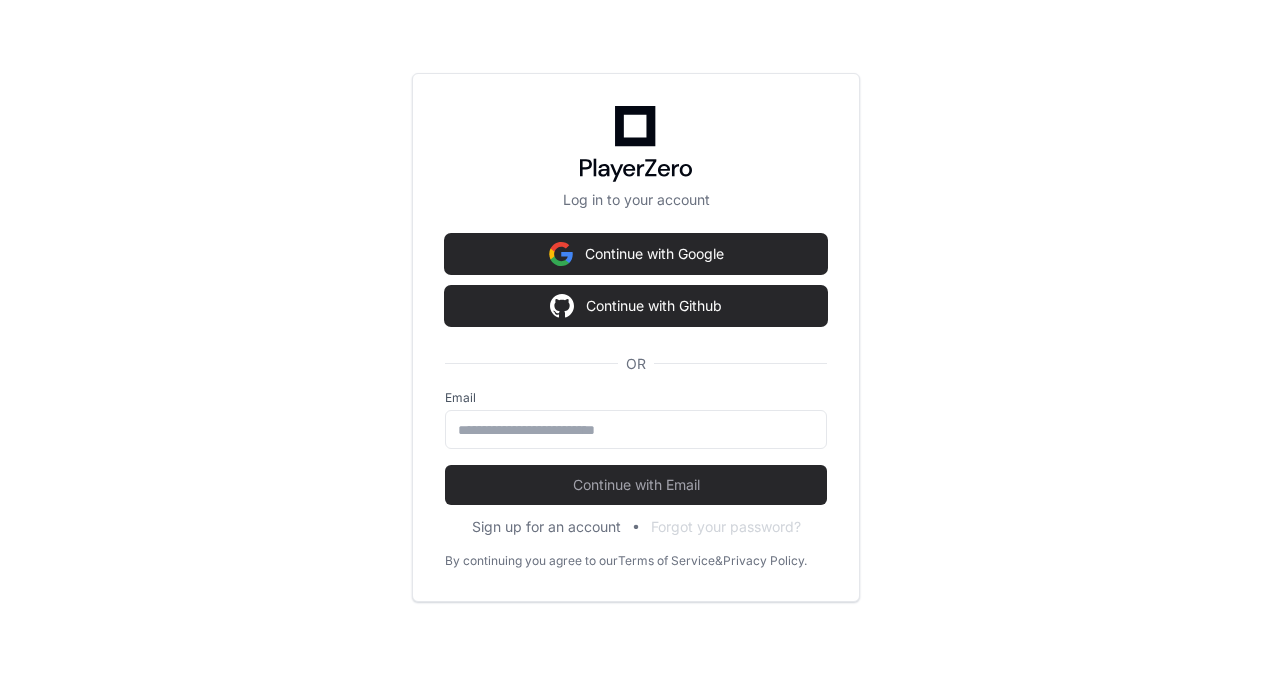 click on "Log in to your account  Continue with Google   Continue with Github   OR   Email  Continue with Email Sign up for an account  Forgot your password?  By continuing you agree to our   Terms of Service   &   Privacy Policy." at bounding box center [636, 337] 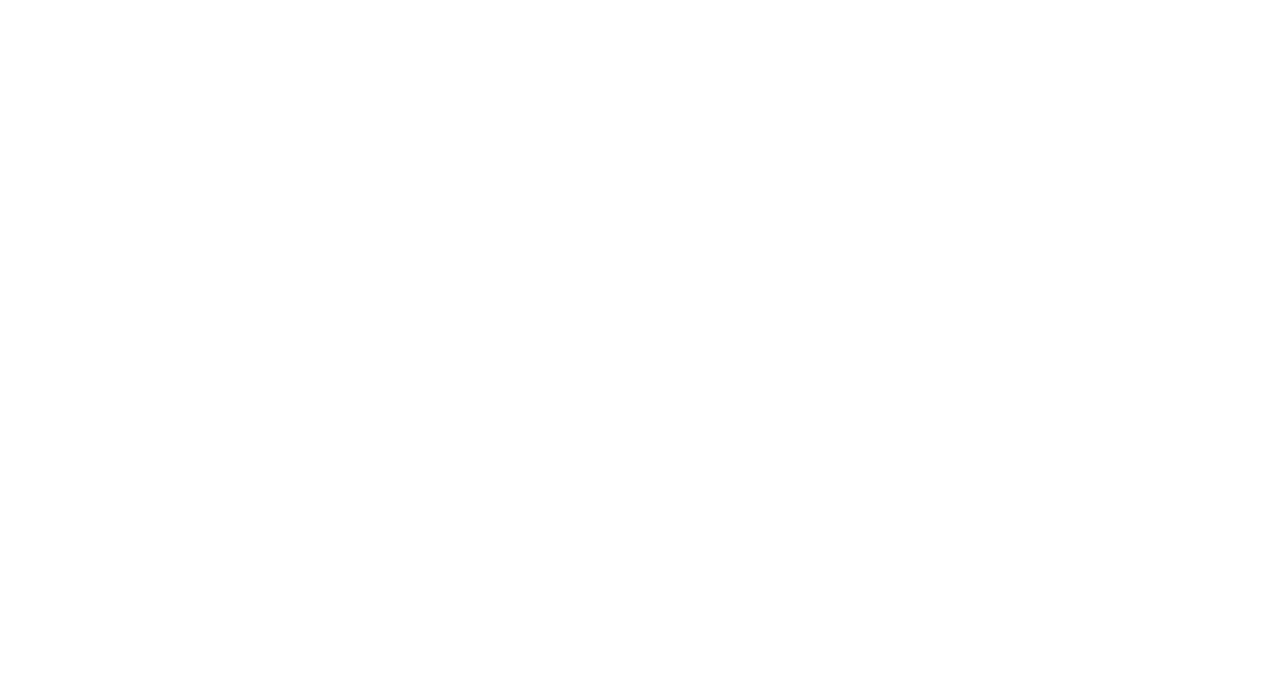scroll, scrollTop: 0, scrollLeft: 0, axis: both 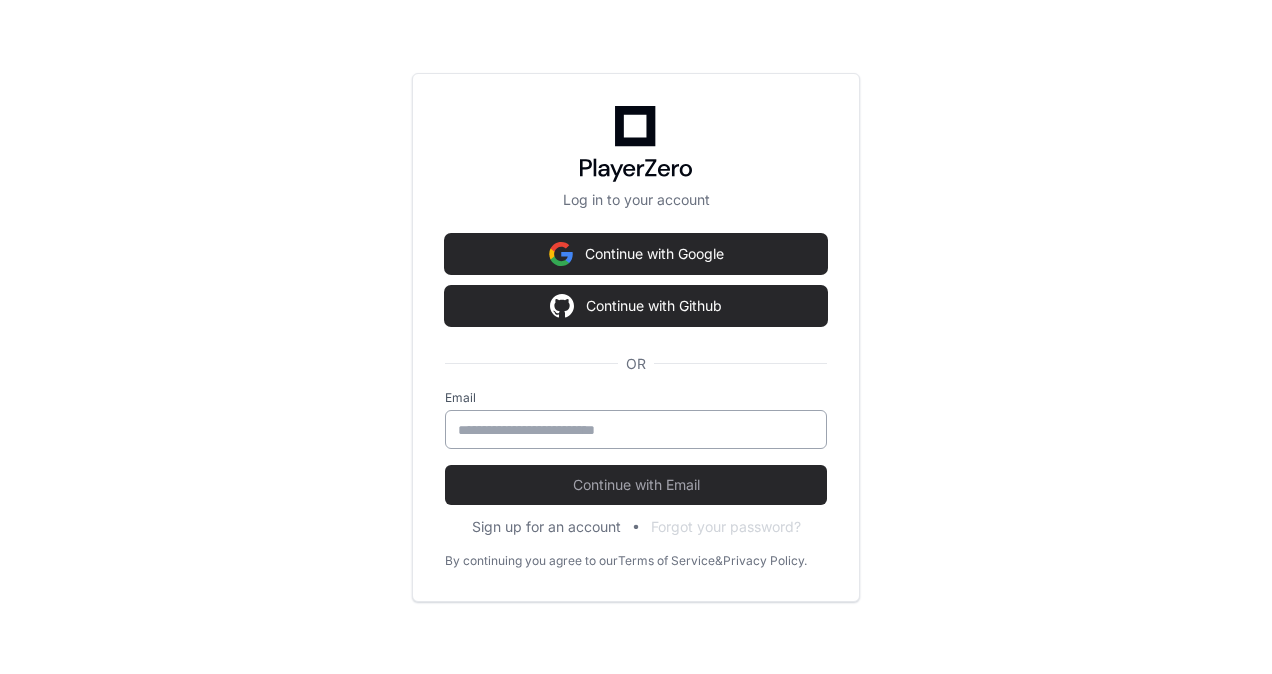 click at bounding box center [636, 429] 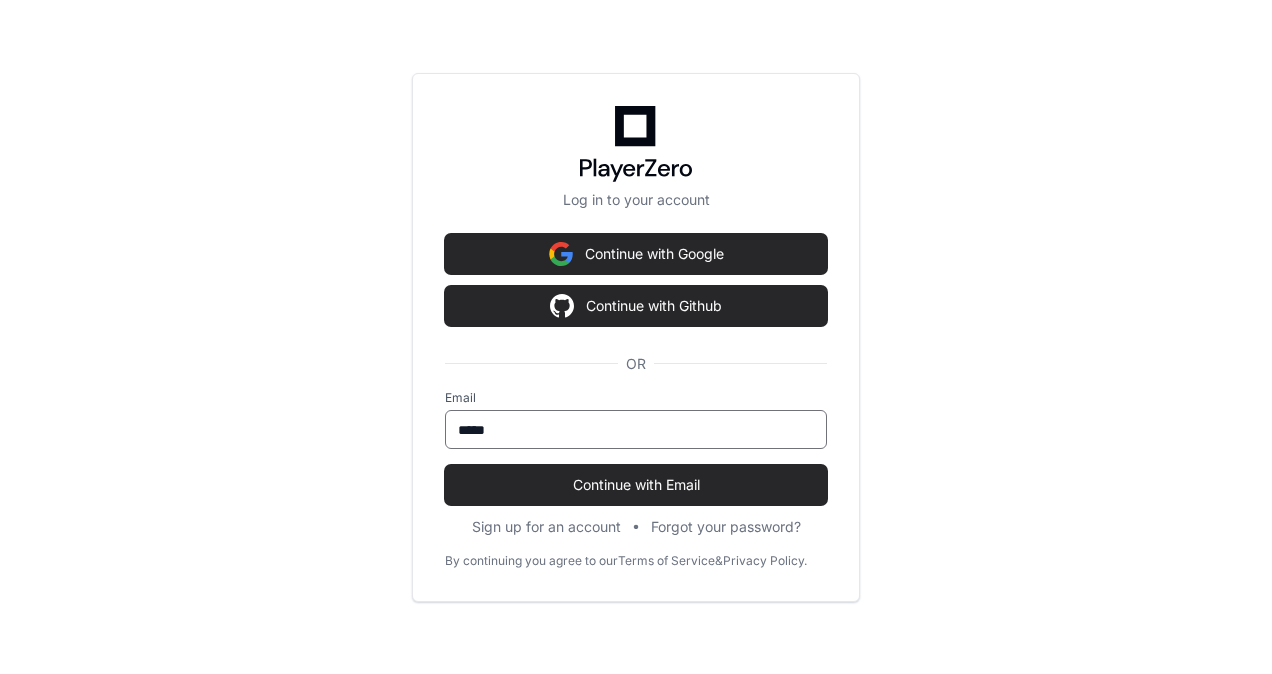 type on "*****" 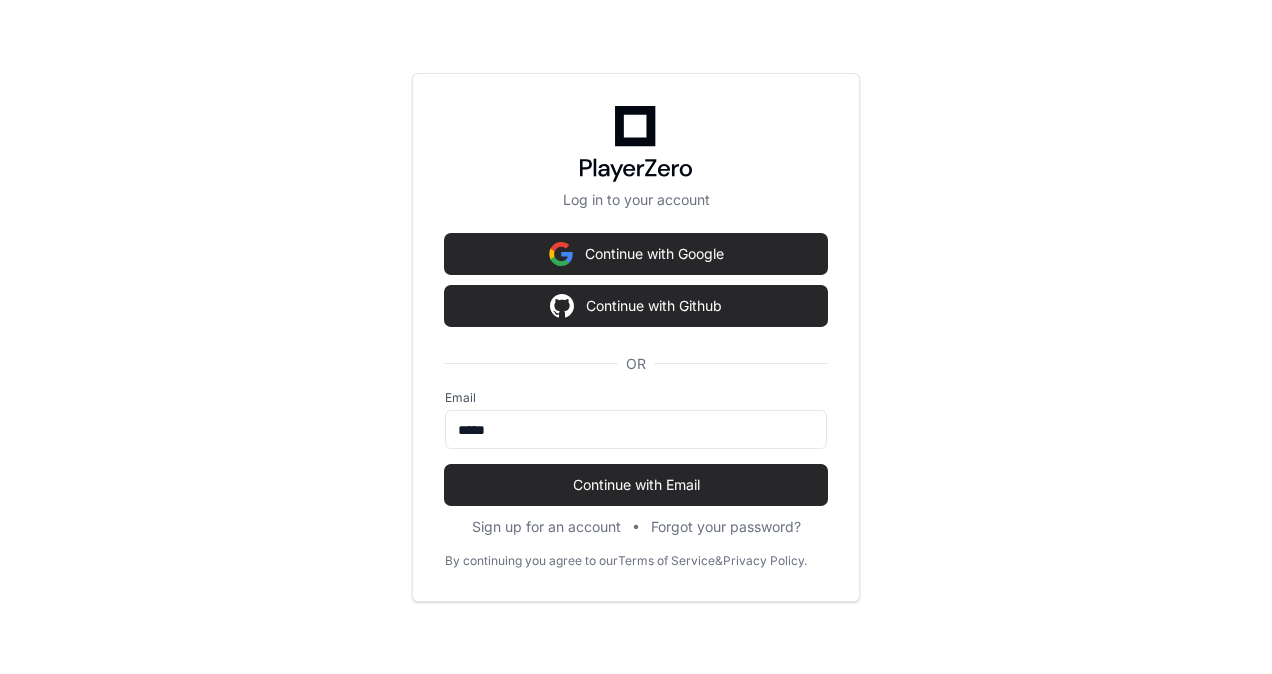 click on "Continue with Email" at bounding box center [636, 485] 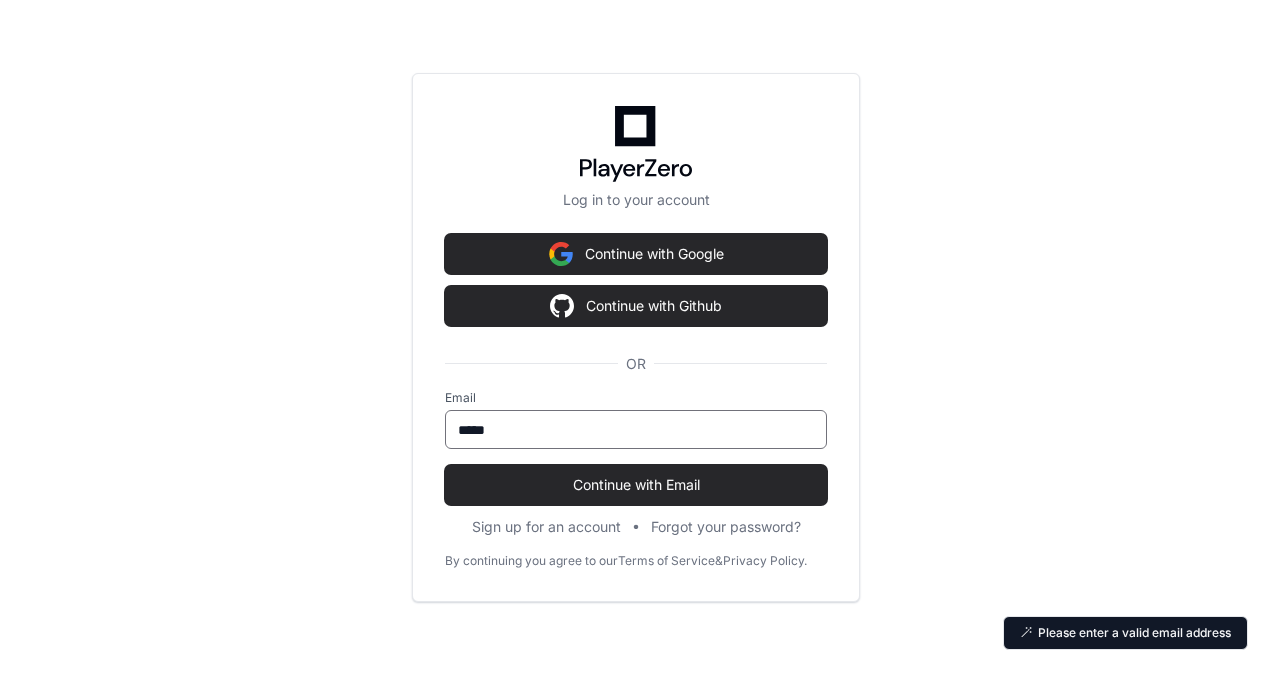 click on "*****" at bounding box center [636, 430] 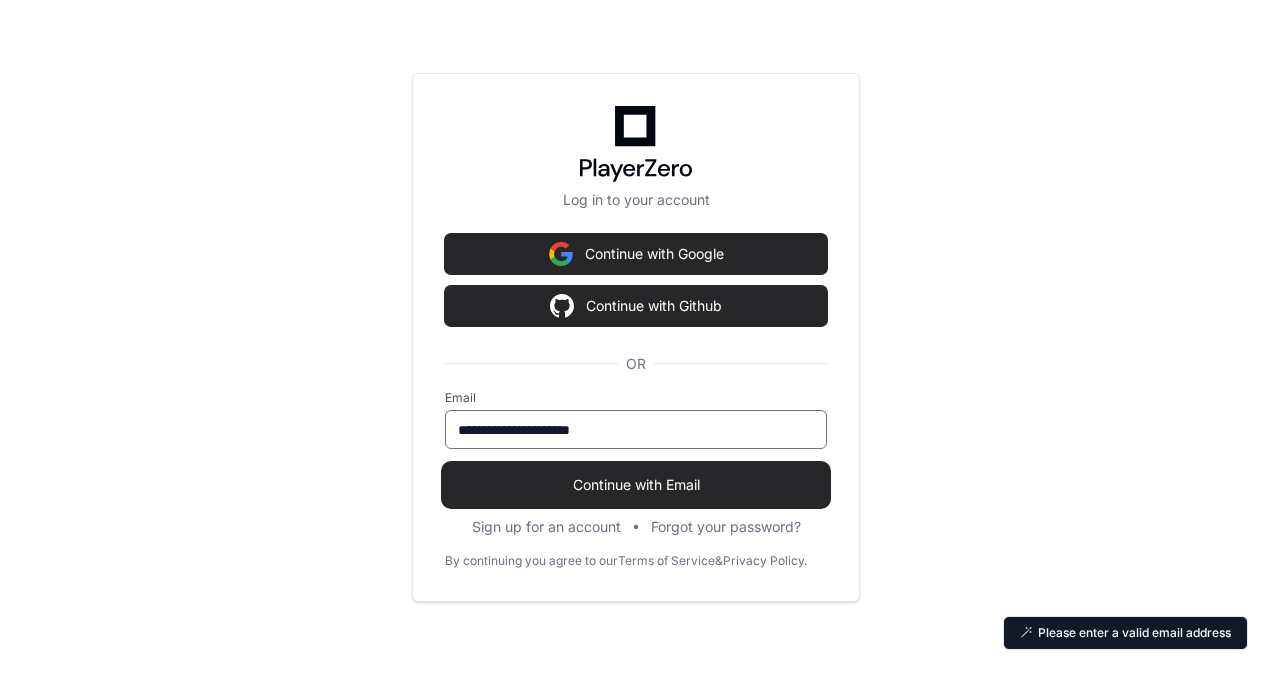 click on "Continue with Email" at bounding box center (636, 485) 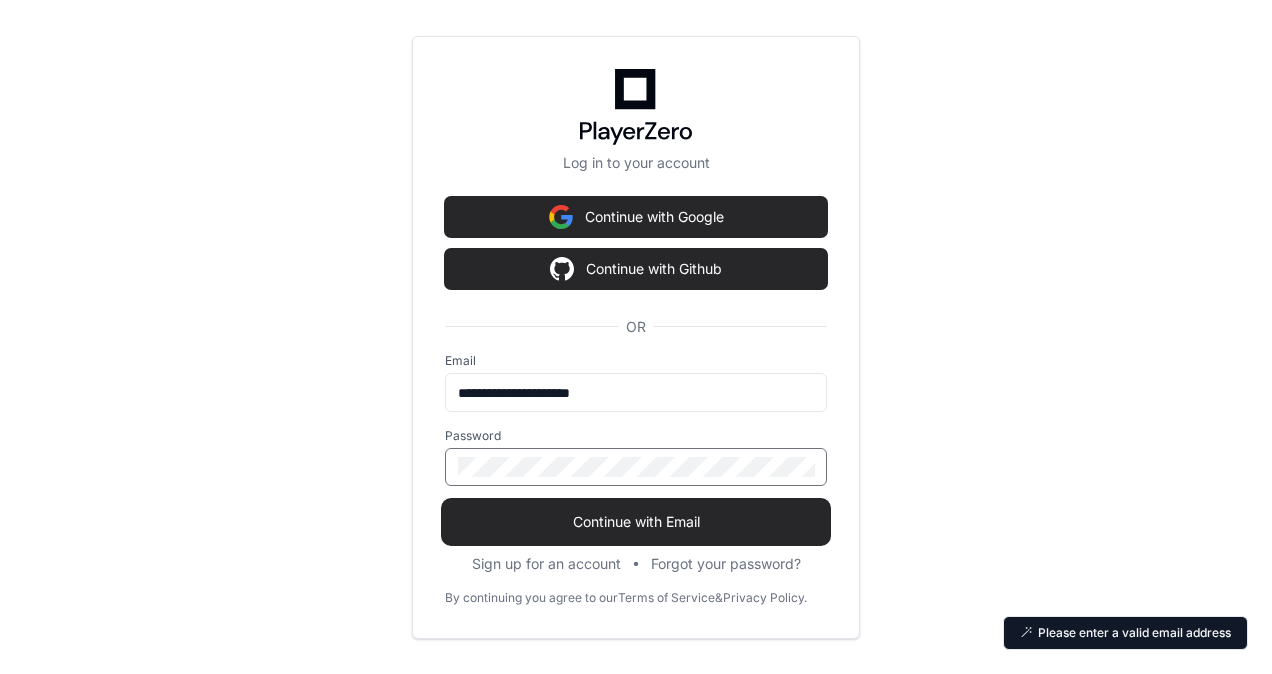 click on "Continue with Email" at bounding box center [636, 522] 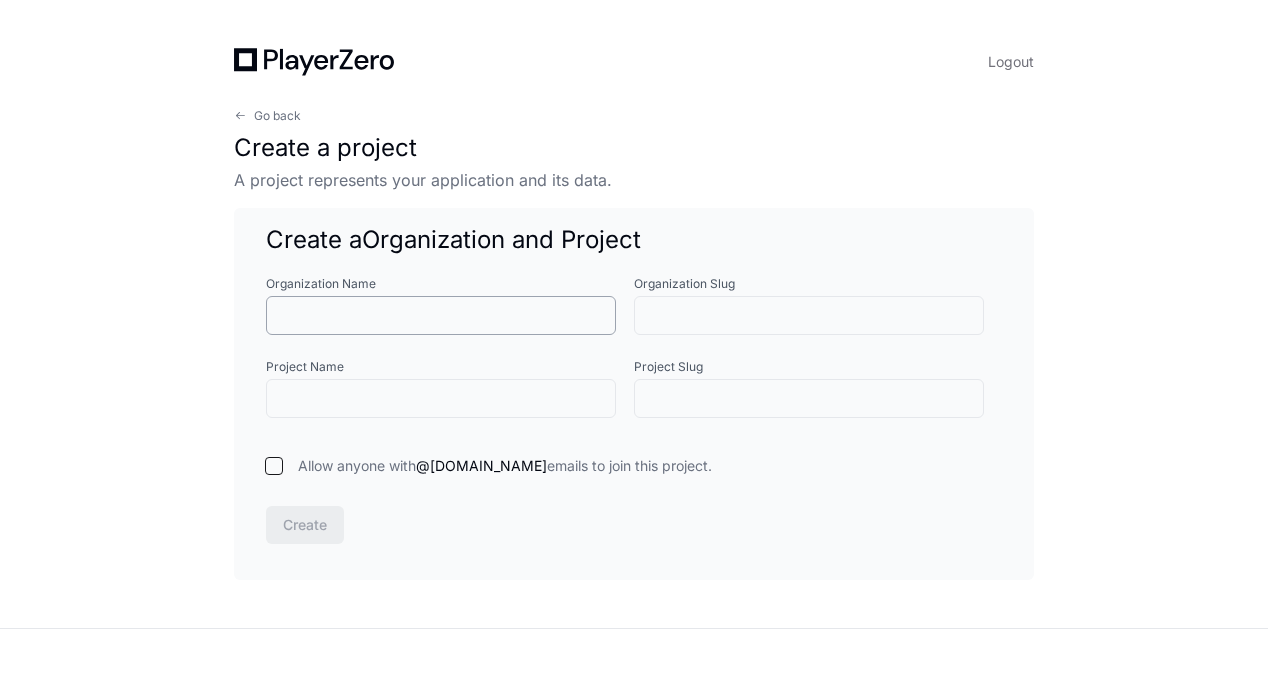 click 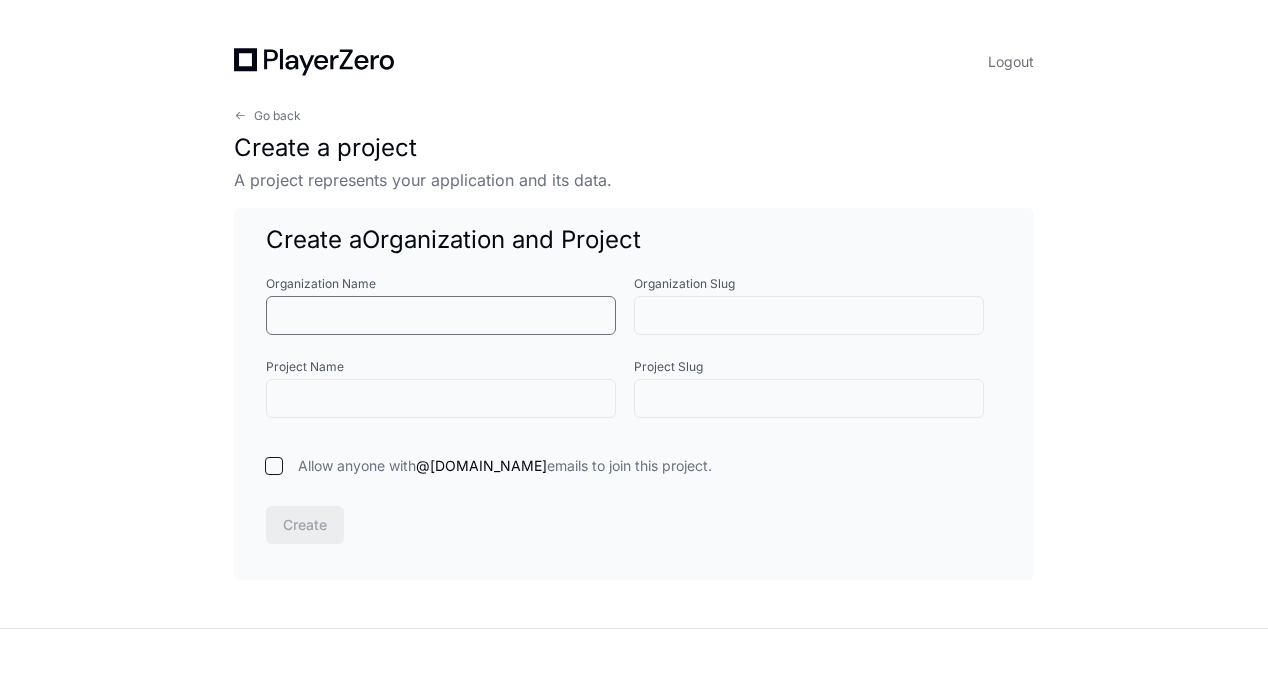 type on "*" 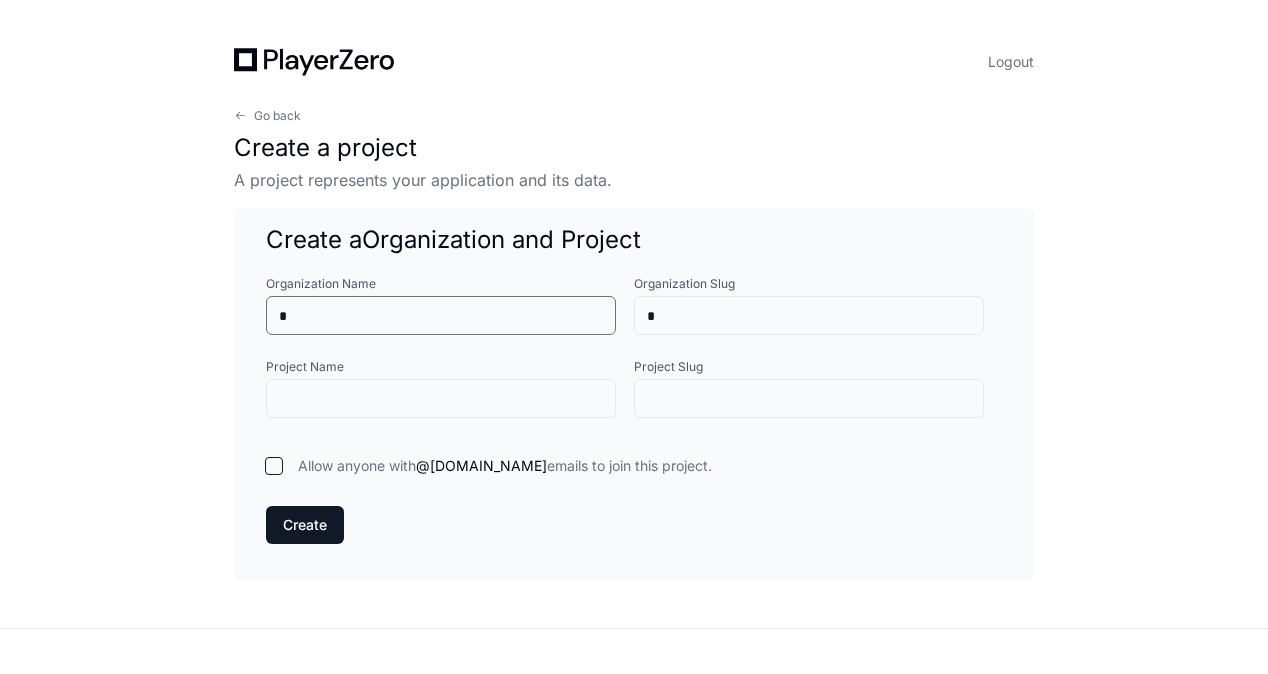 type on "**" 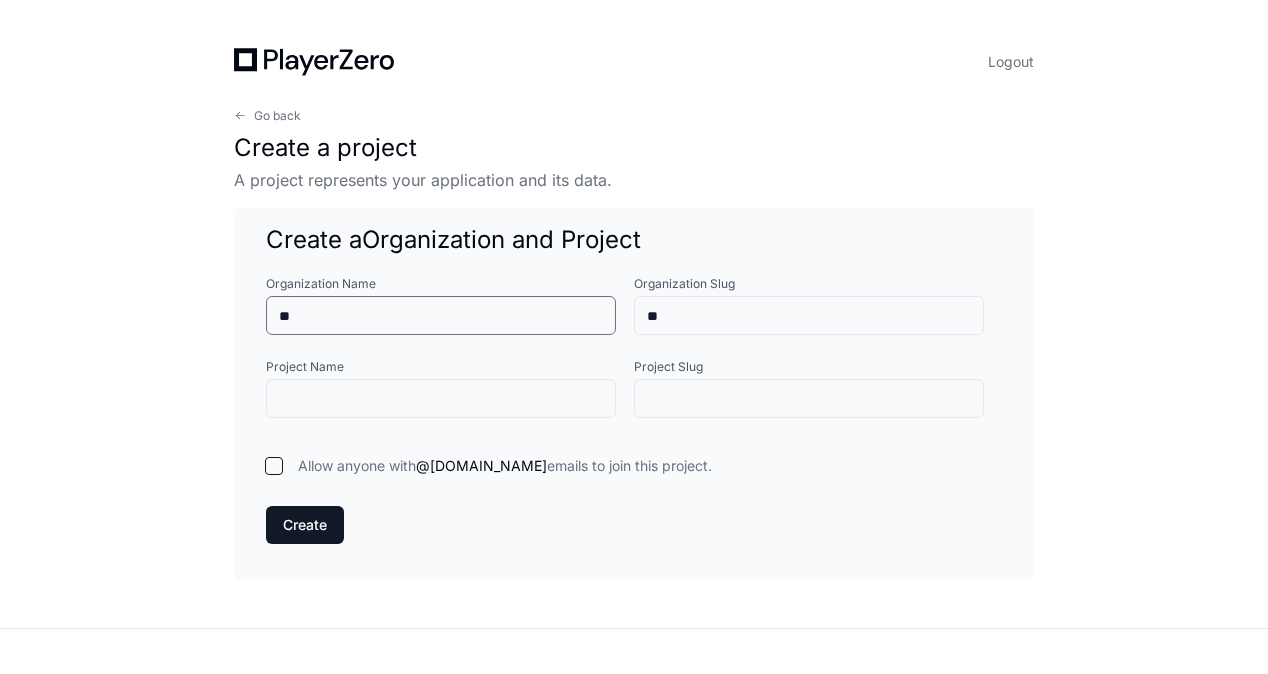 type on "***" 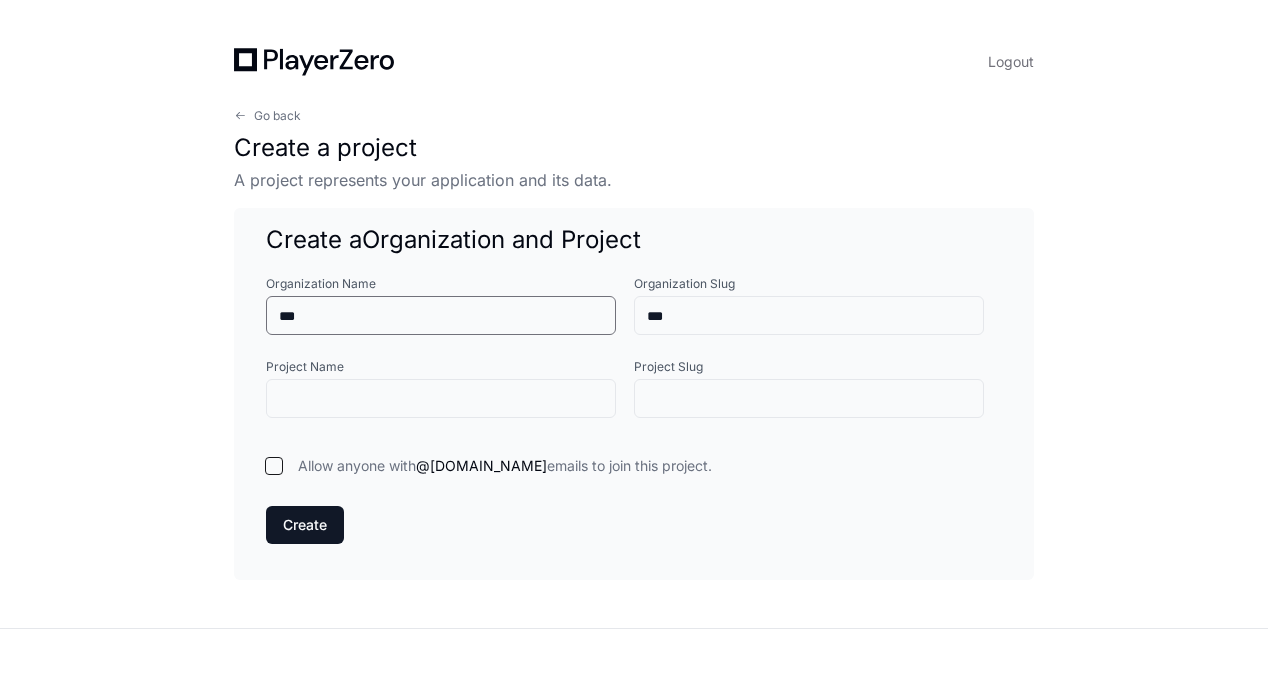type on "****" 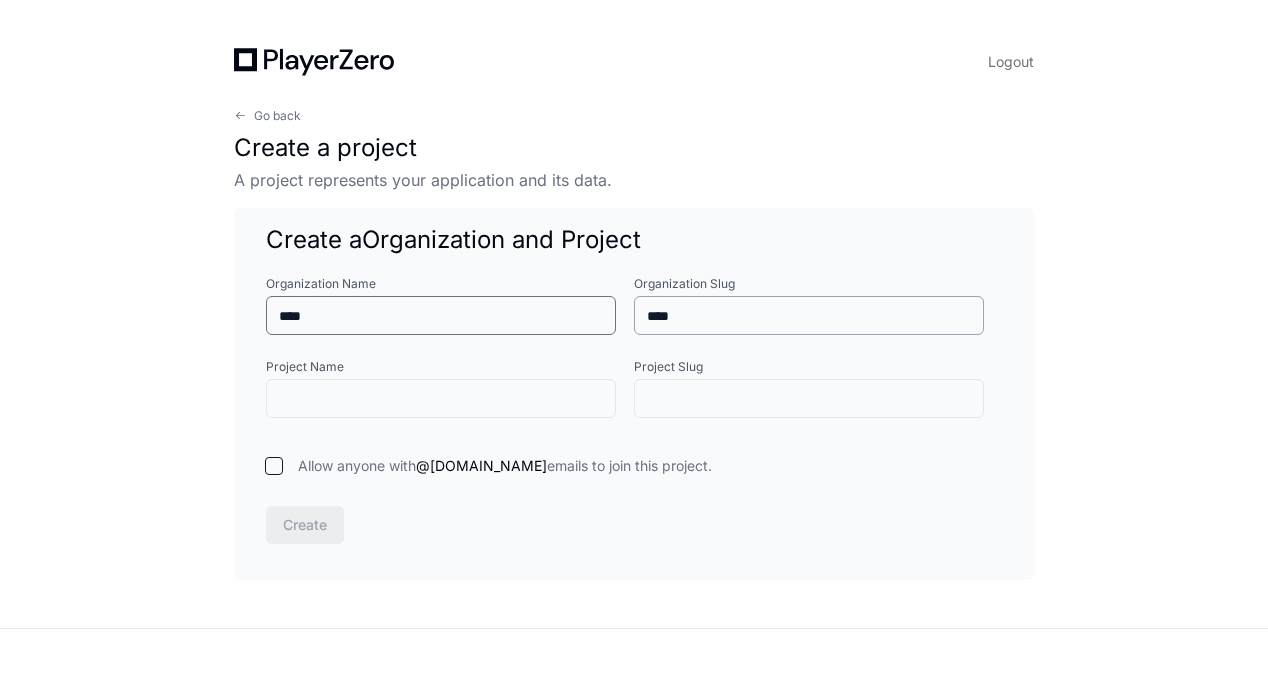 type on "****" 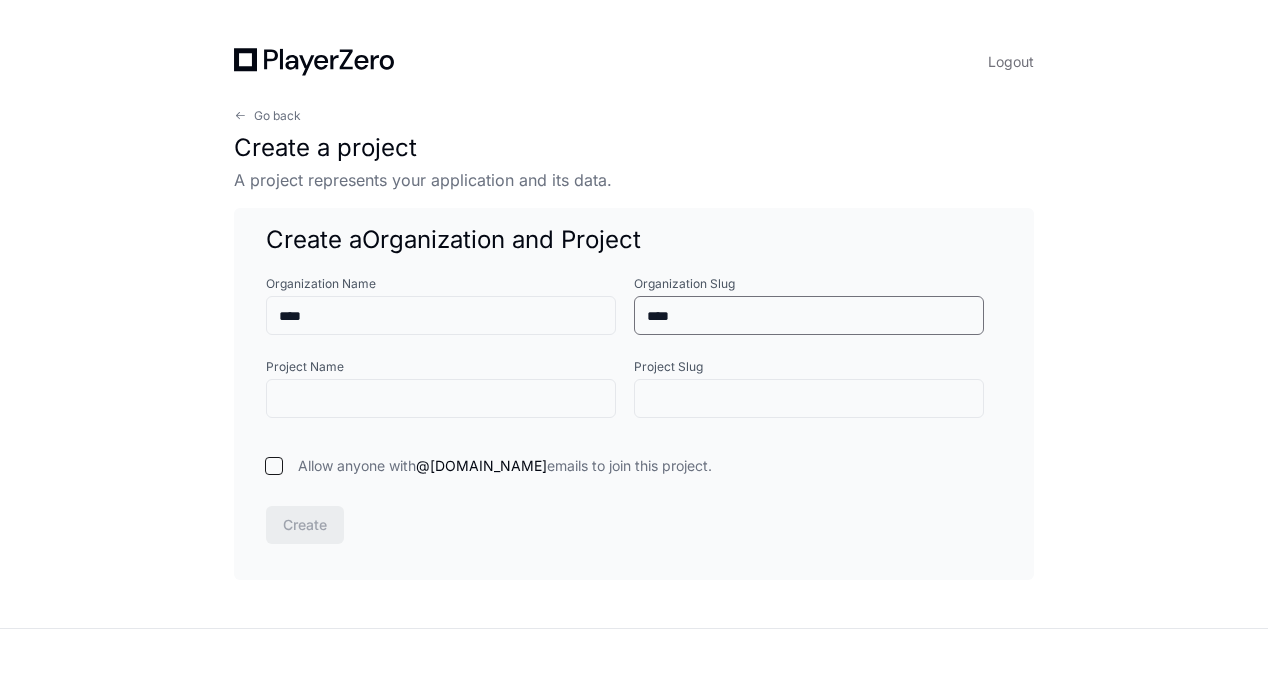 click on "****" at bounding box center [809, 316] 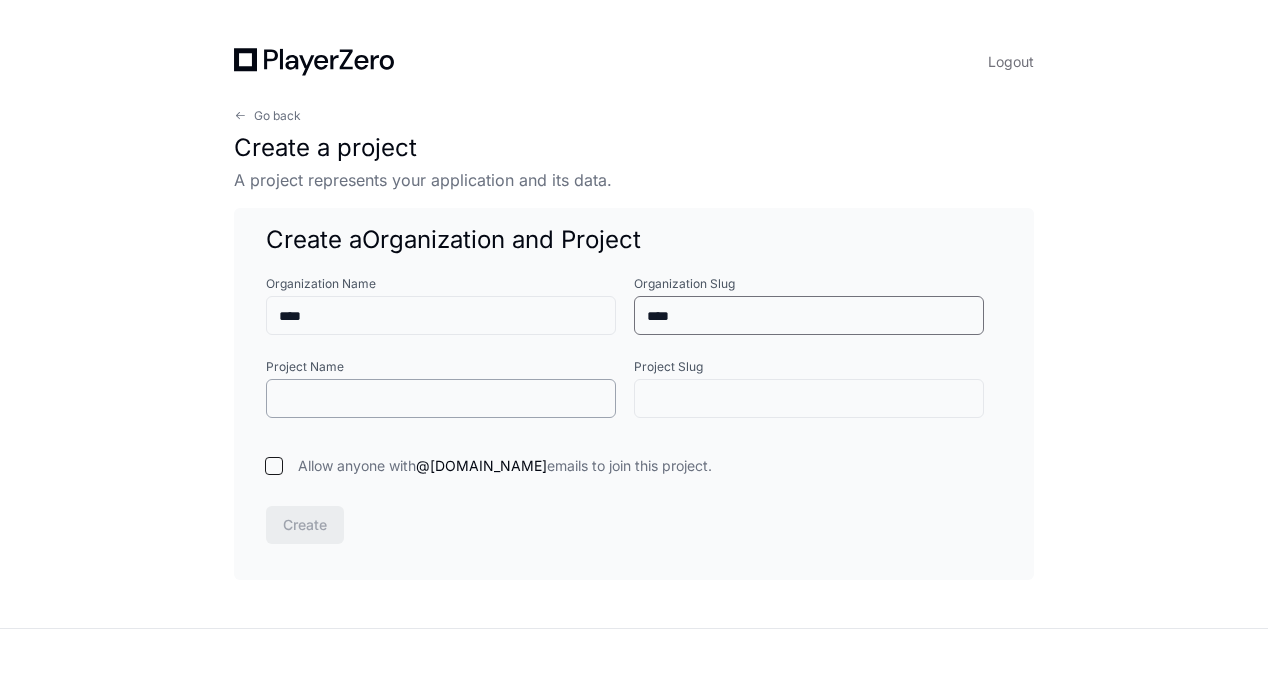 click on "Project Name" at bounding box center (441, 399) 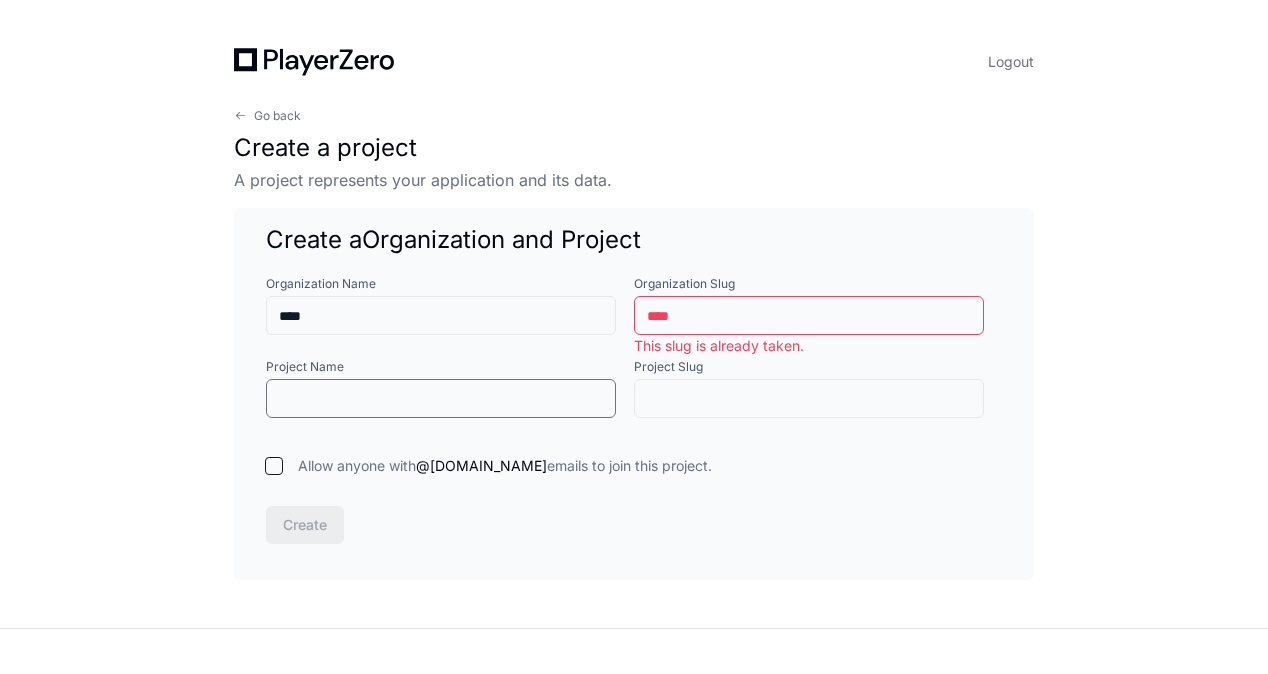 click on "****" at bounding box center (809, 316) 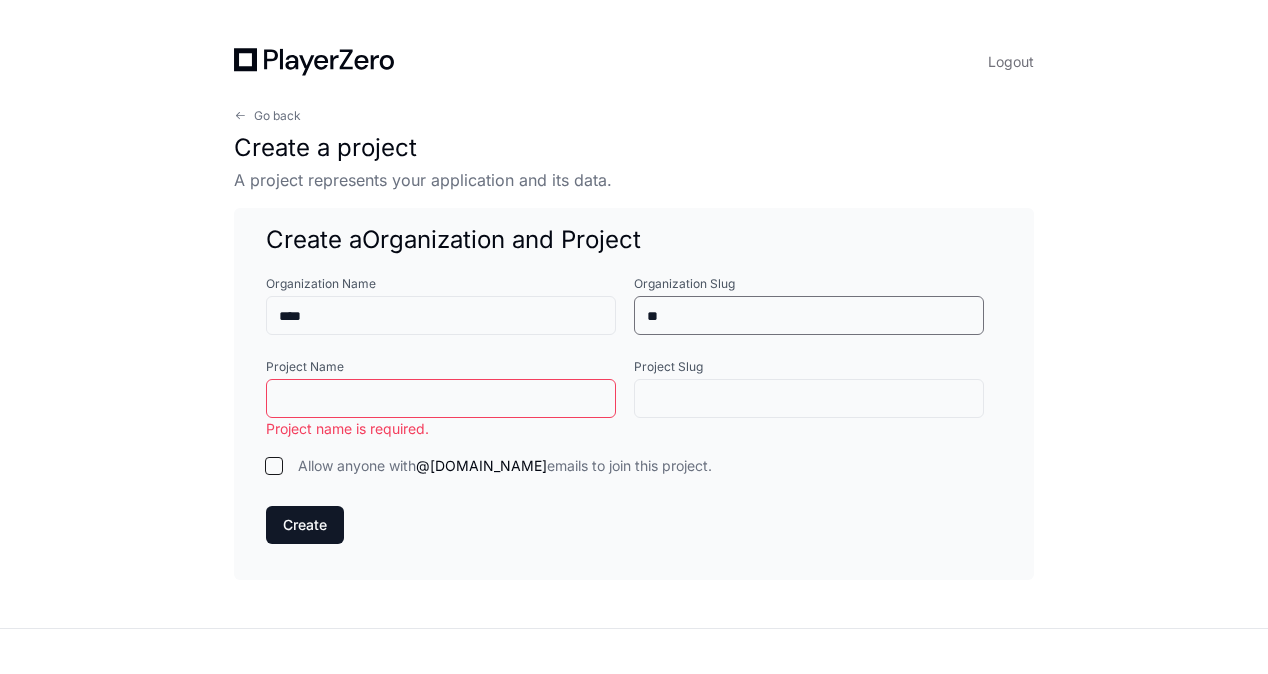 type on "*" 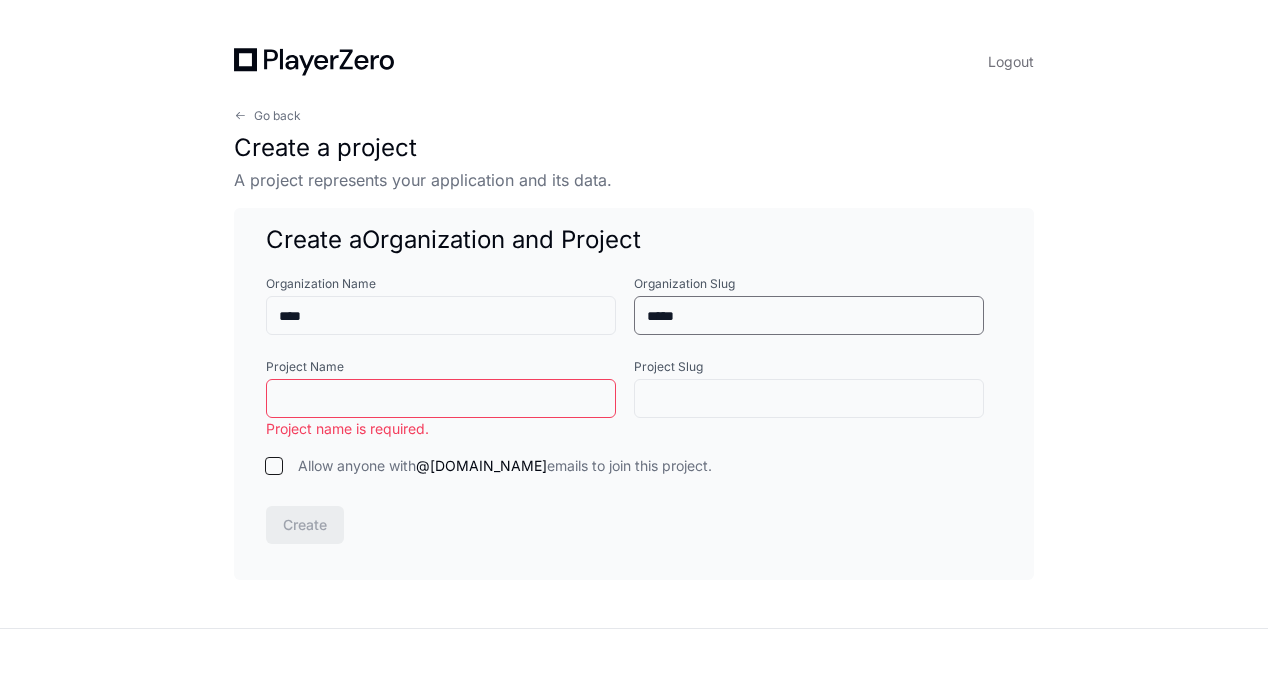 type on "*****" 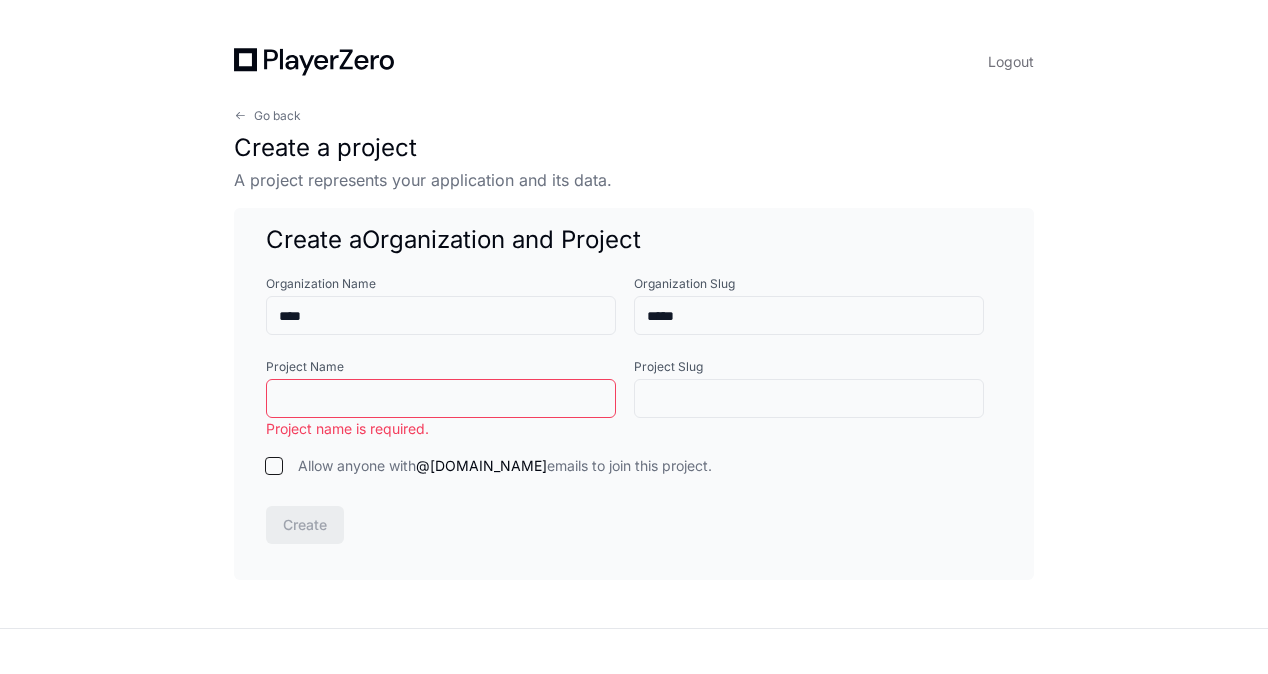 click on "Project Name" at bounding box center [441, 399] 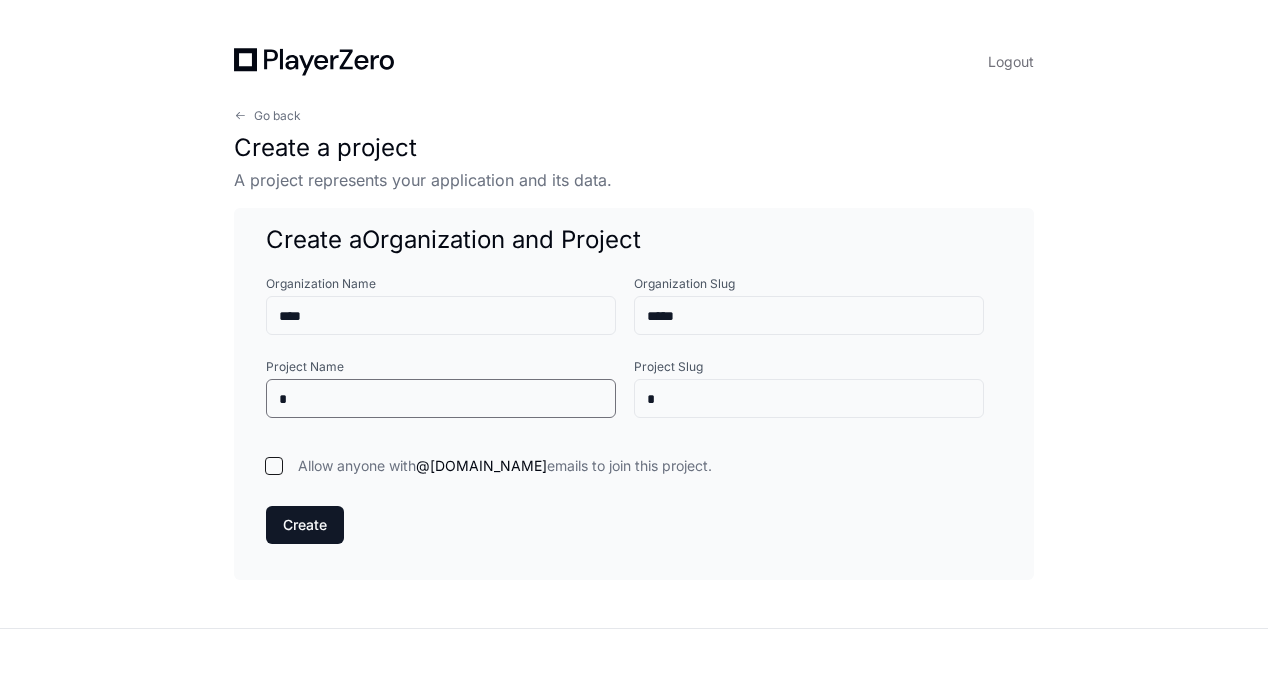 type on "**" 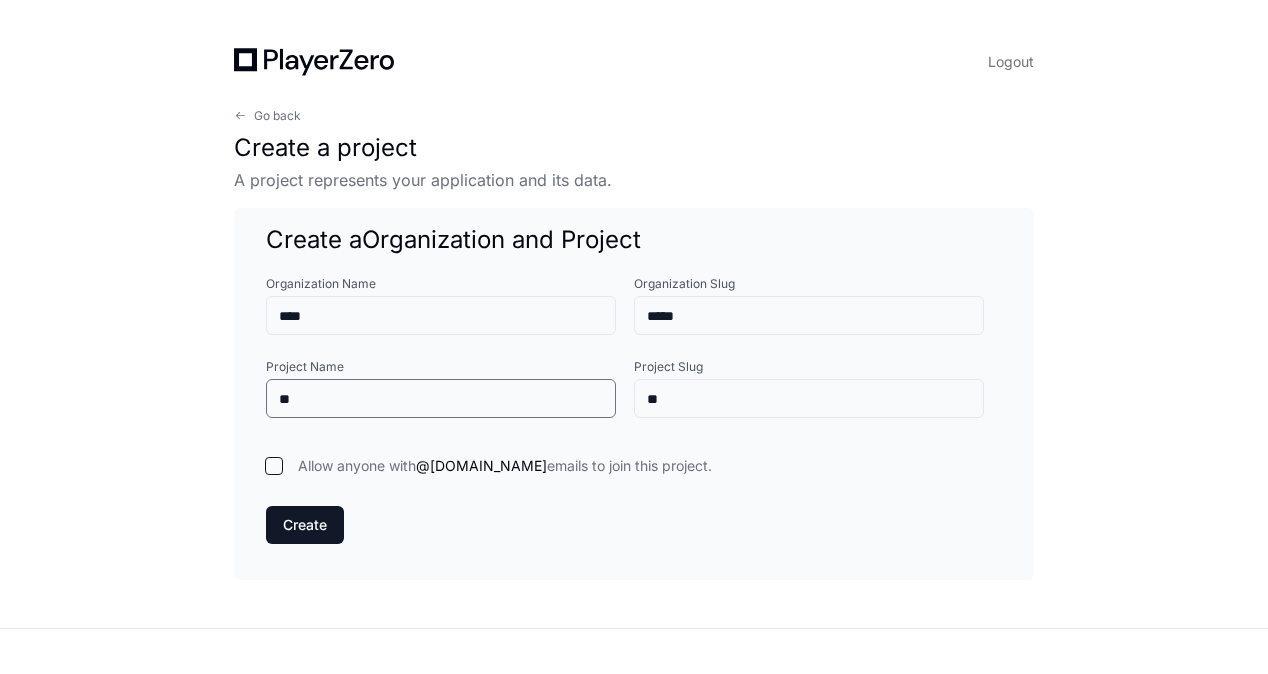 type on "***" 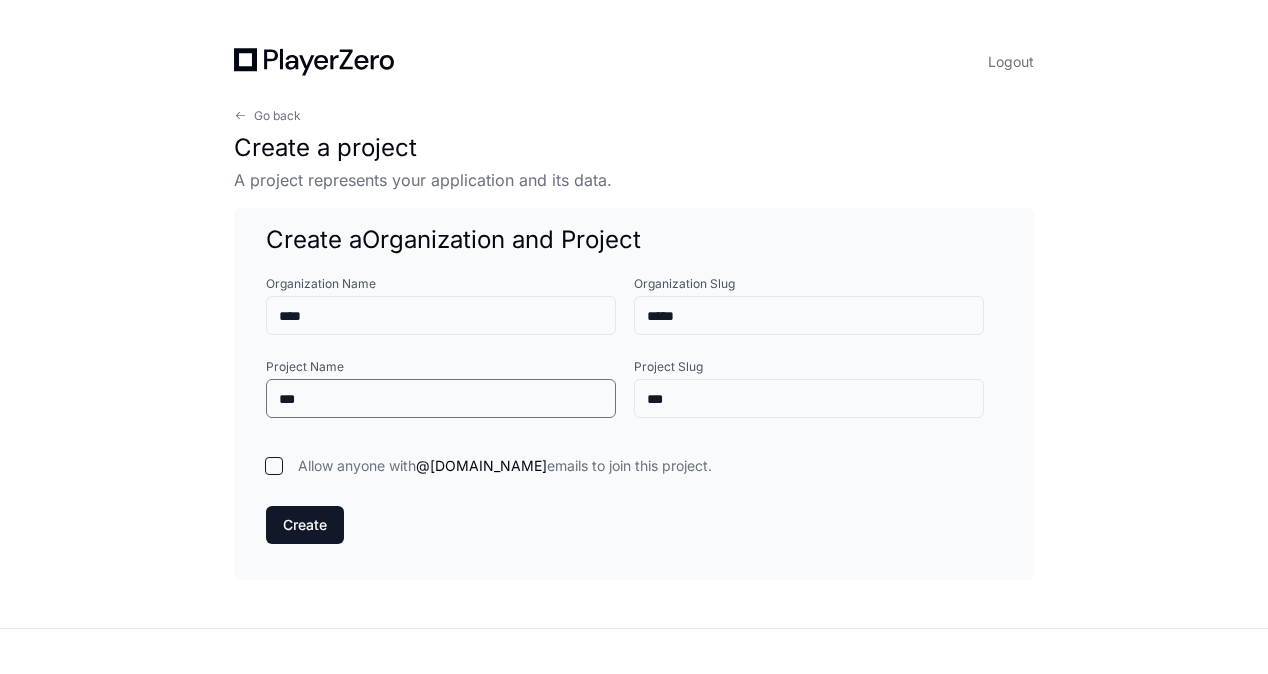 type on "****" 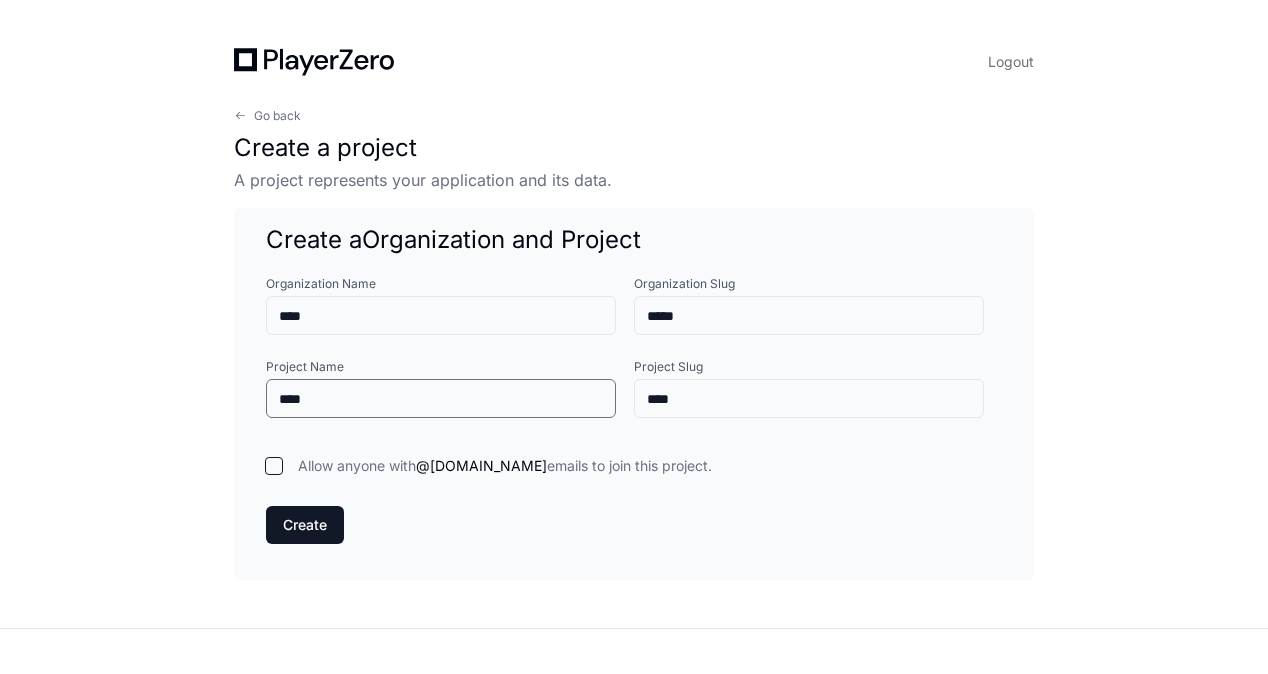 type on "*****" 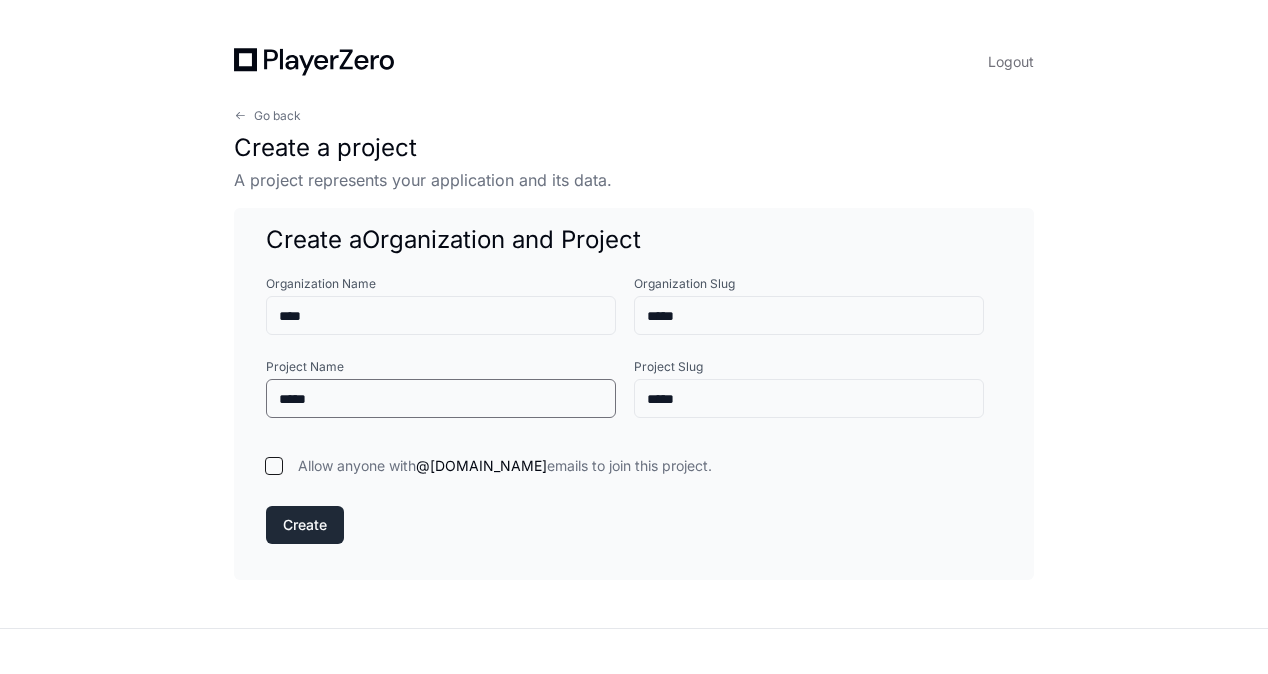 type on "*****" 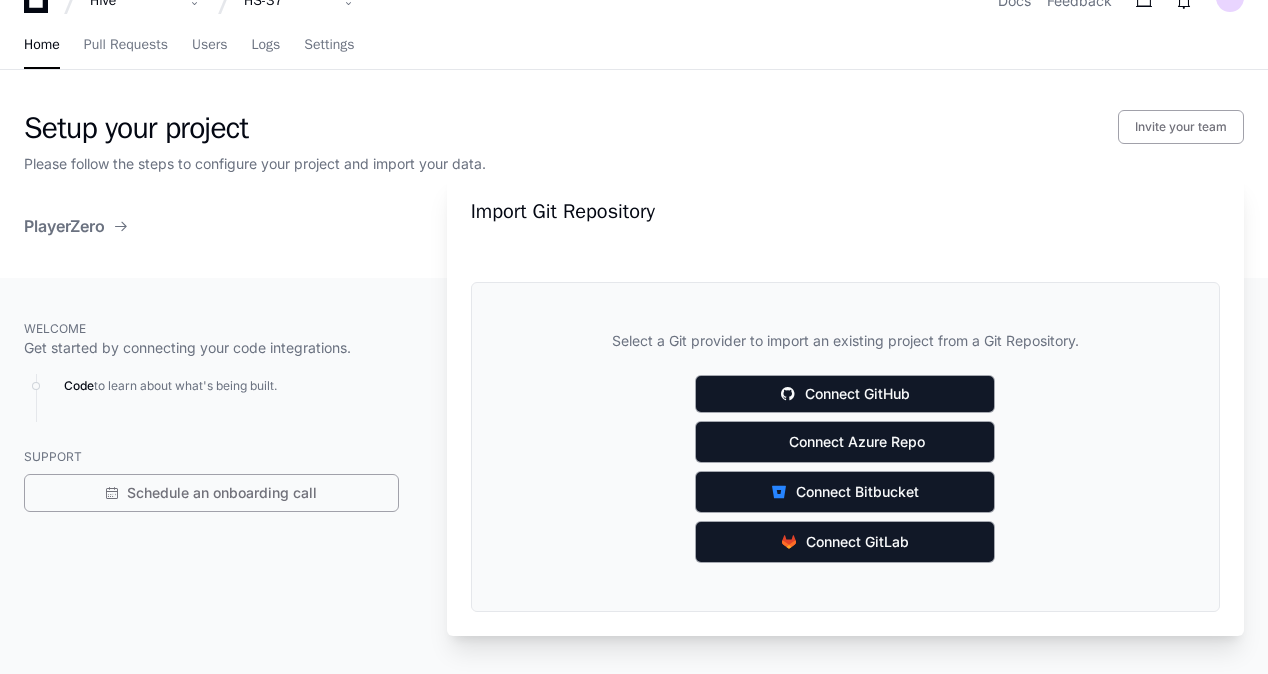 scroll, scrollTop: 133, scrollLeft: 0, axis: vertical 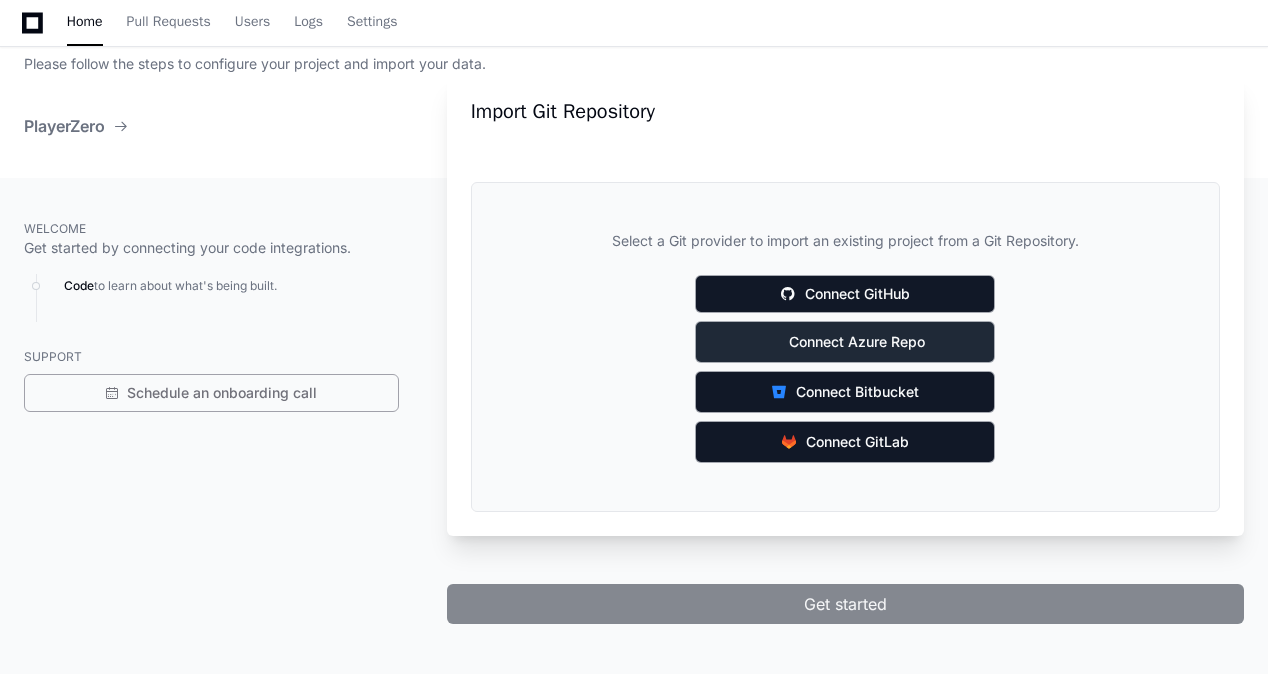 click on "Connect Azure Repo" 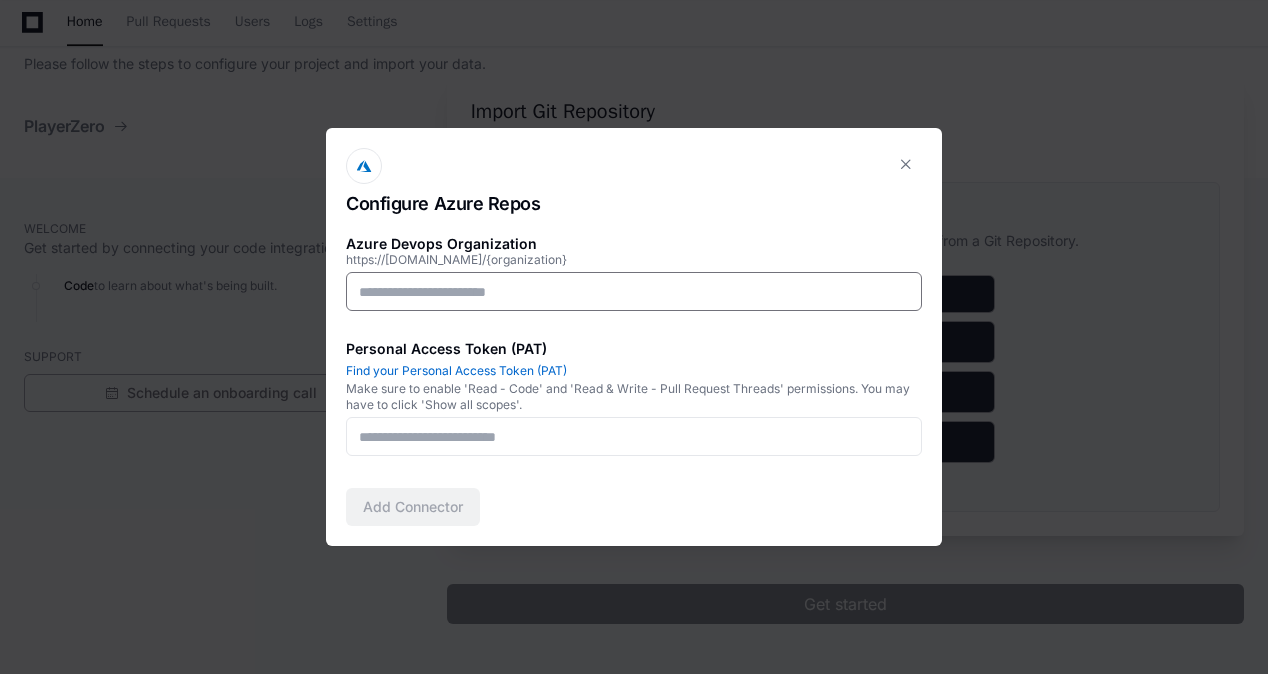 click at bounding box center [634, 292] 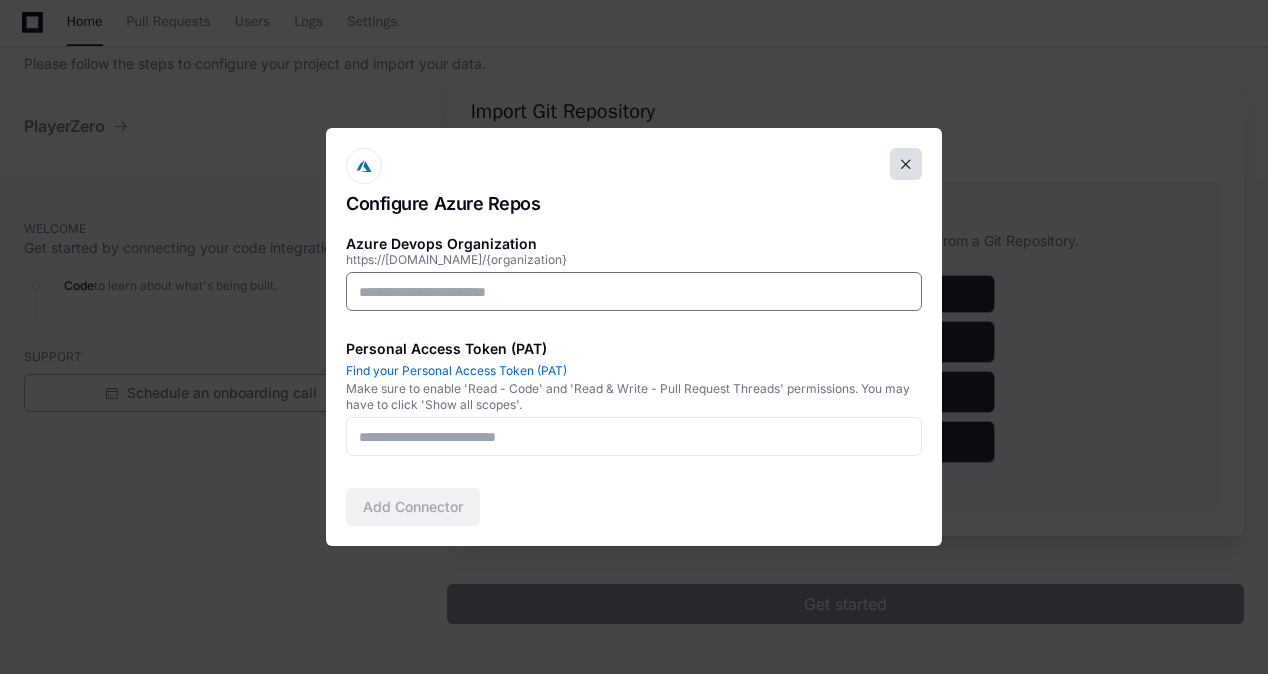 click at bounding box center [906, 164] 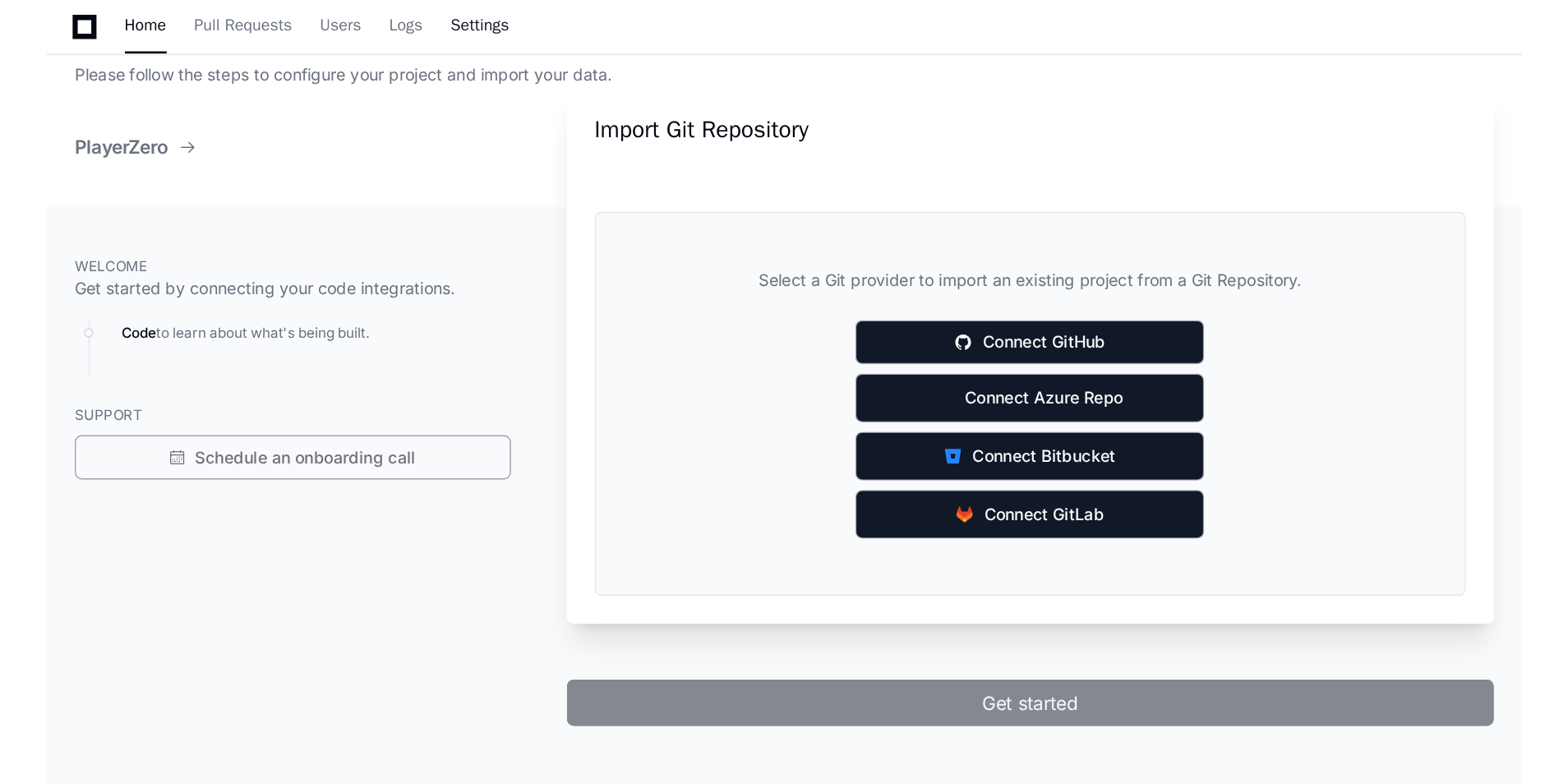 scroll, scrollTop: 47, scrollLeft: 0, axis: vertical 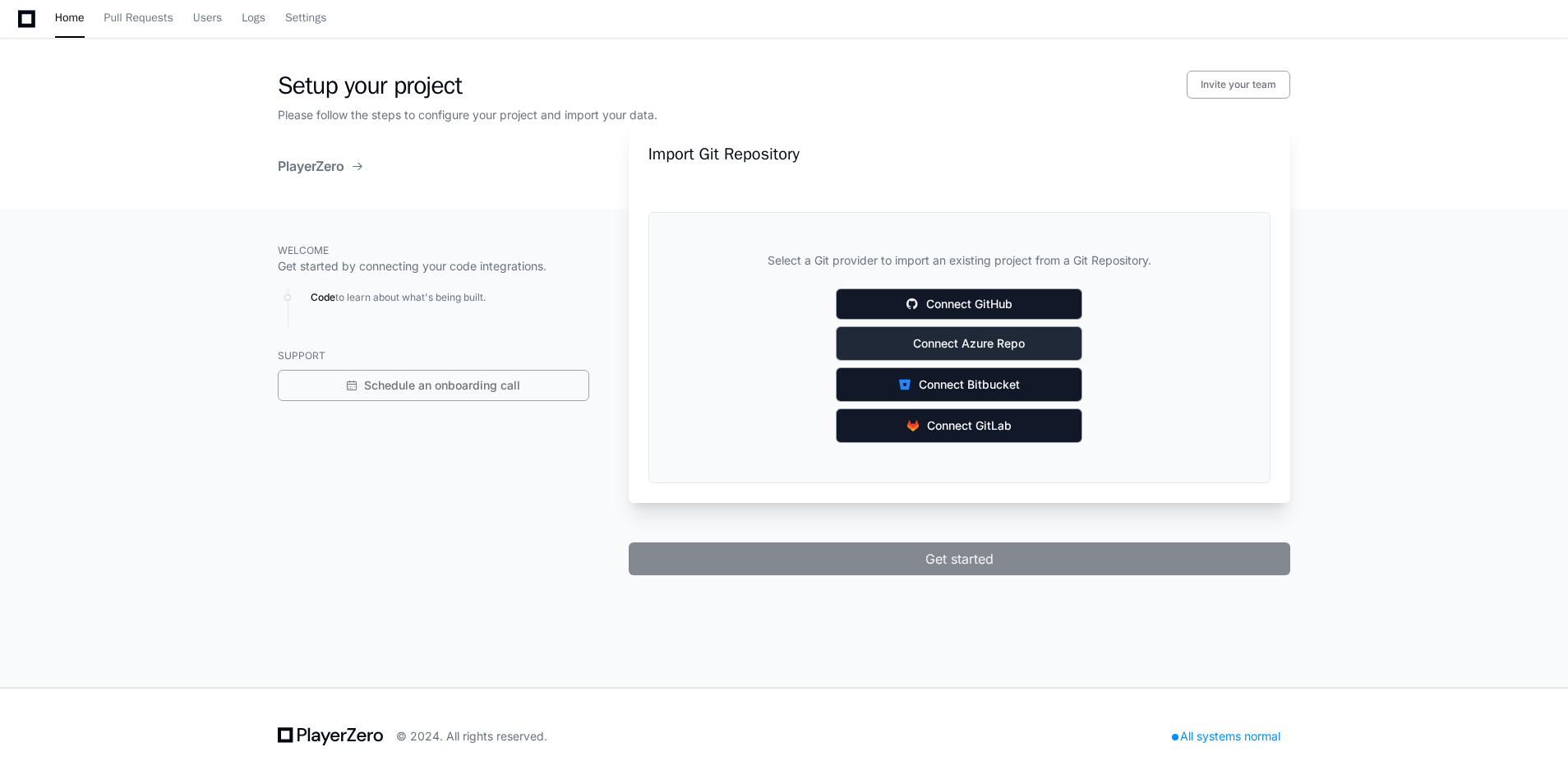 click on "Connect Azure Repo" 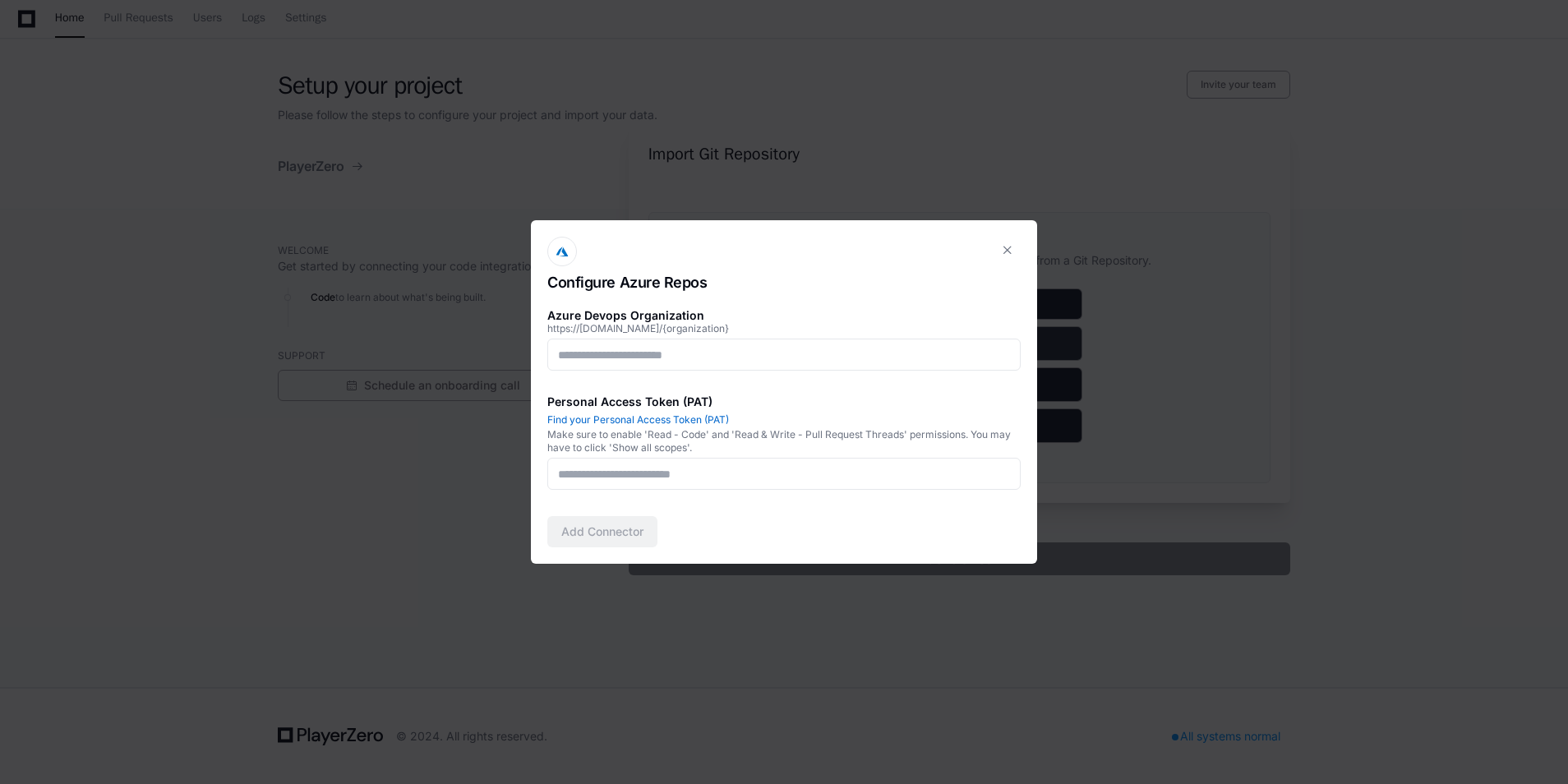 scroll, scrollTop: 0, scrollLeft: 0, axis: both 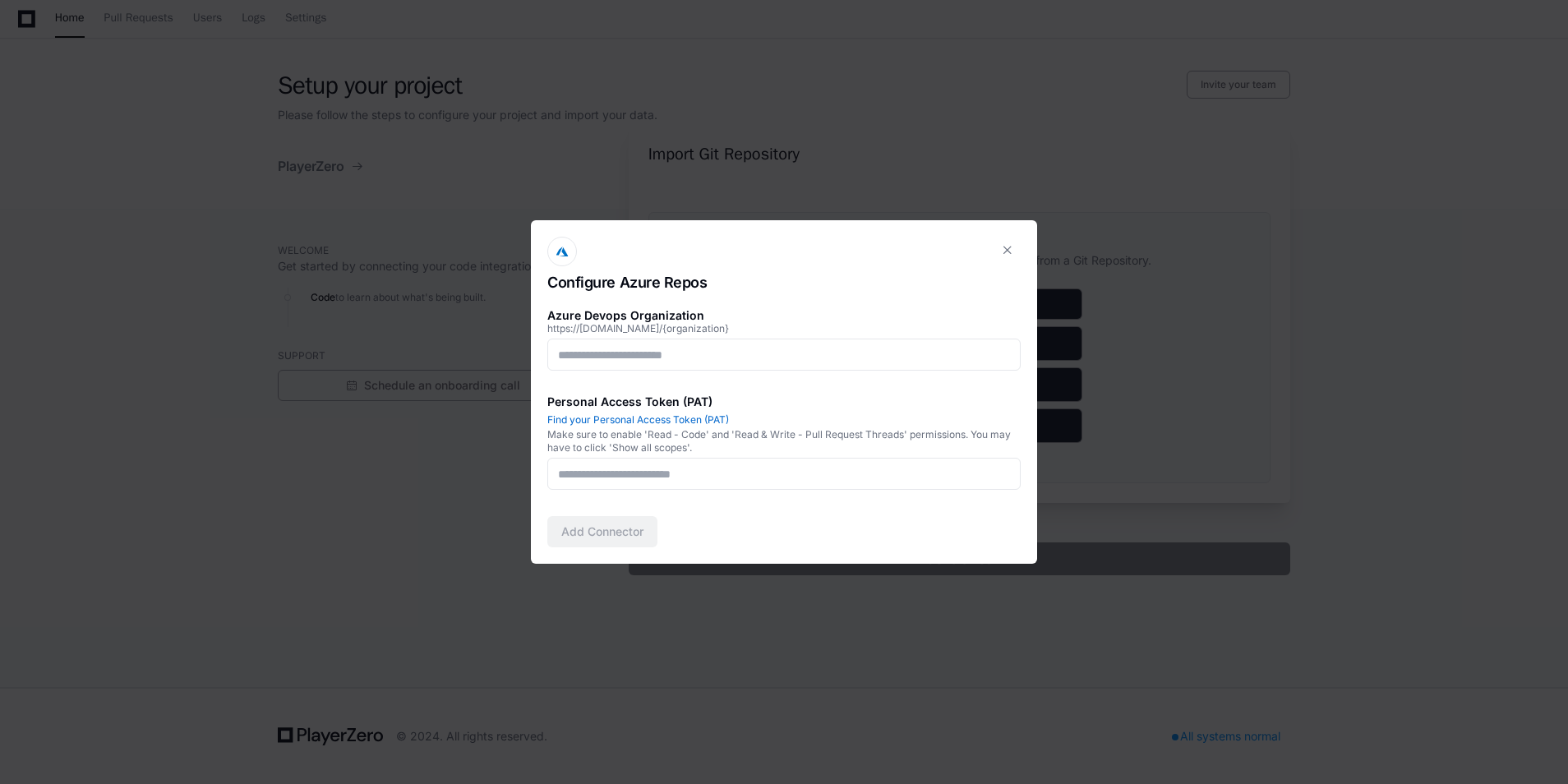 click on "https://[DOMAIN_NAME]/{organization}" at bounding box center [784, 329] 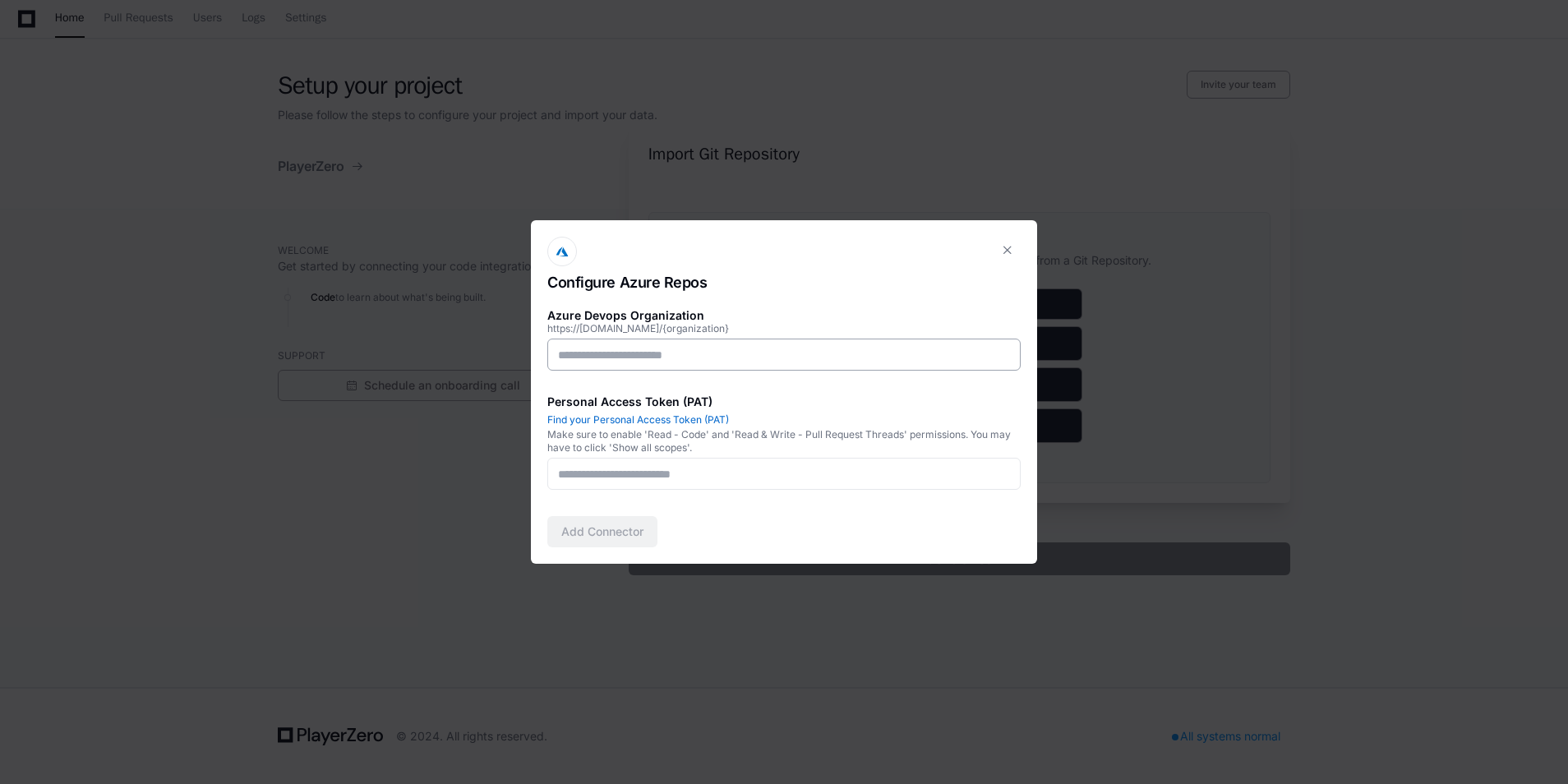 click at bounding box center [784, 355] 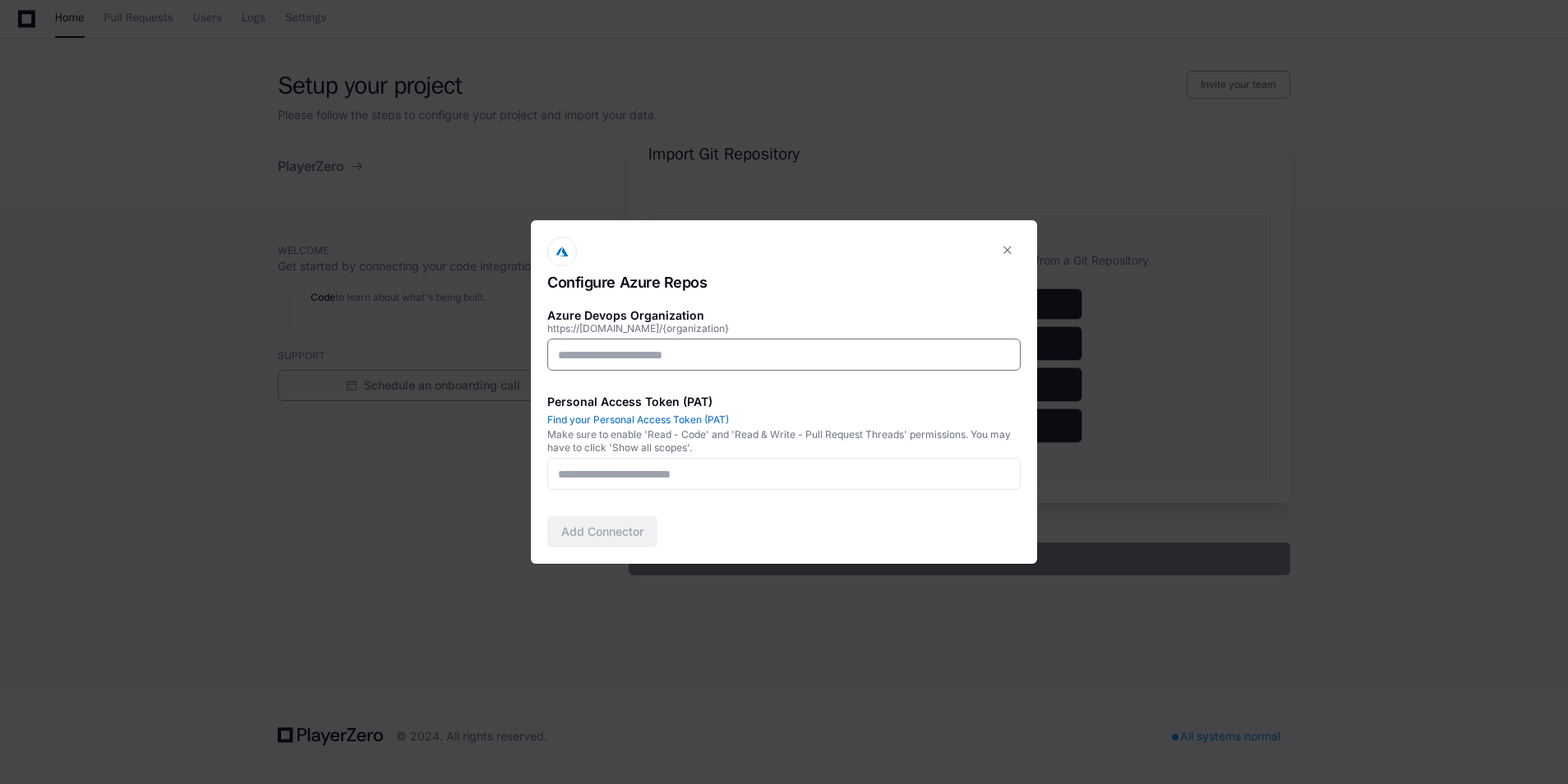 paste on "**********" 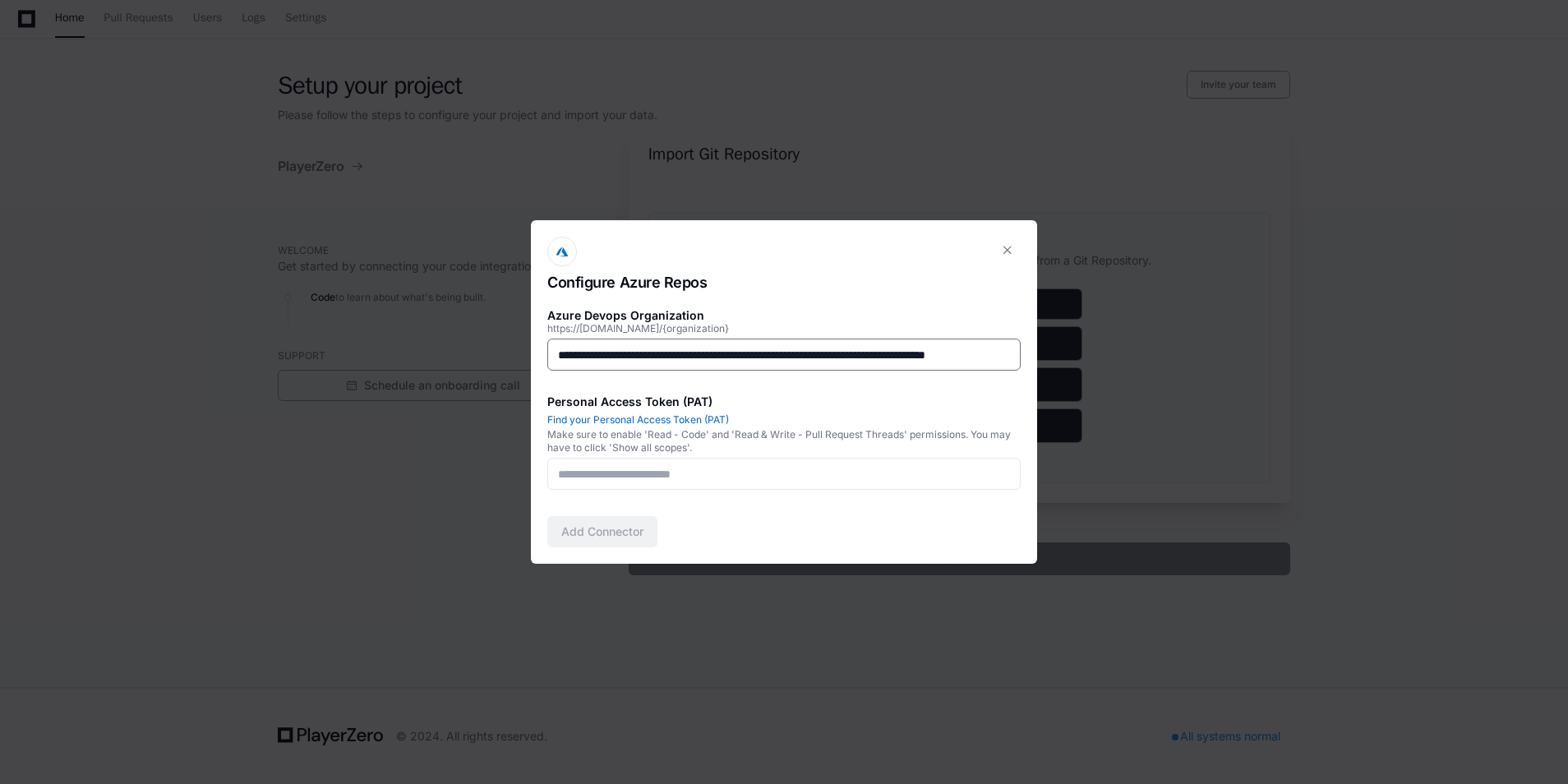 scroll, scrollTop: 0, scrollLeft: 0, axis: both 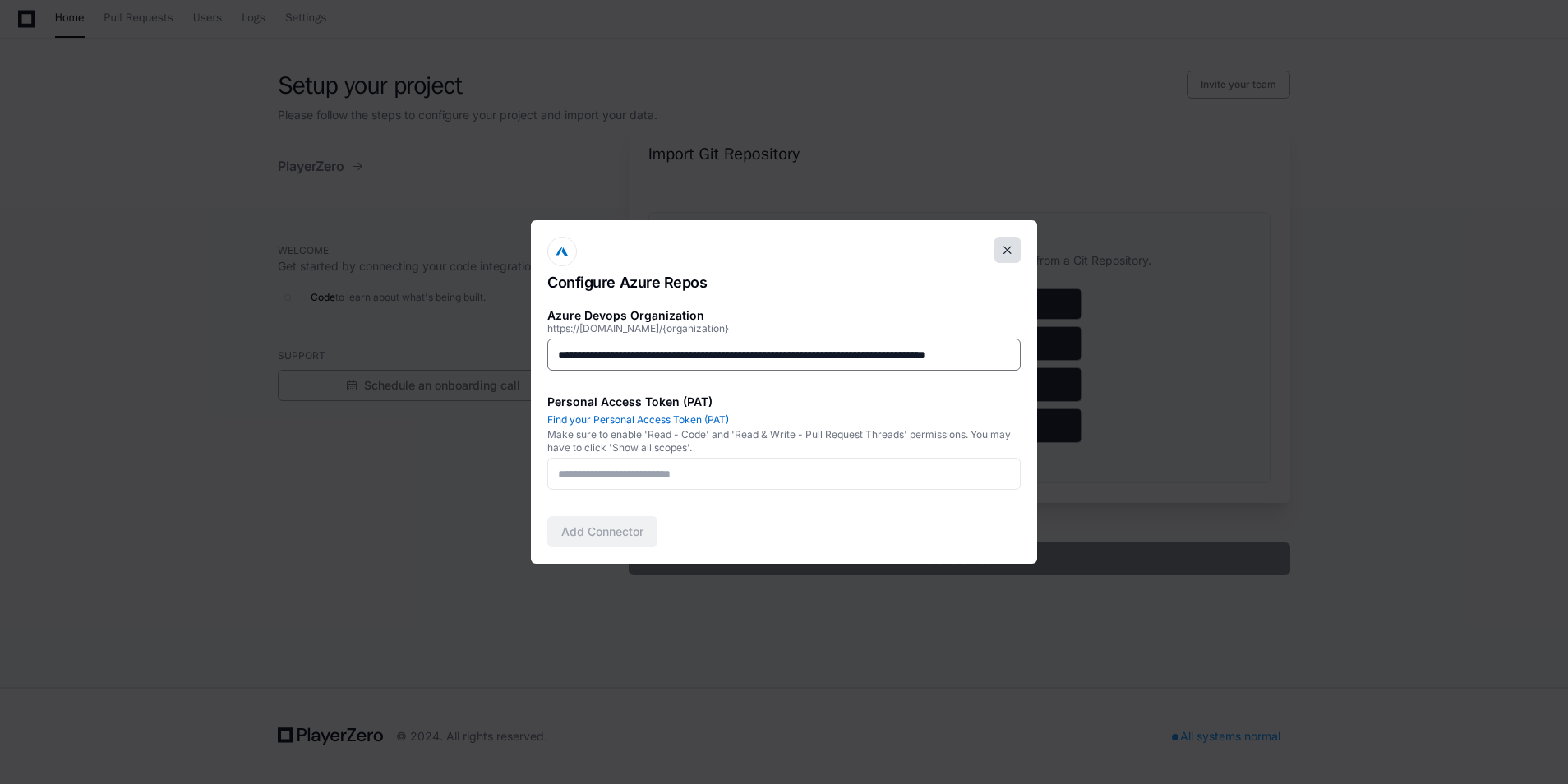 type on "**********" 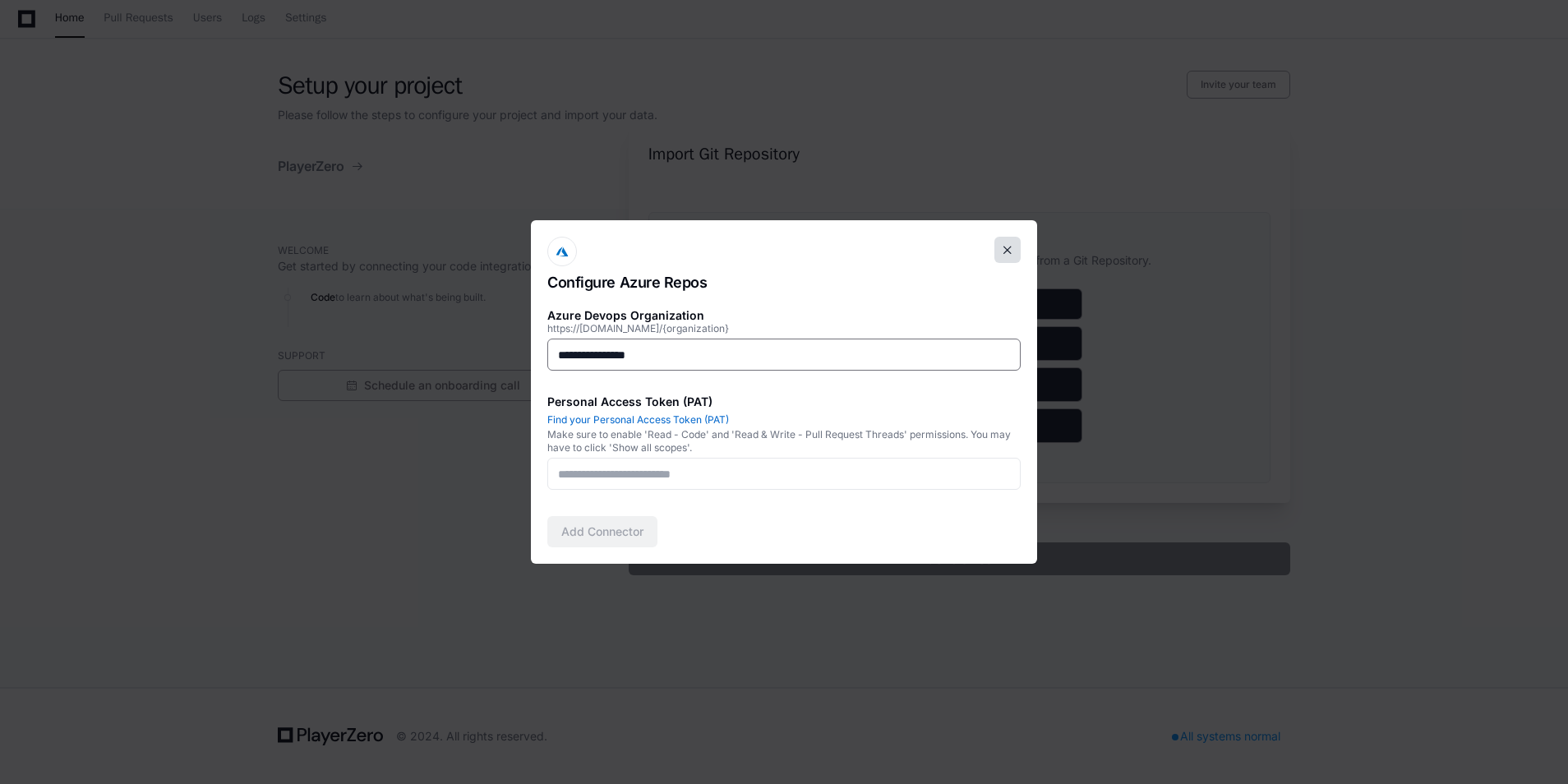 click at bounding box center [1008, 250] 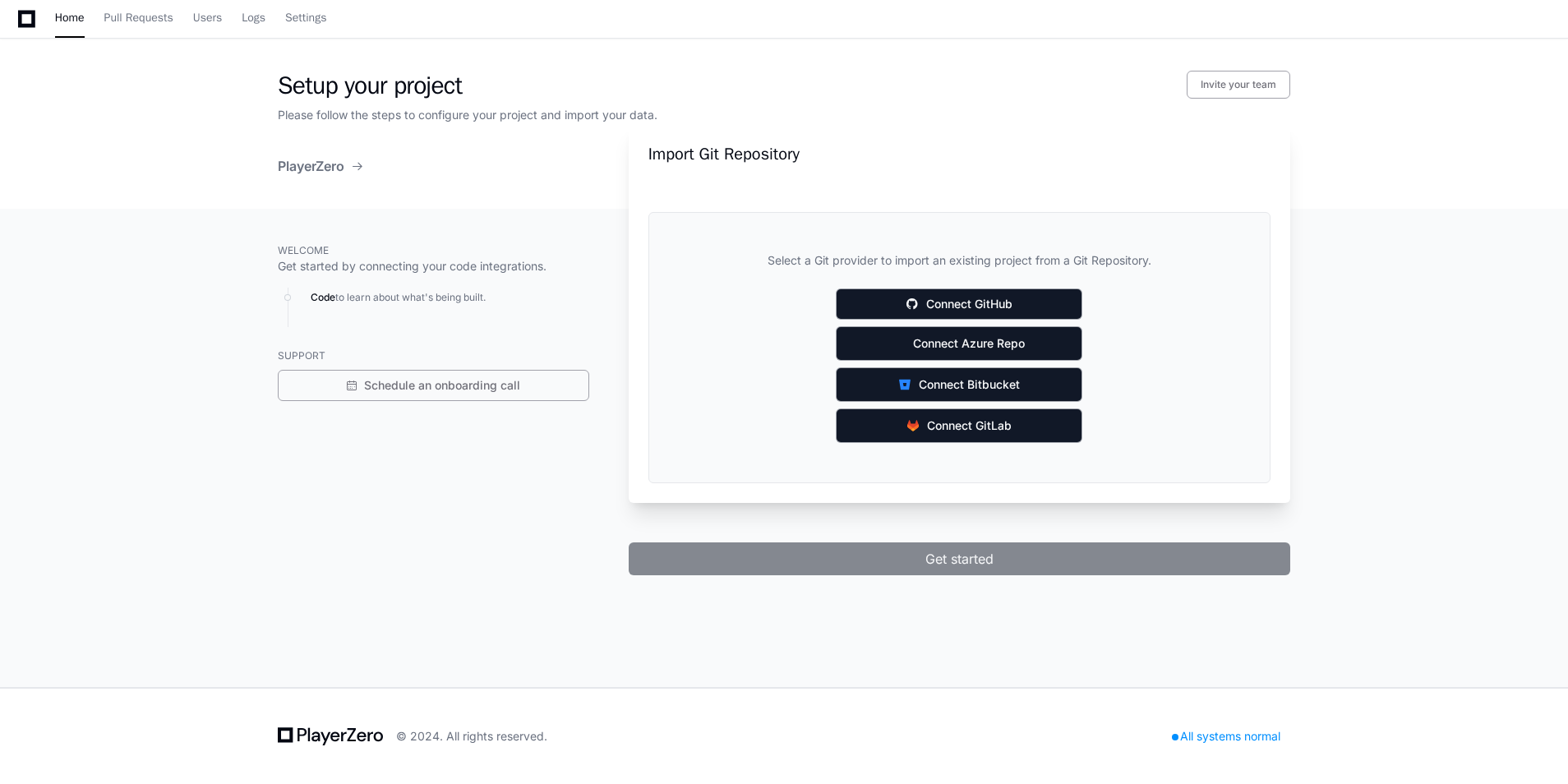 click on "PlayerZero" 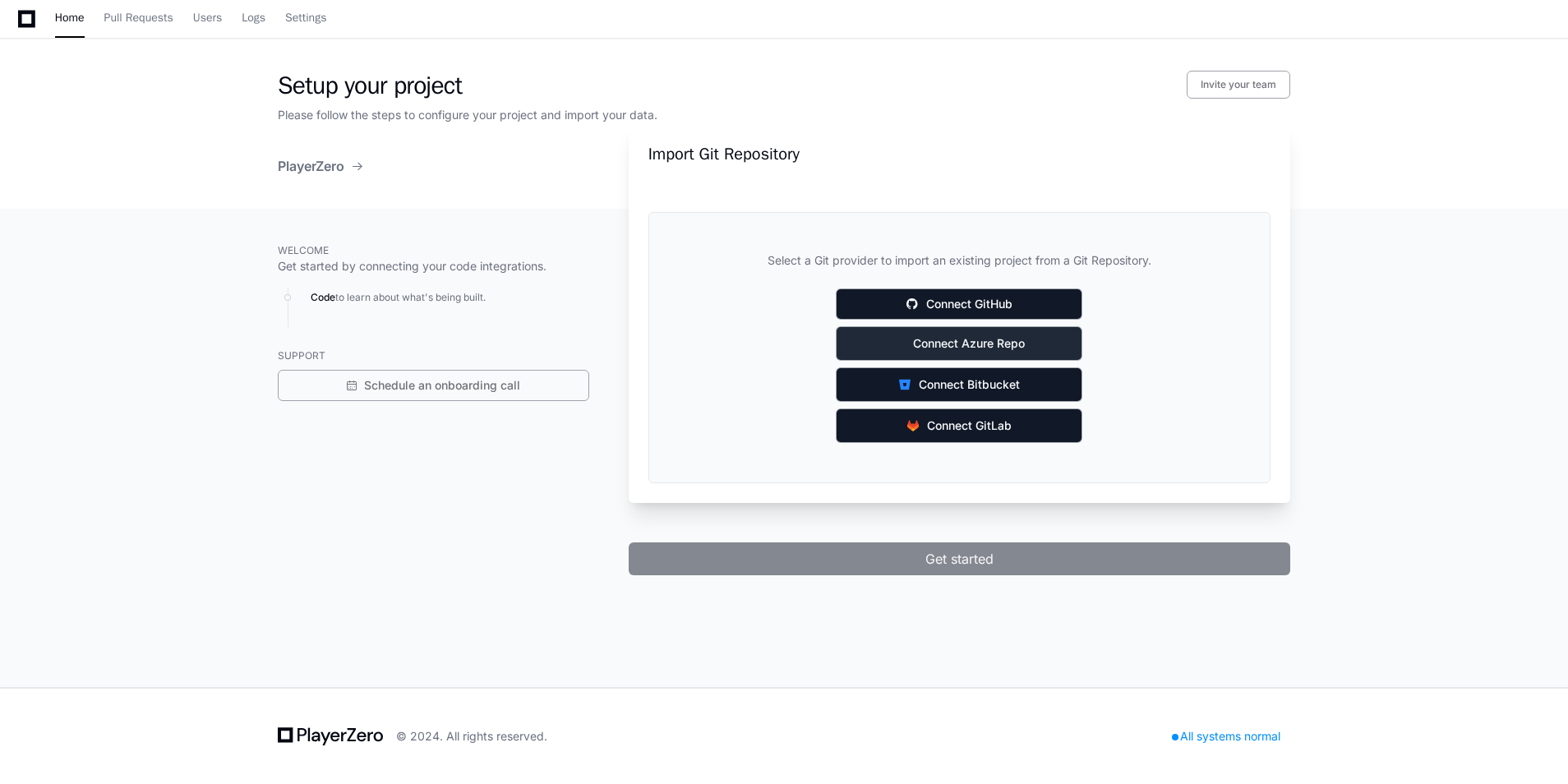 click on "Connect Azure Repo" 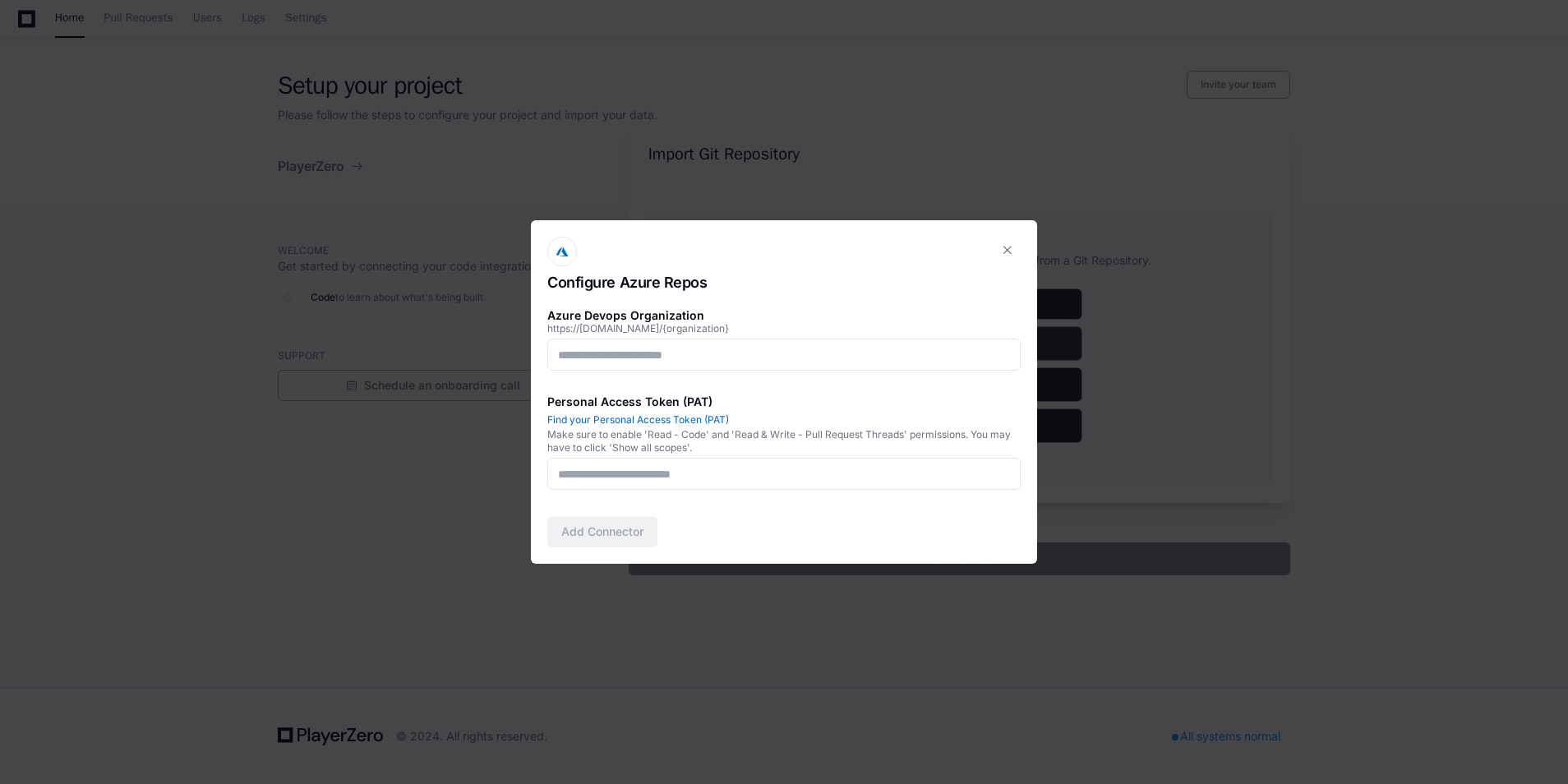 click at bounding box center (784, 355) 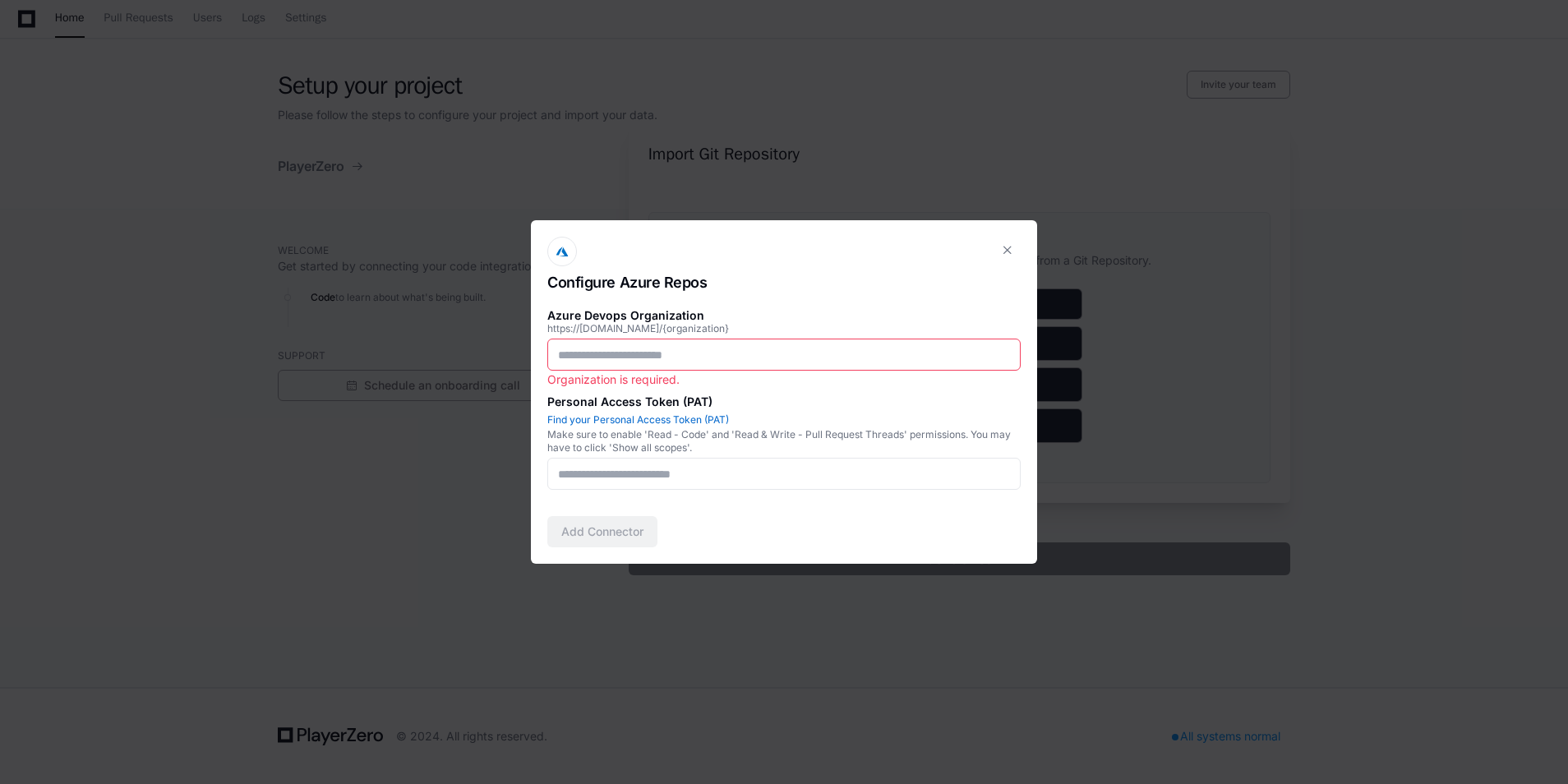 click at bounding box center [784, 355] 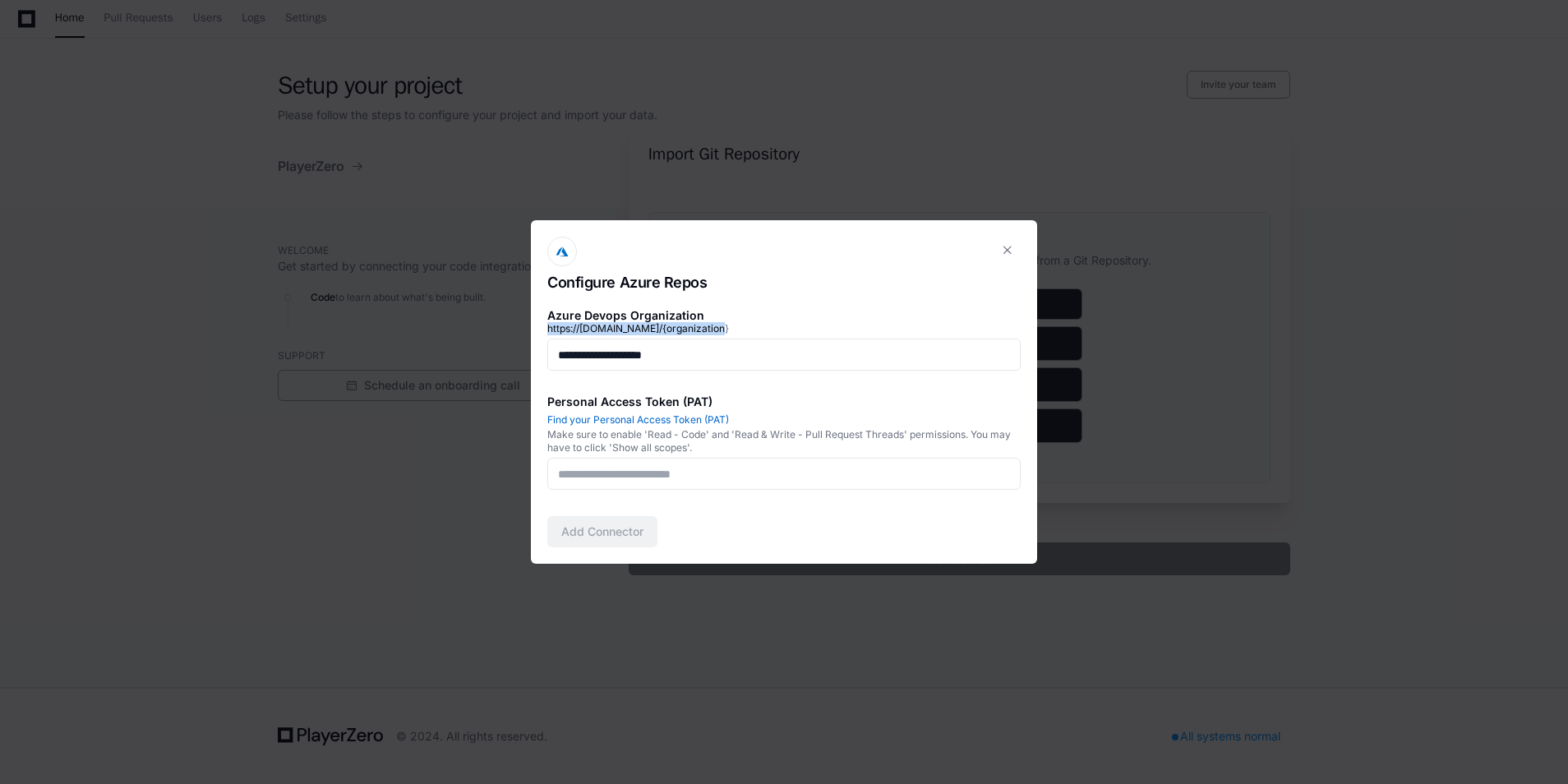 drag, startPoint x: 717, startPoint y: 326, endPoint x: 541, endPoint y: 327, distance: 176.00284 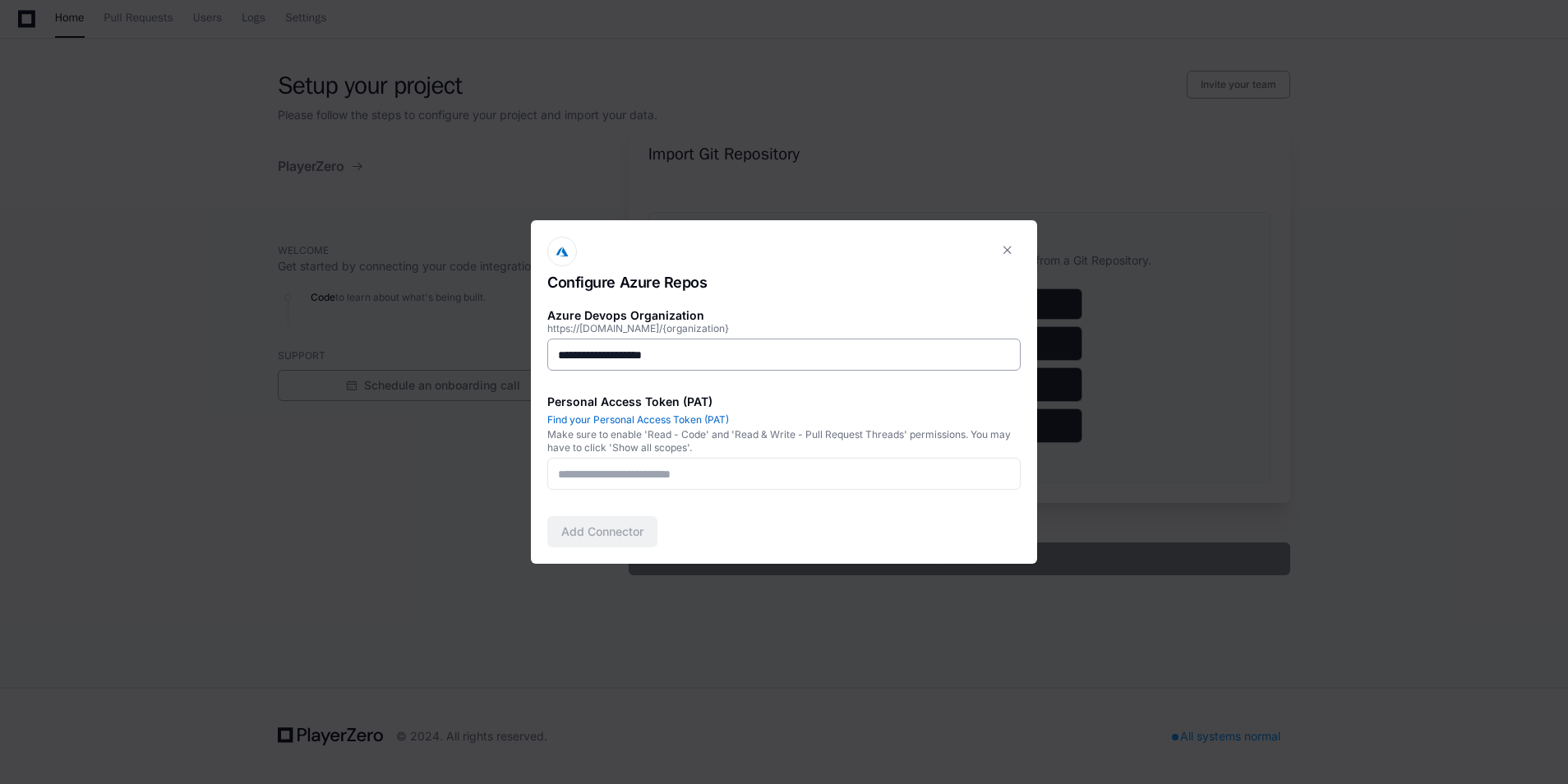 click on "**********" at bounding box center (784, 354) 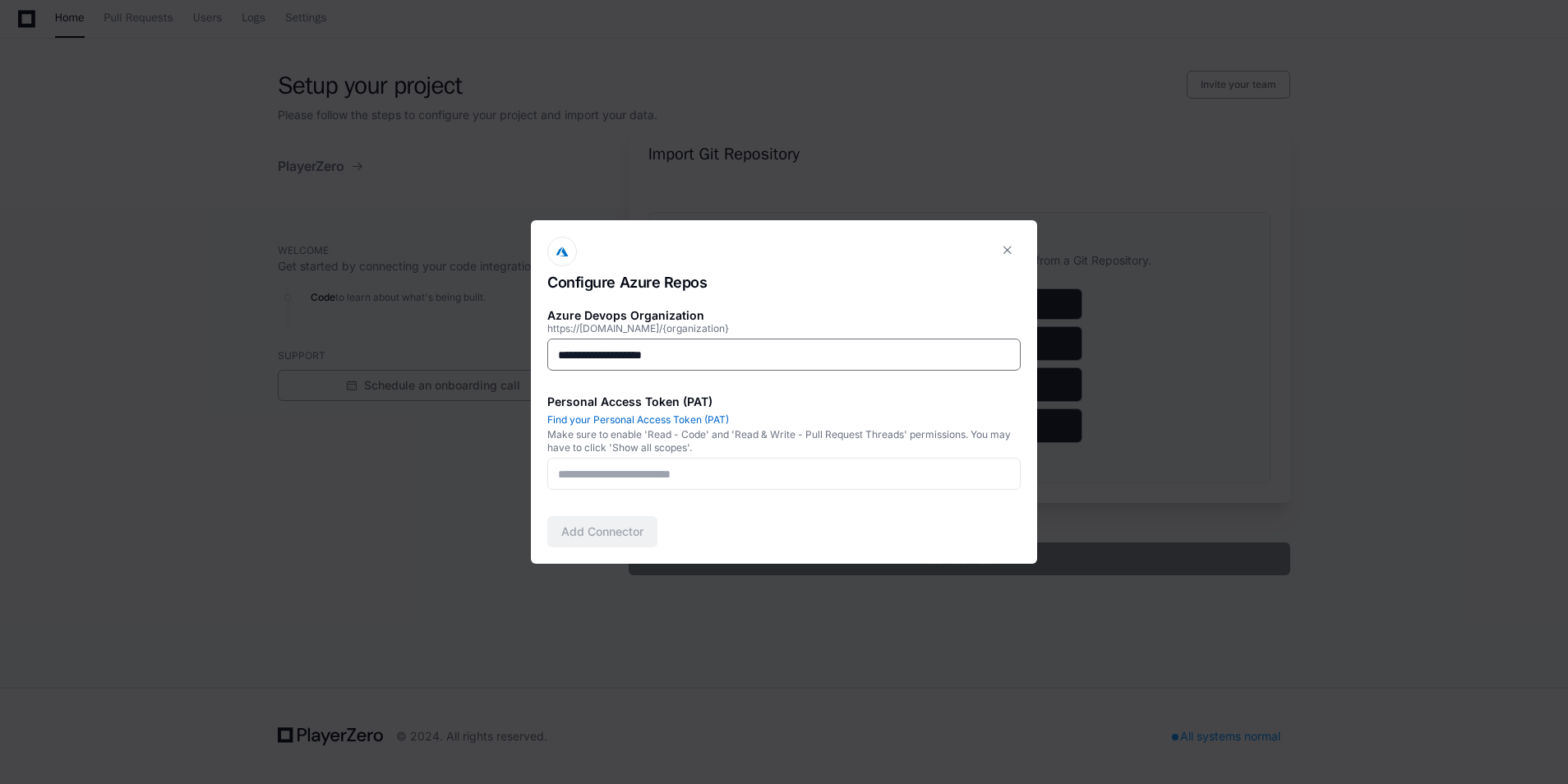 drag, startPoint x: 680, startPoint y: 351, endPoint x: 554, endPoint y: 365, distance: 126.77539 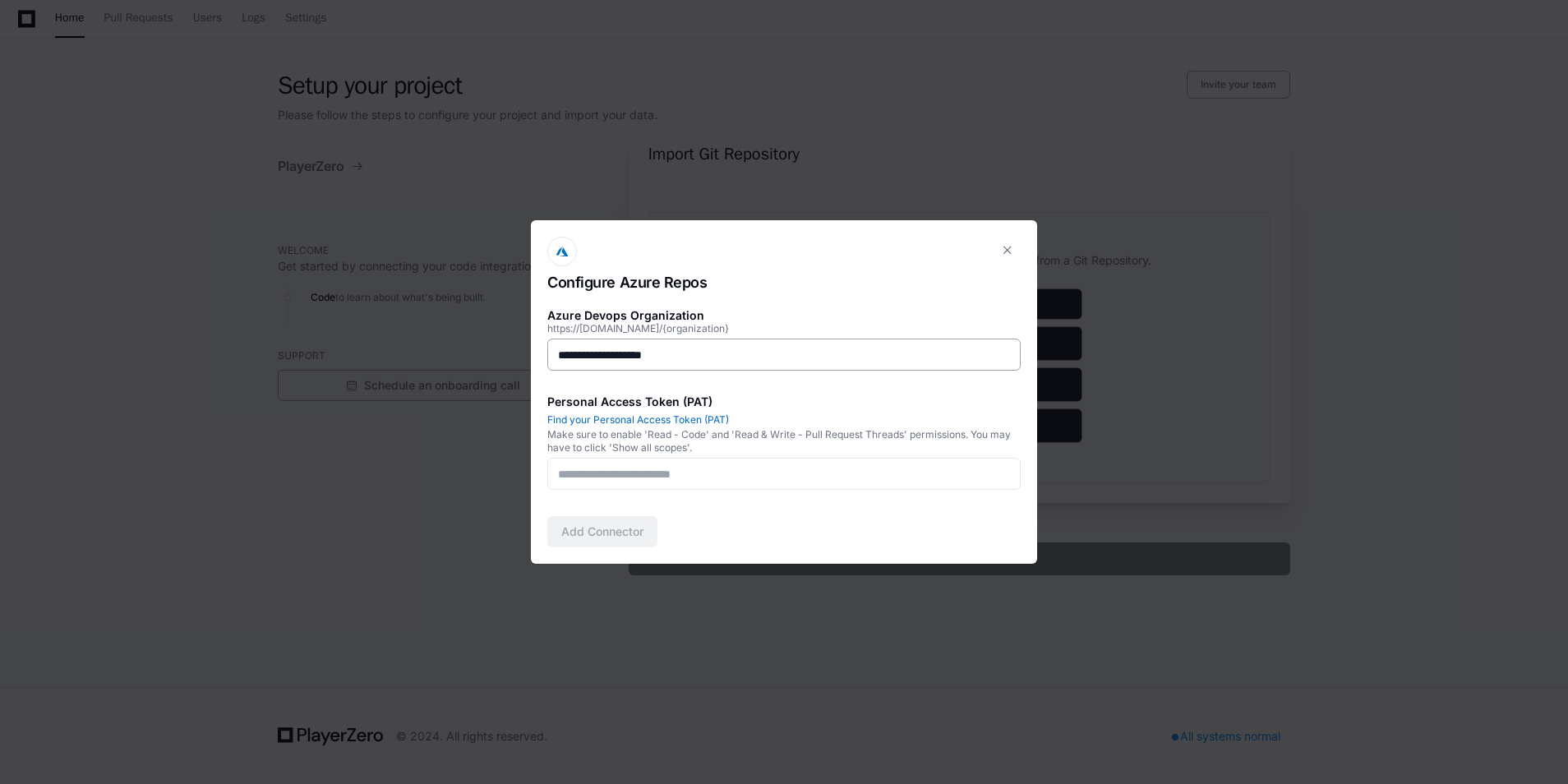click on "**********" at bounding box center [784, 354] 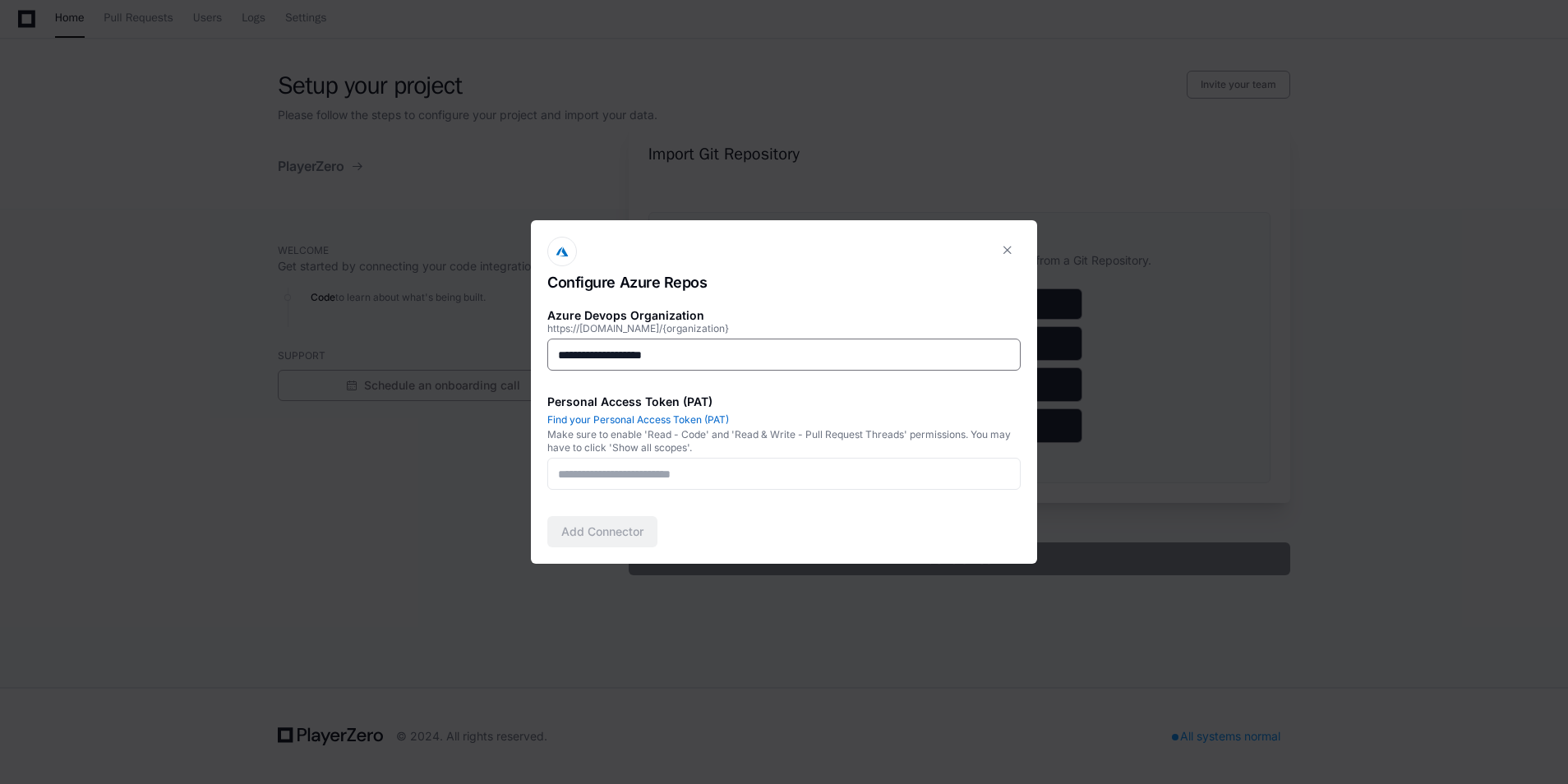 click on "**********" at bounding box center [784, 355] 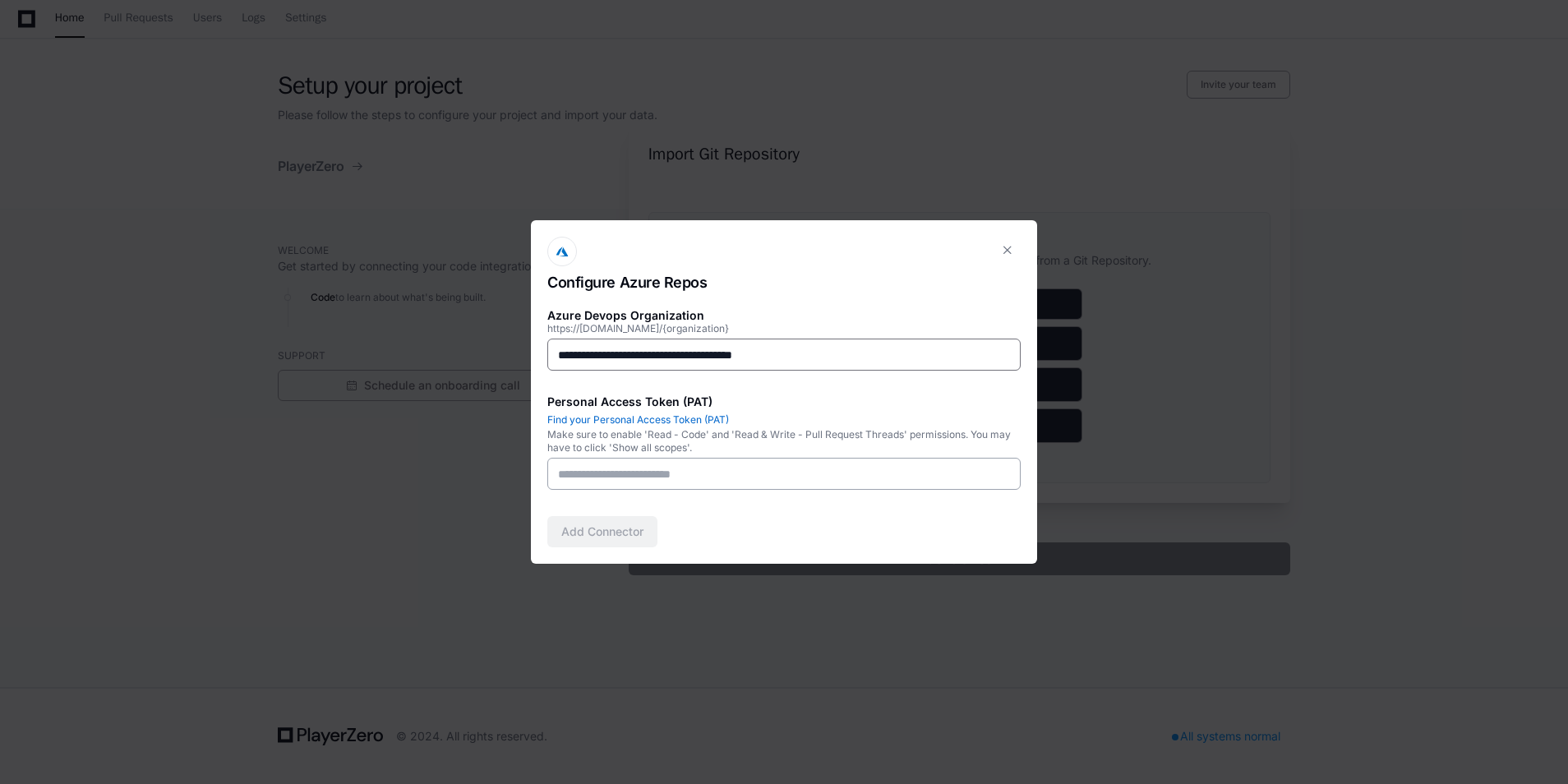 type on "**********" 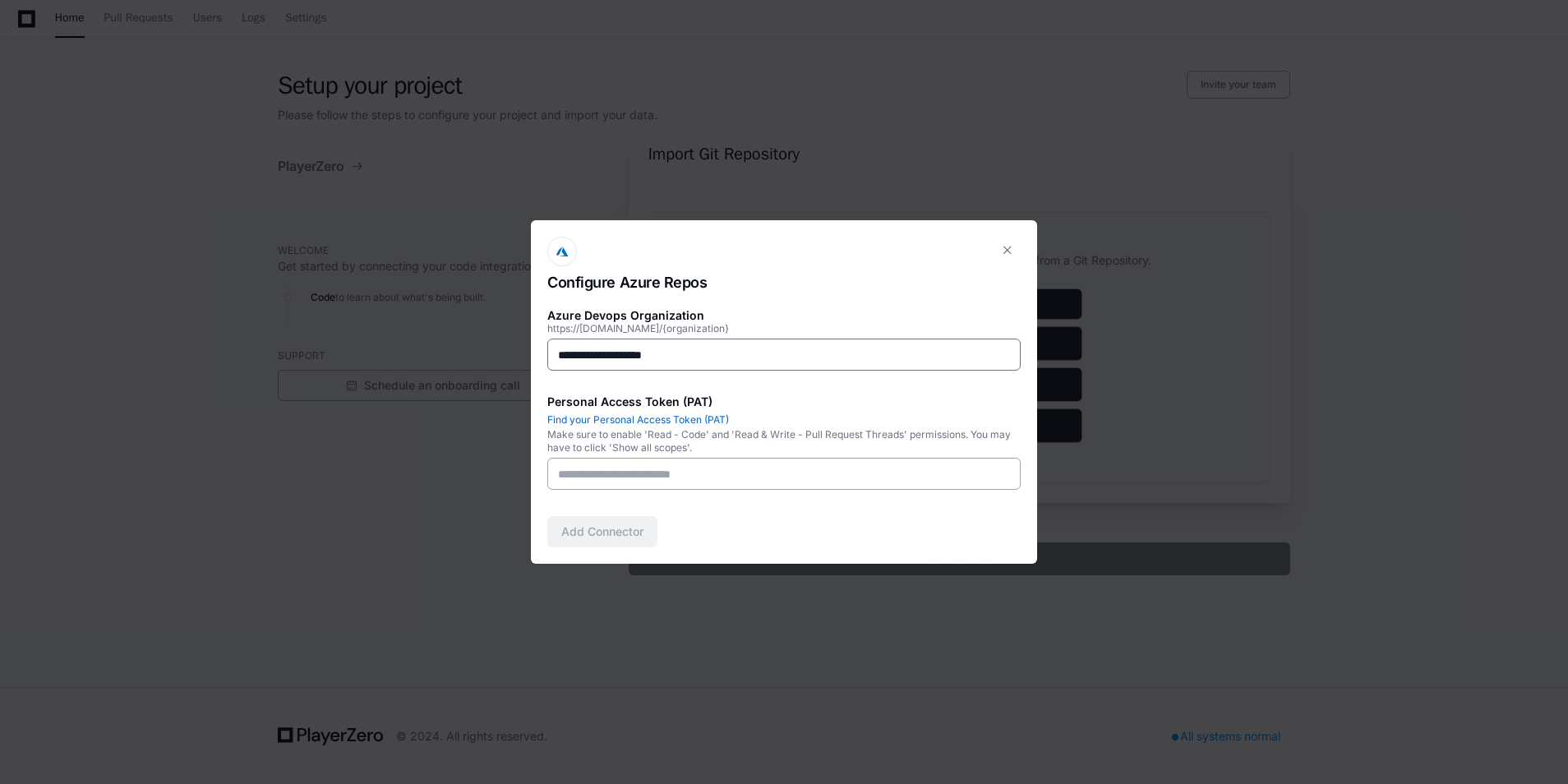 click at bounding box center (784, 473) 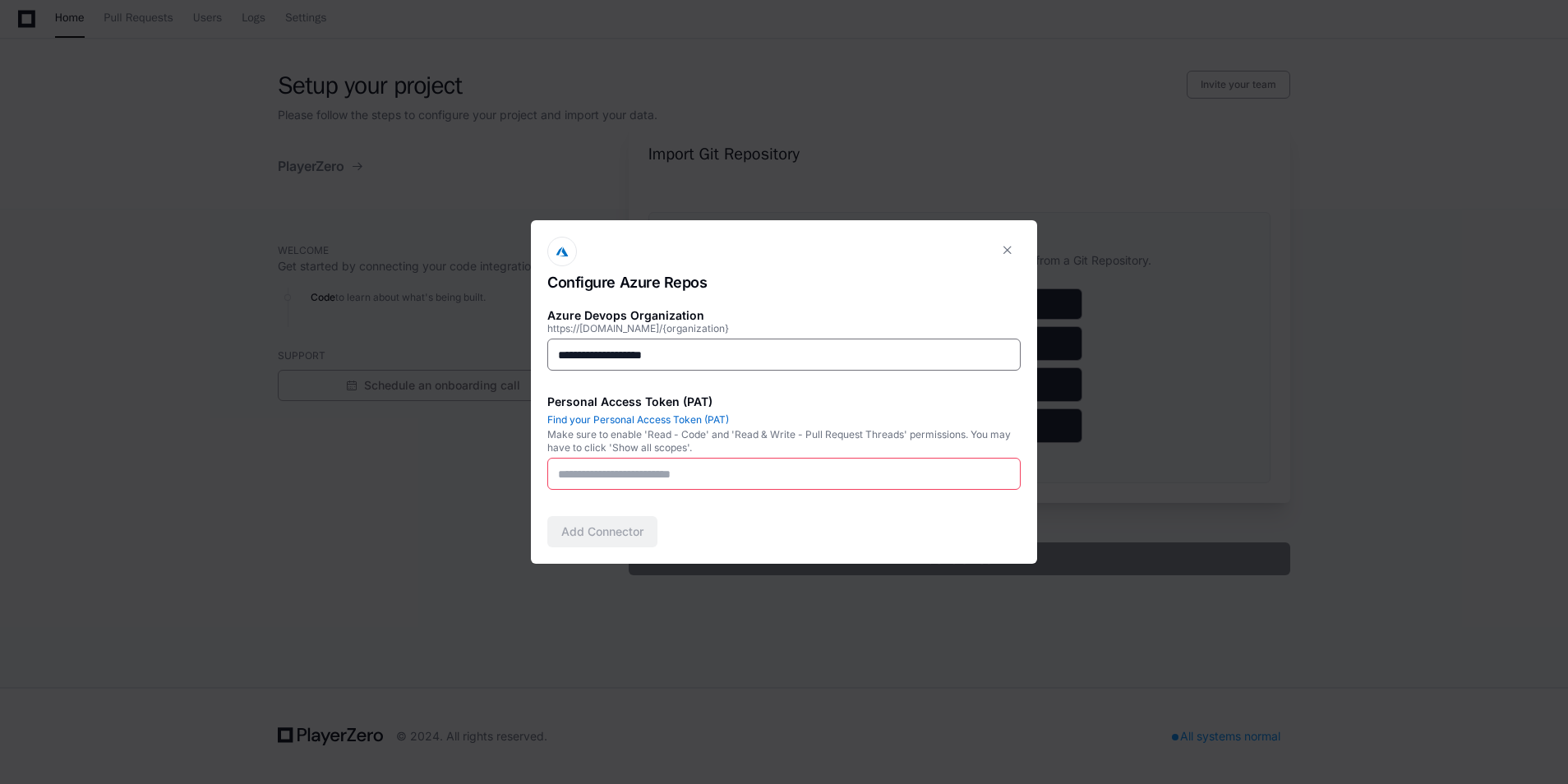click on "**********" at bounding box center [784, 355] 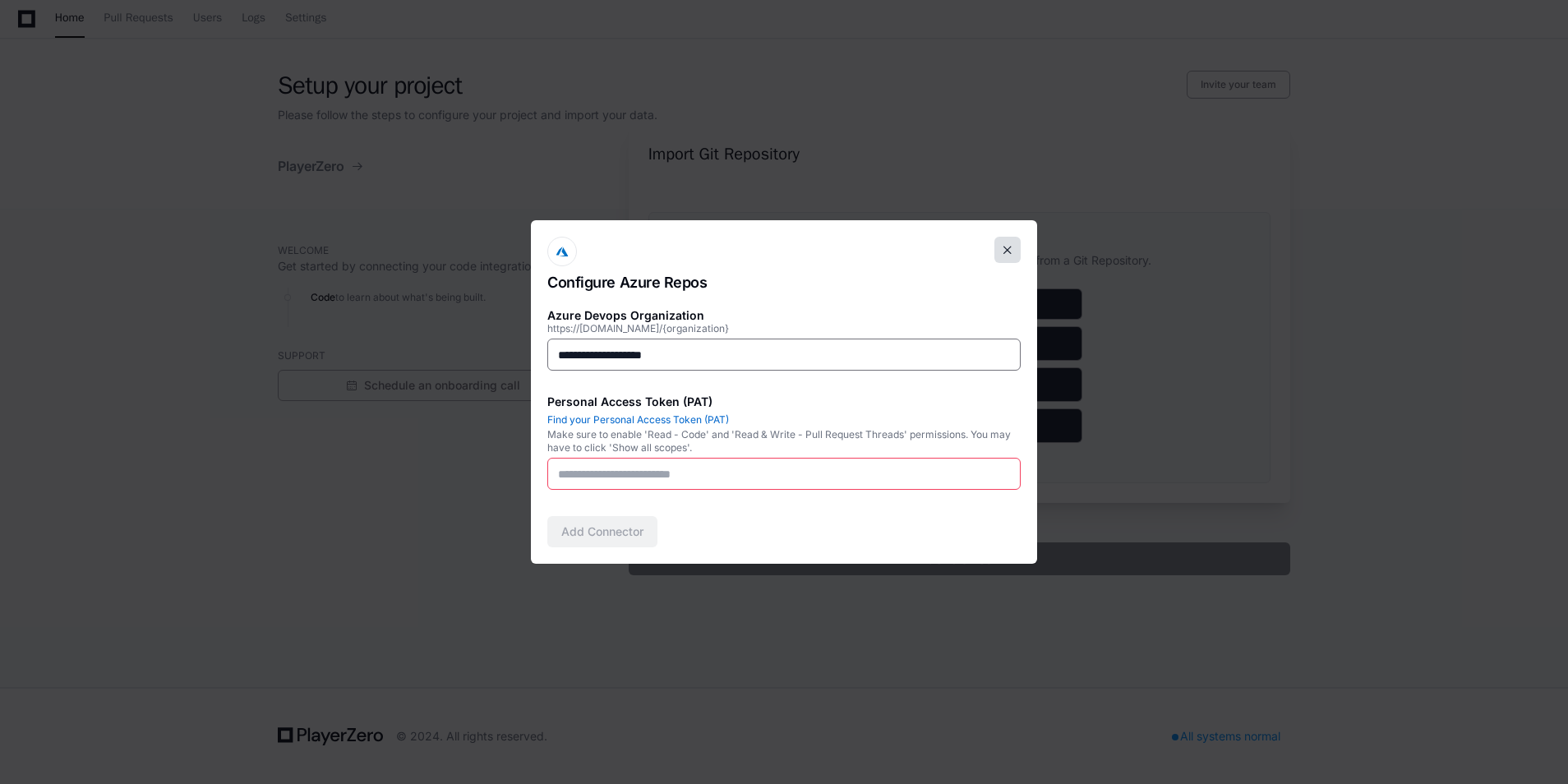 click at bounding box center (1008, 250) 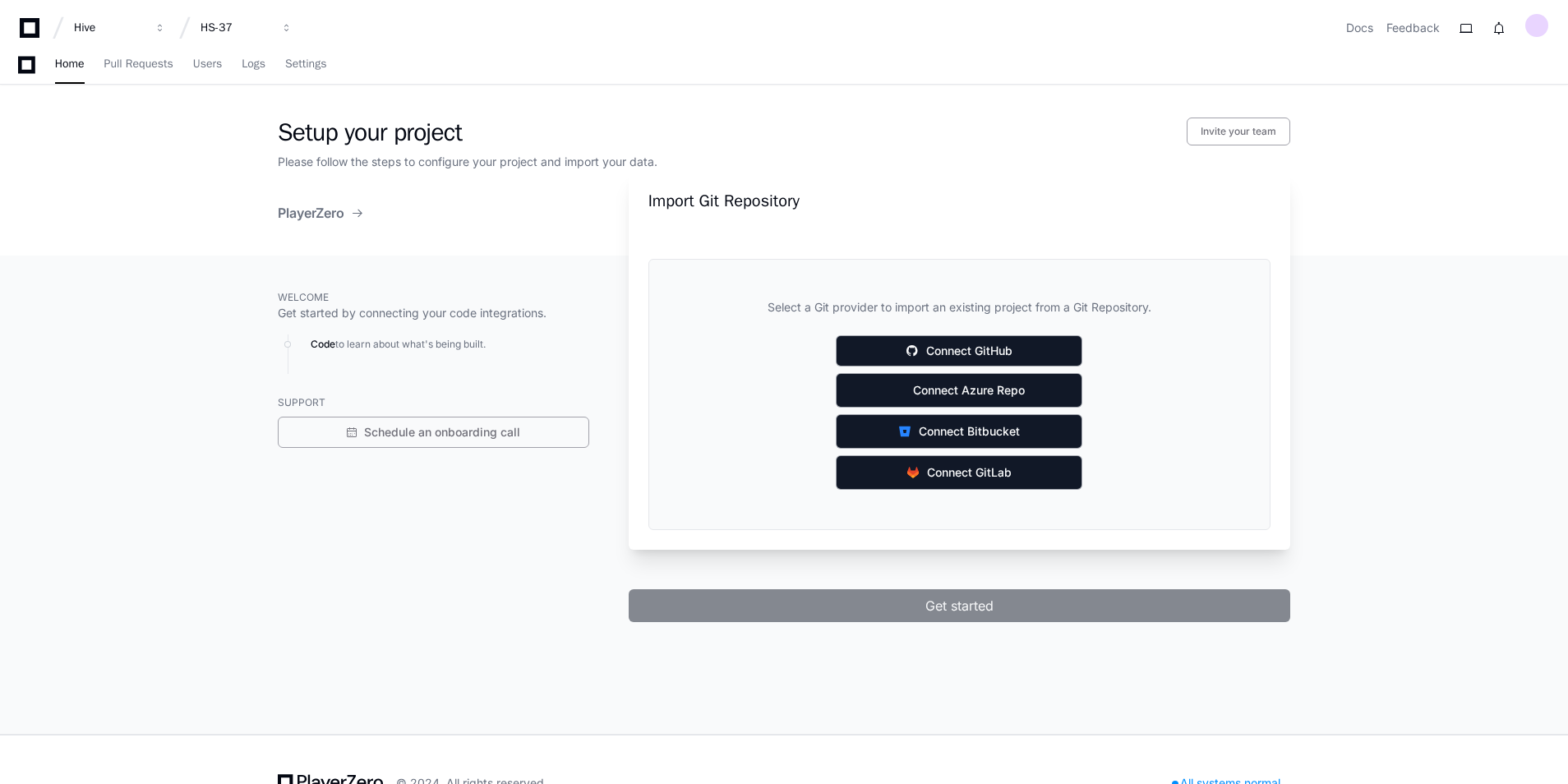 scroll, scrollTop: 47, scrollLeft: 0, axis: vertical 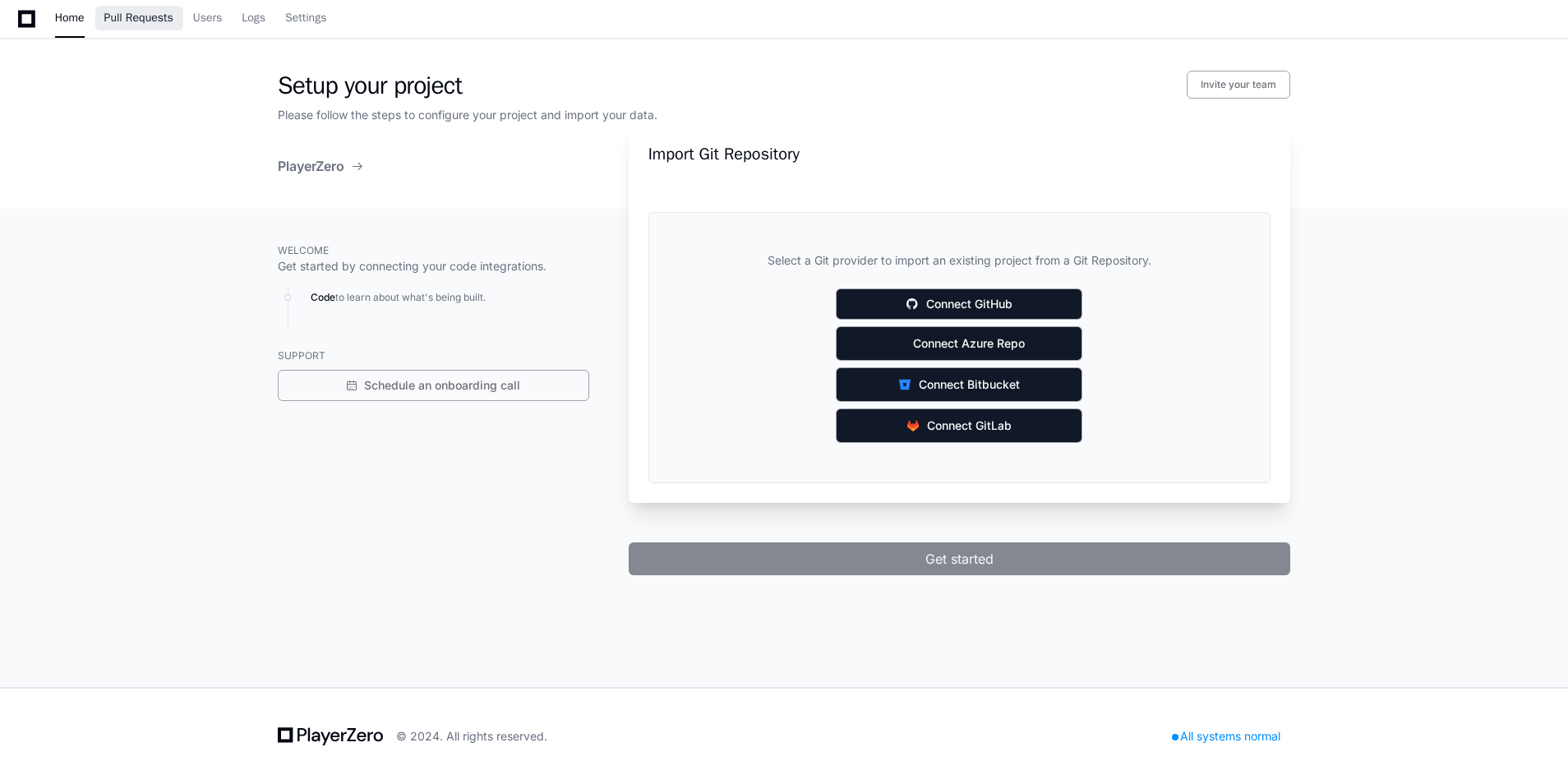 click on "Pull Requests" at bounding box center [139, 18] 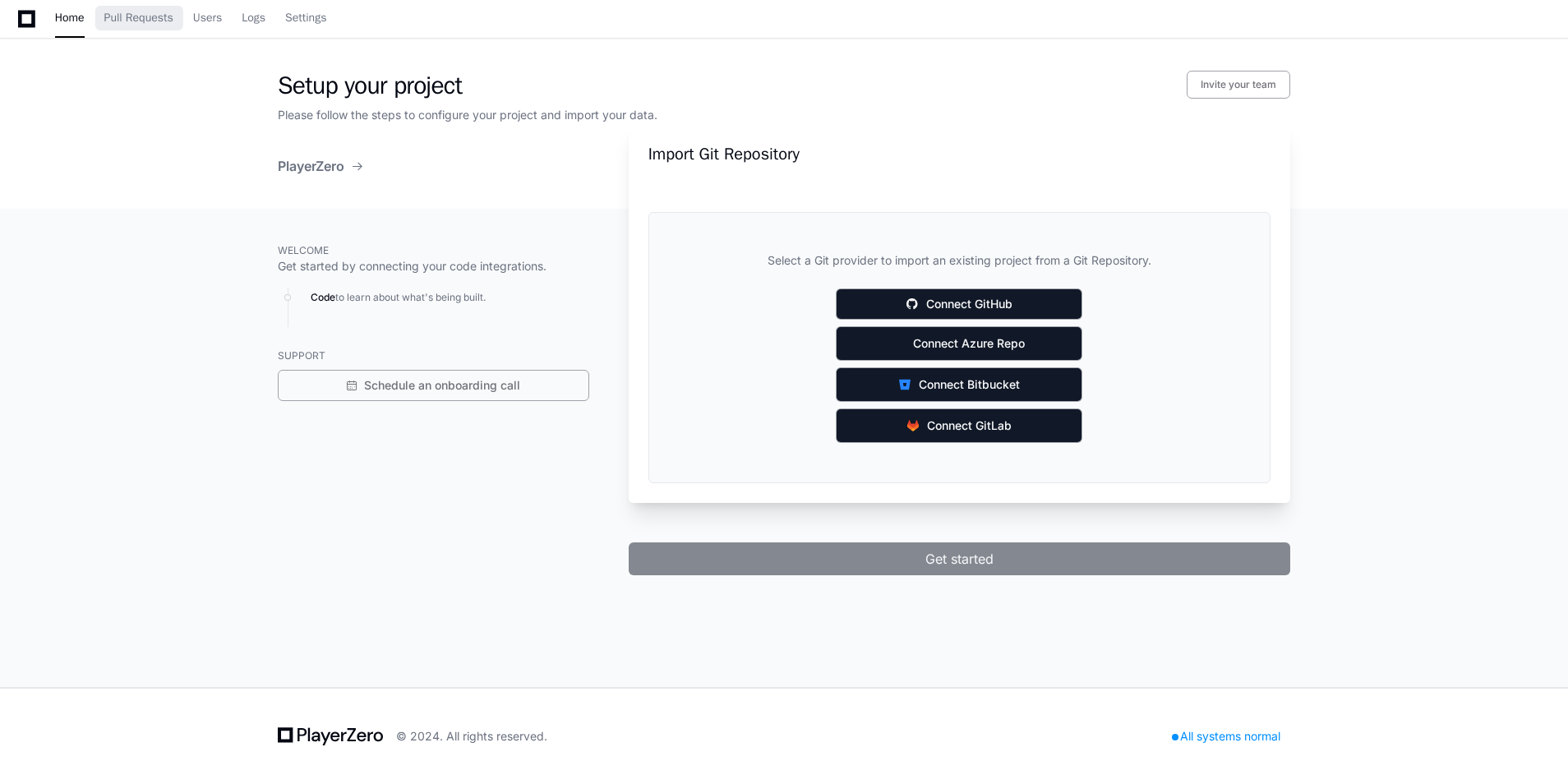 scroll, scrollTop: 0, scrollLeft: 0, axis: both 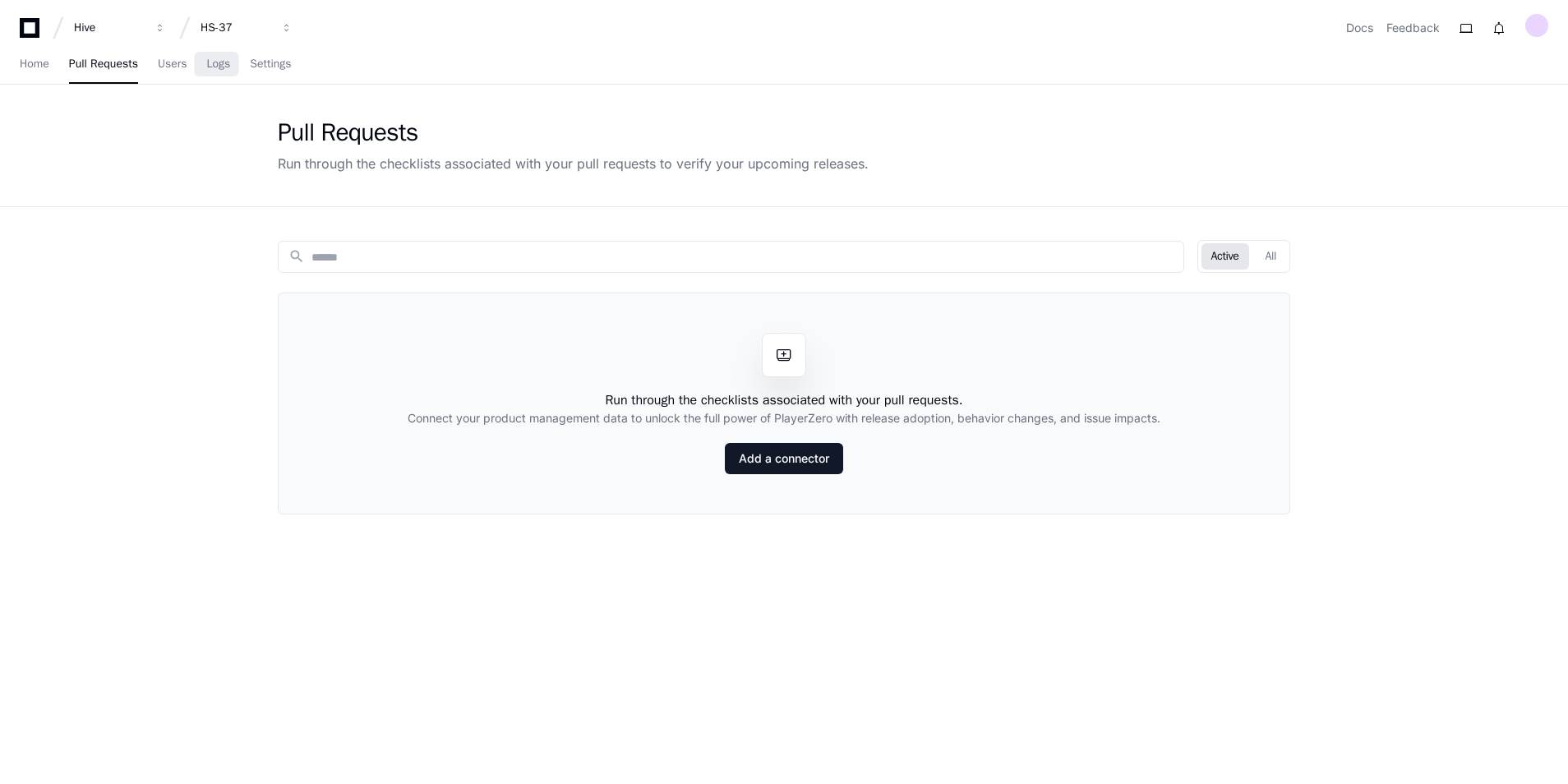 click on "Home Pull Requests Users Logs Settings" at bounding box center (155, 65) 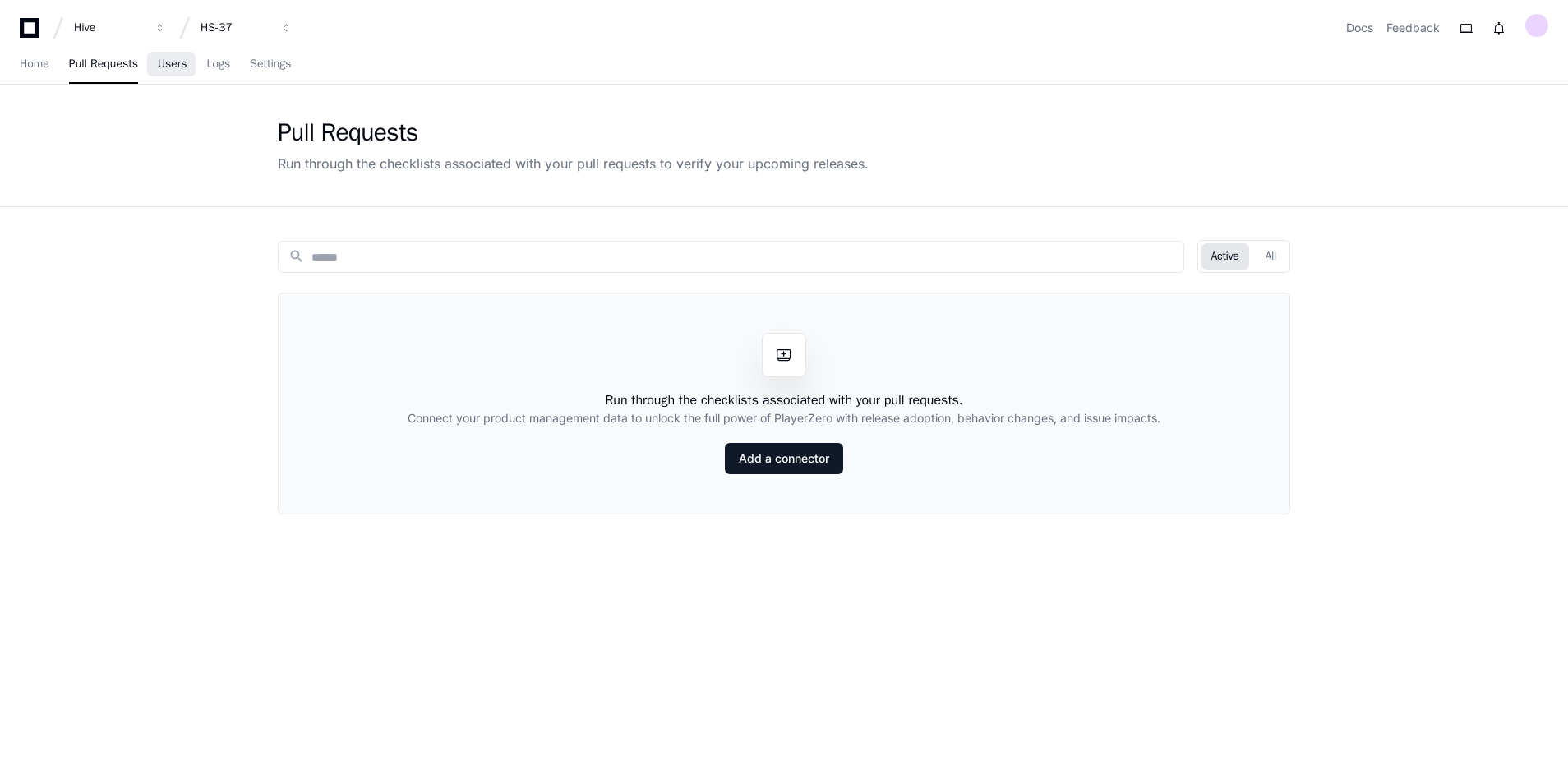 click on "Users" at bounding box center [173, 64] 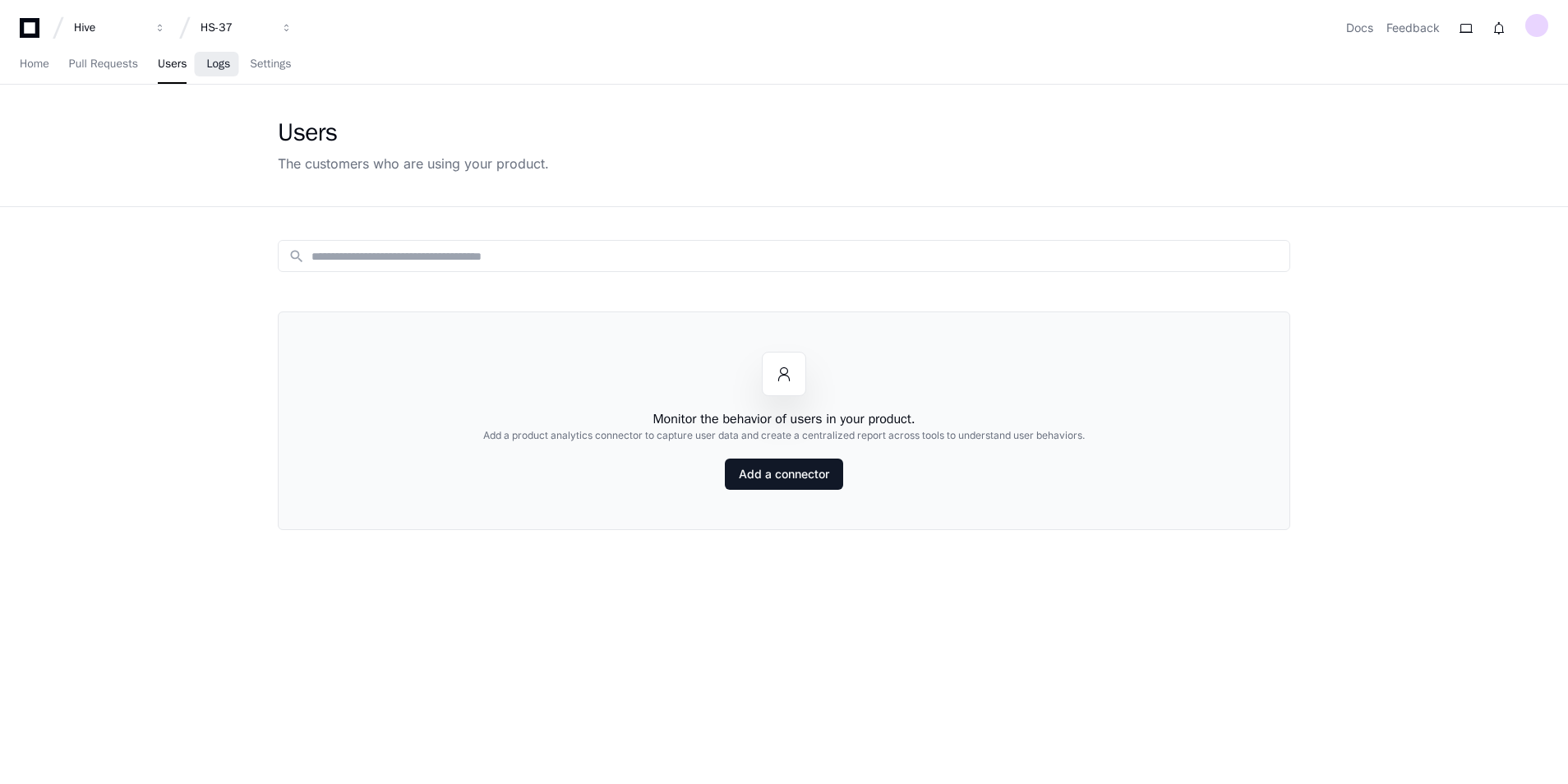click on "Logs" at bounding box center [218, 64] 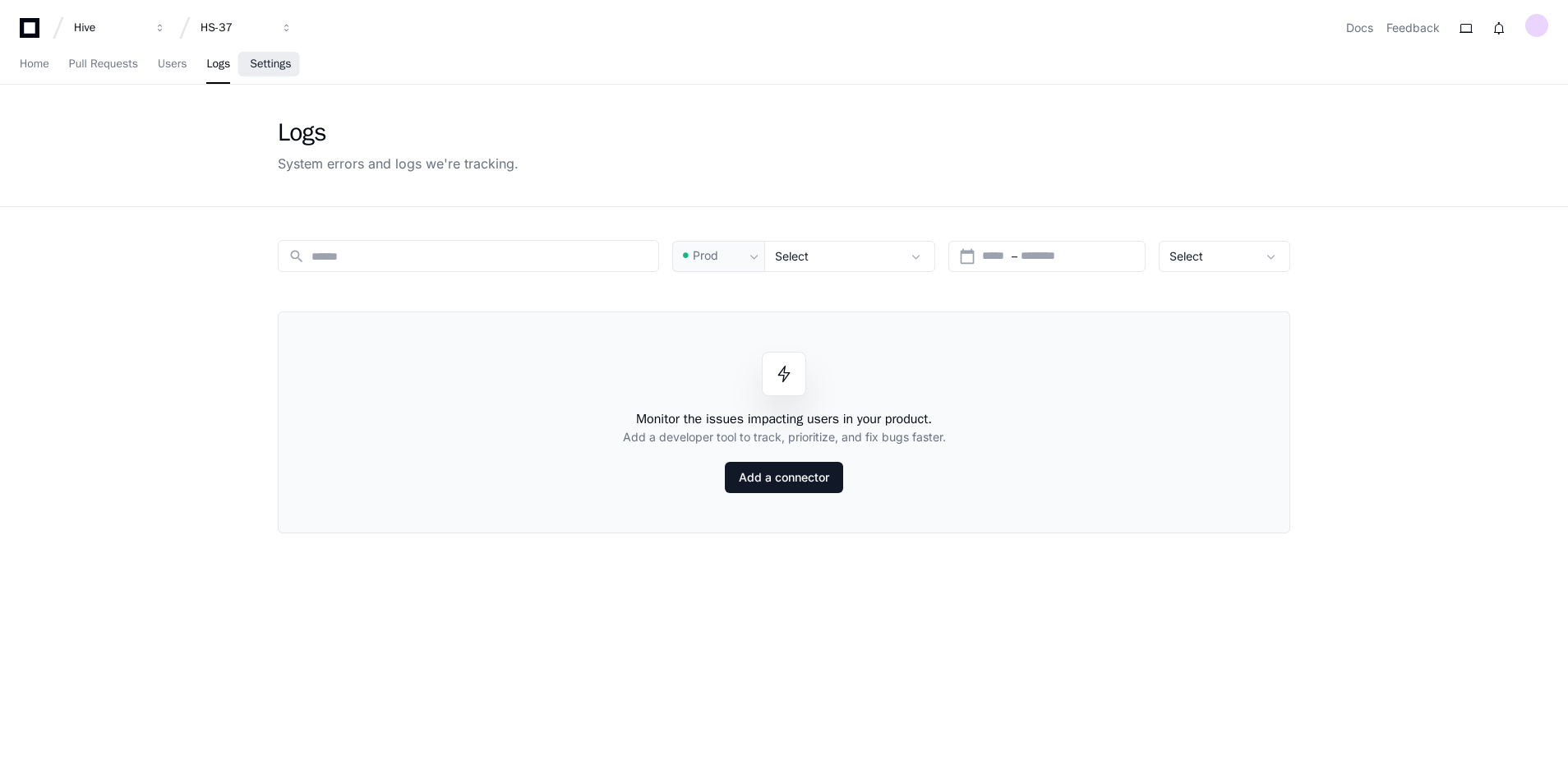 click on "Settings" at bounding box center (270, 64) 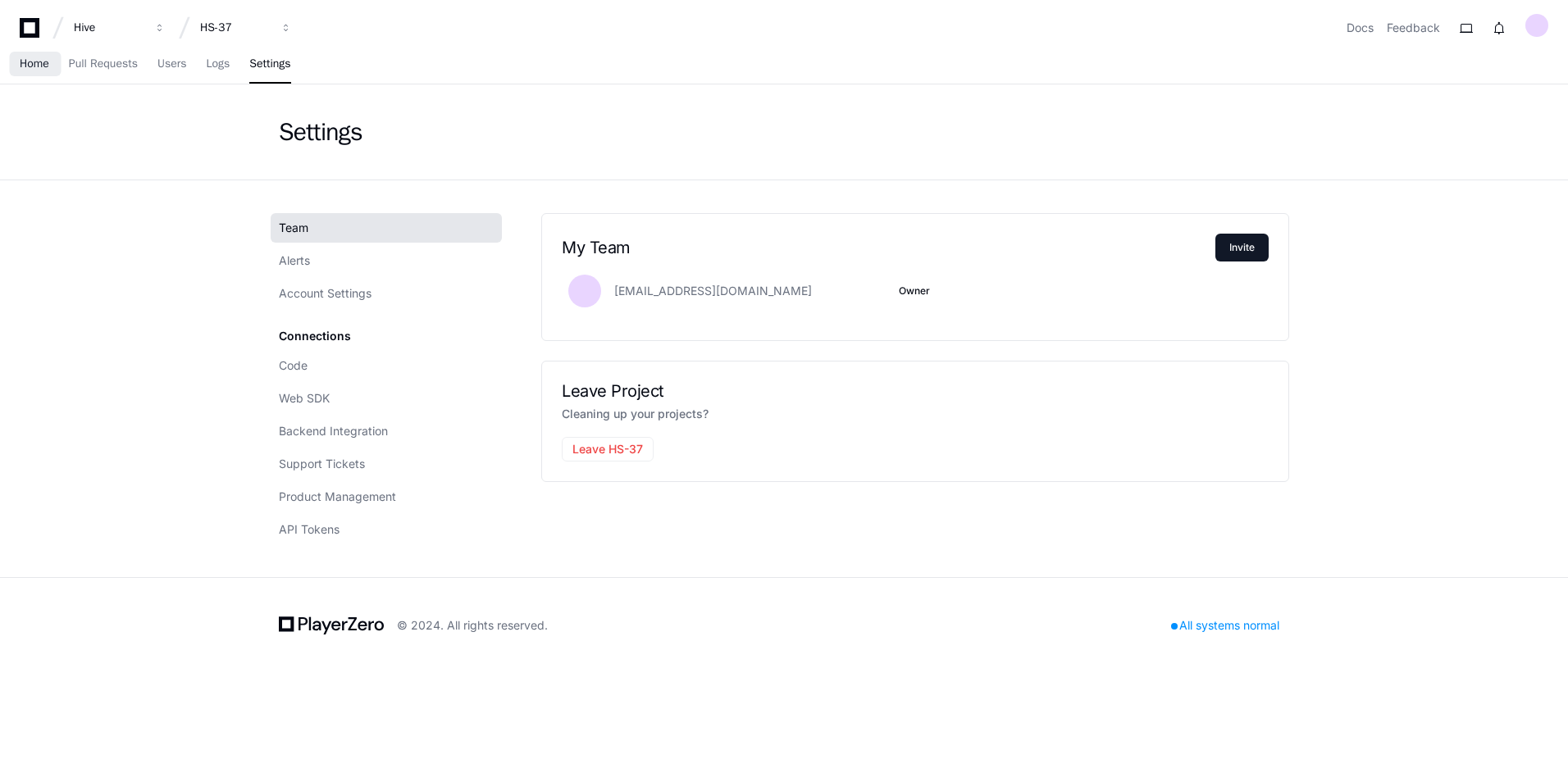 click on "Home" at bounding box center [34, 65] 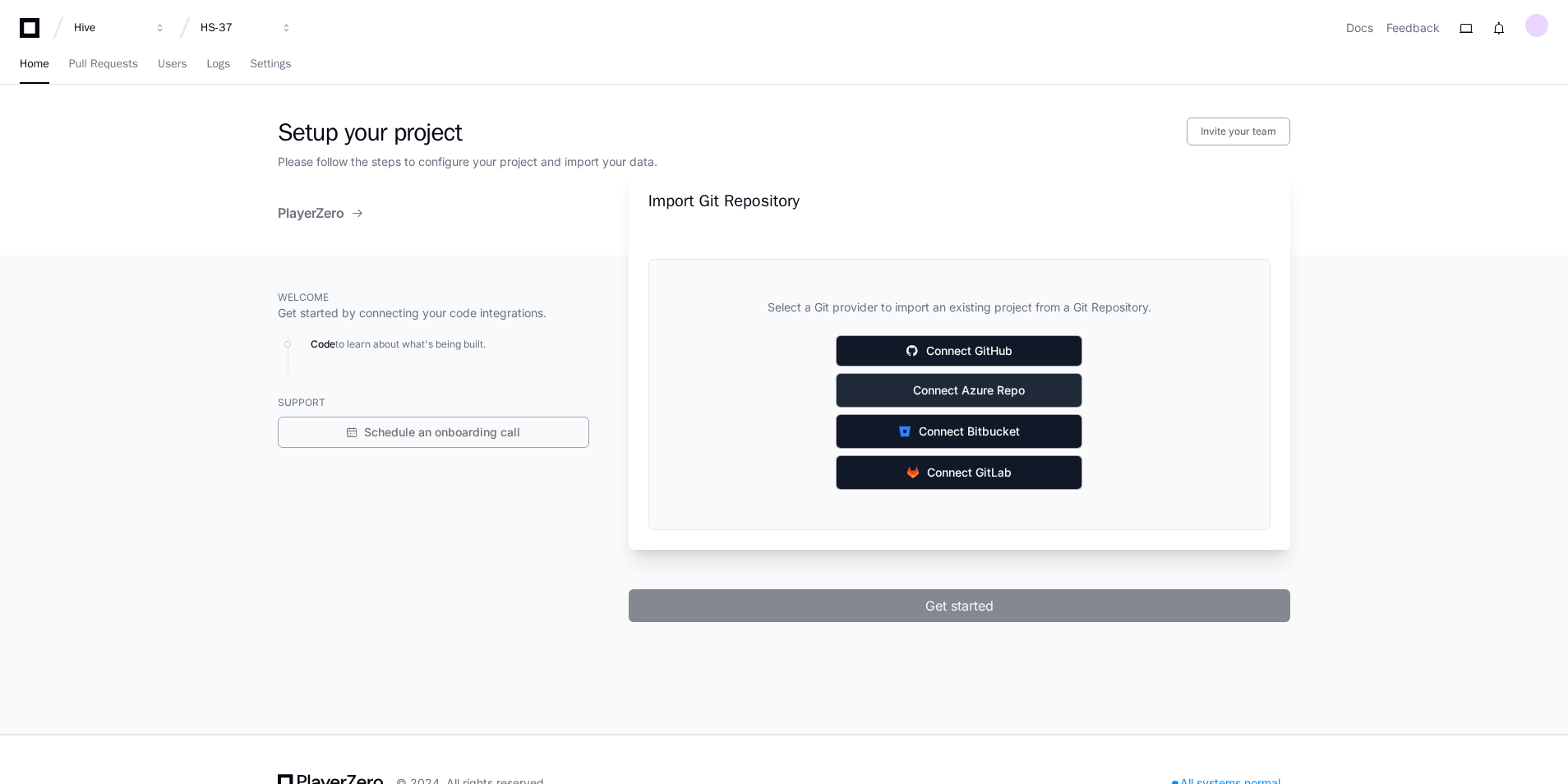 click on "Connect Azure Repo" 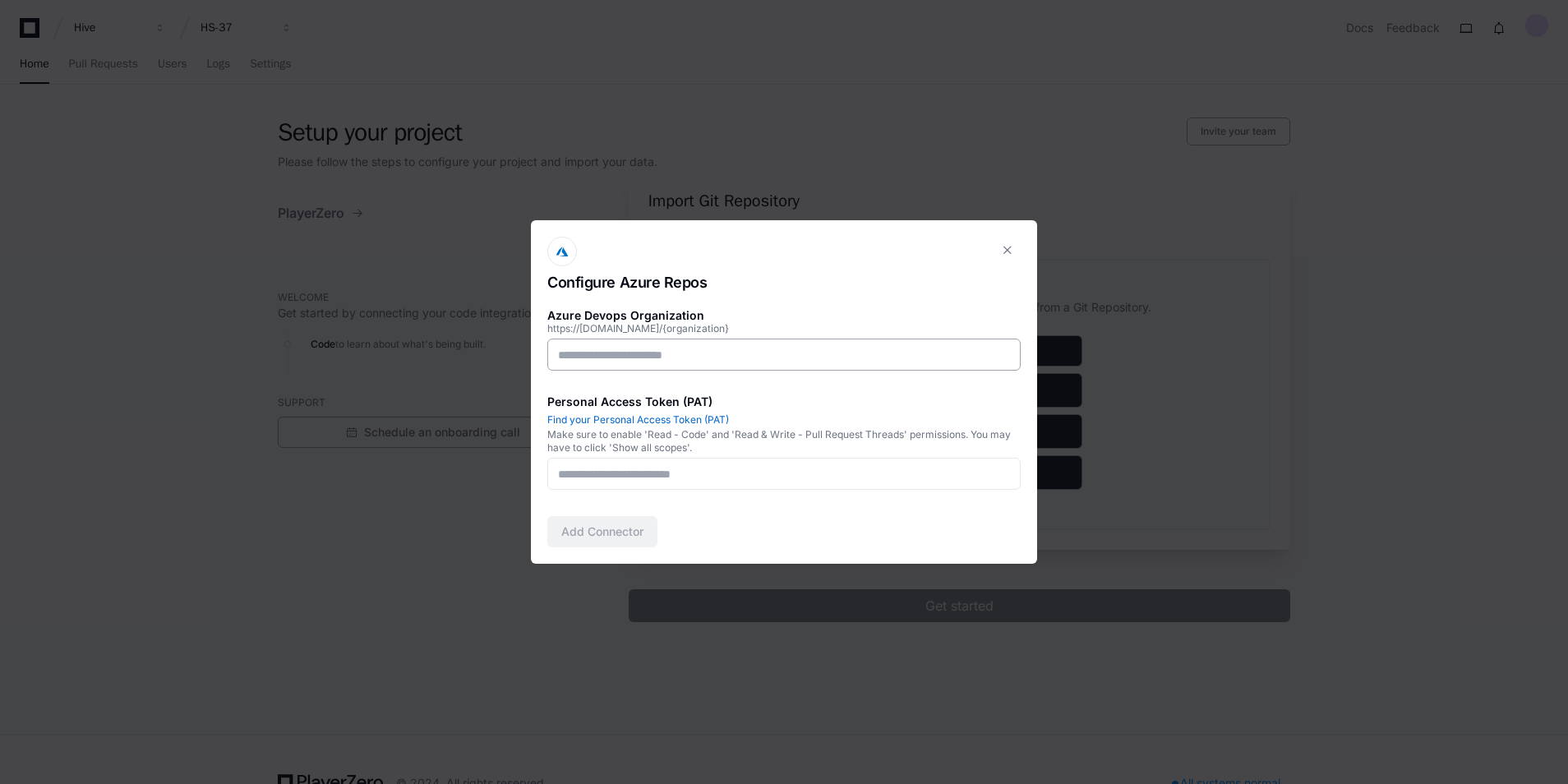 click at bounding box center (784, 354) 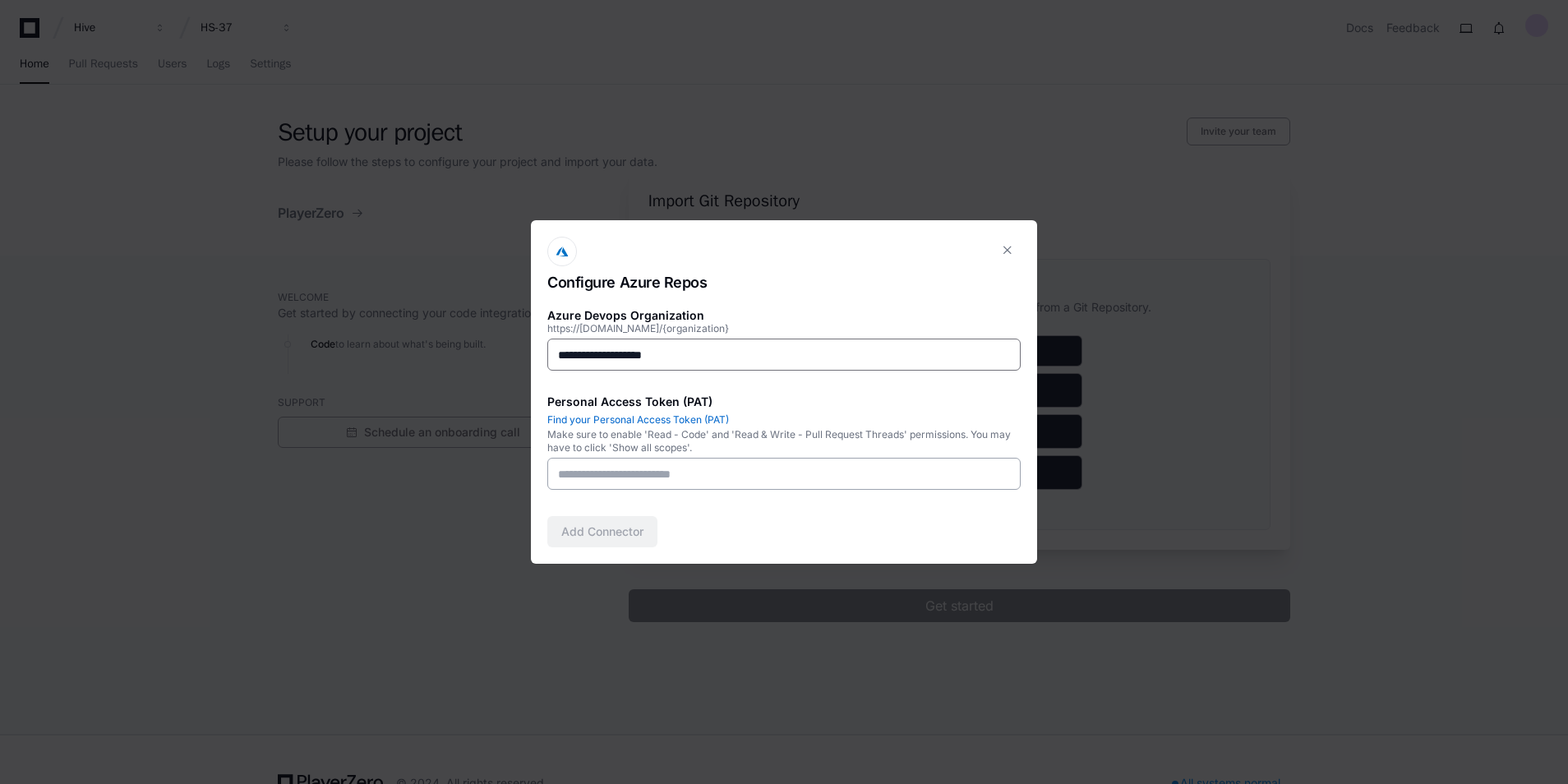 type on "**********" 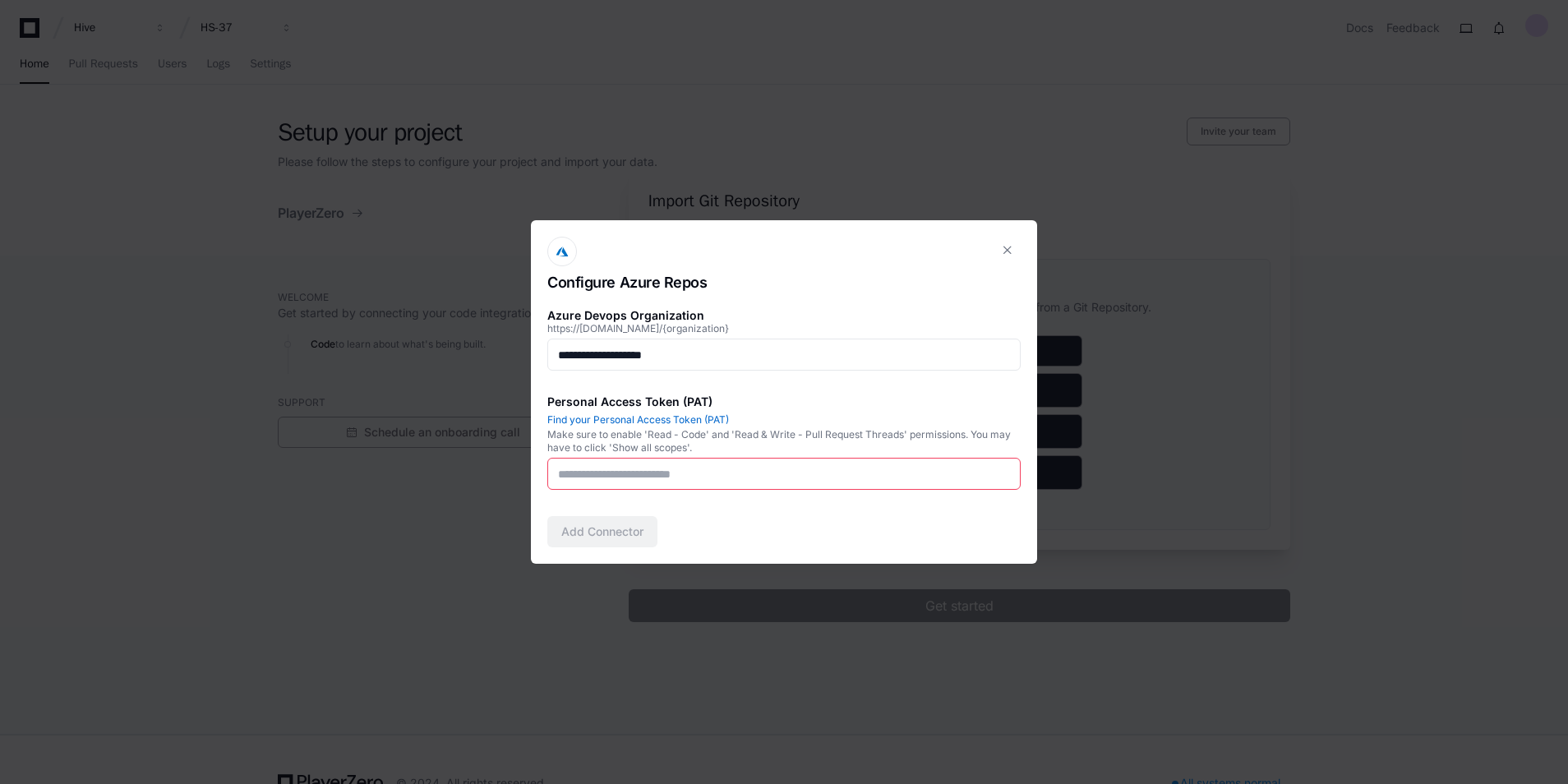click at bounding box center [784, 474] 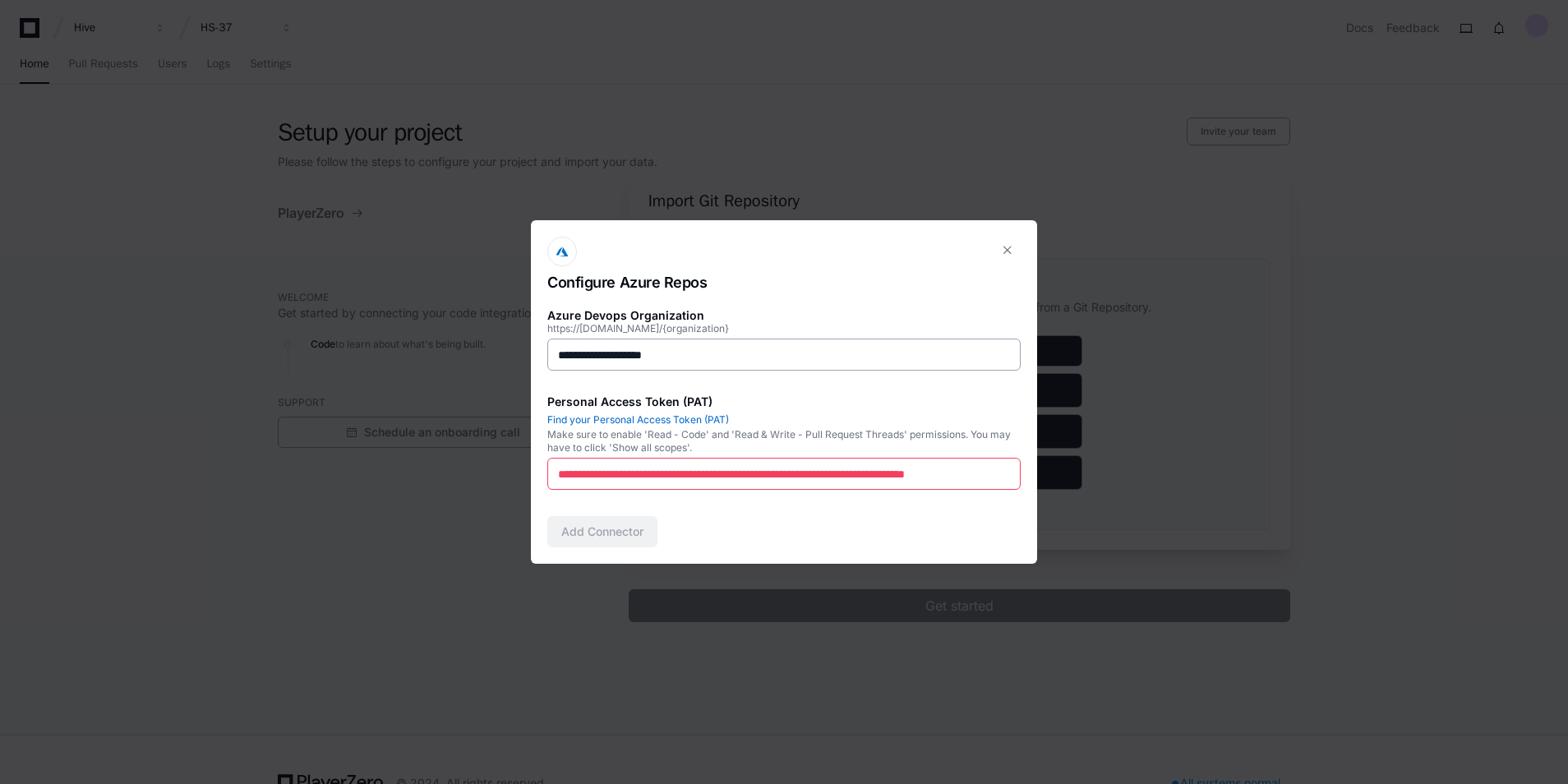 scroll, scrollTop: 0, scrollLeft: 156, axis: horizontal 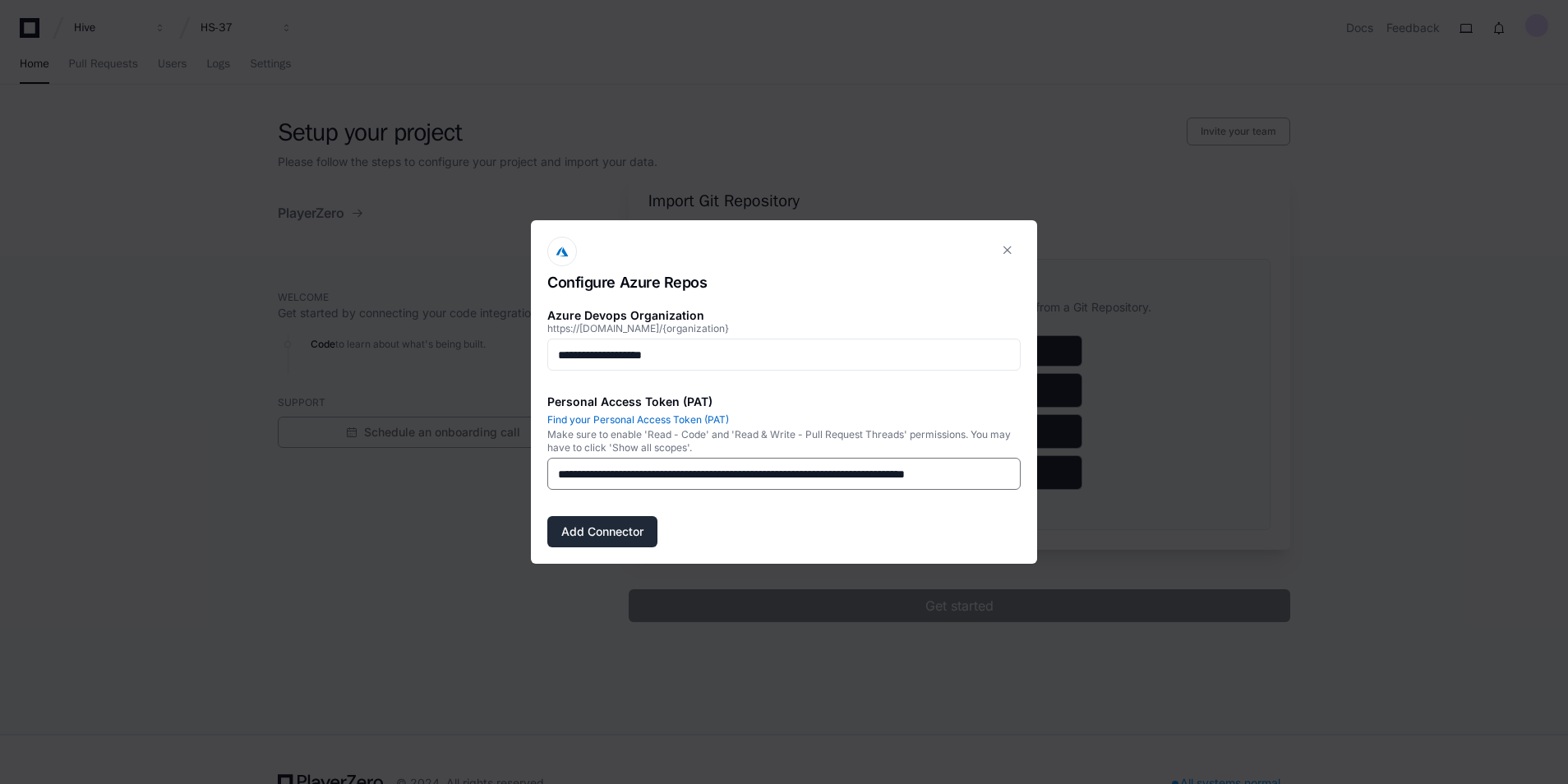type on "**********" 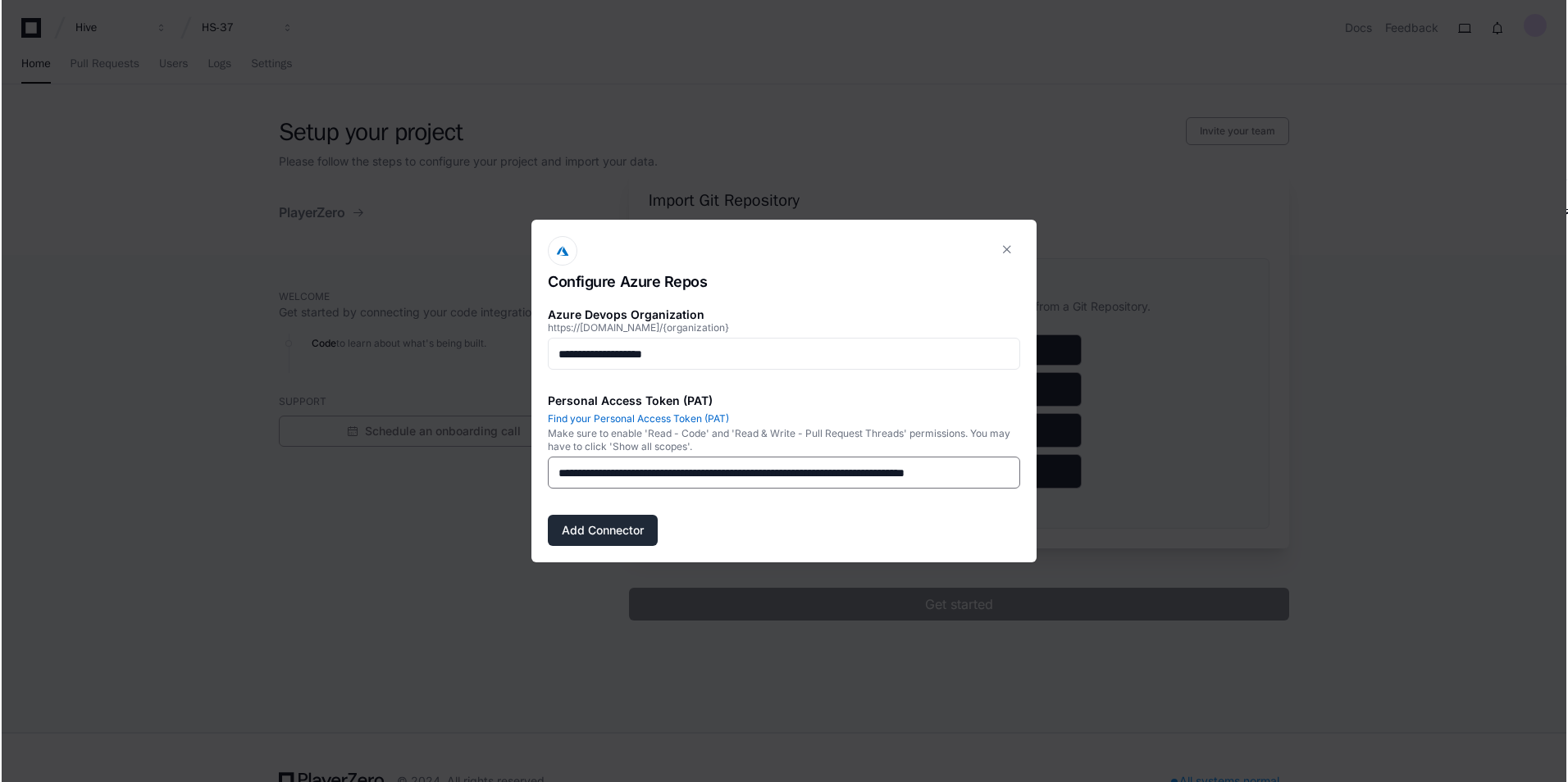 scroll, scrollTop: 0, scrollLeft: 0, axis: both 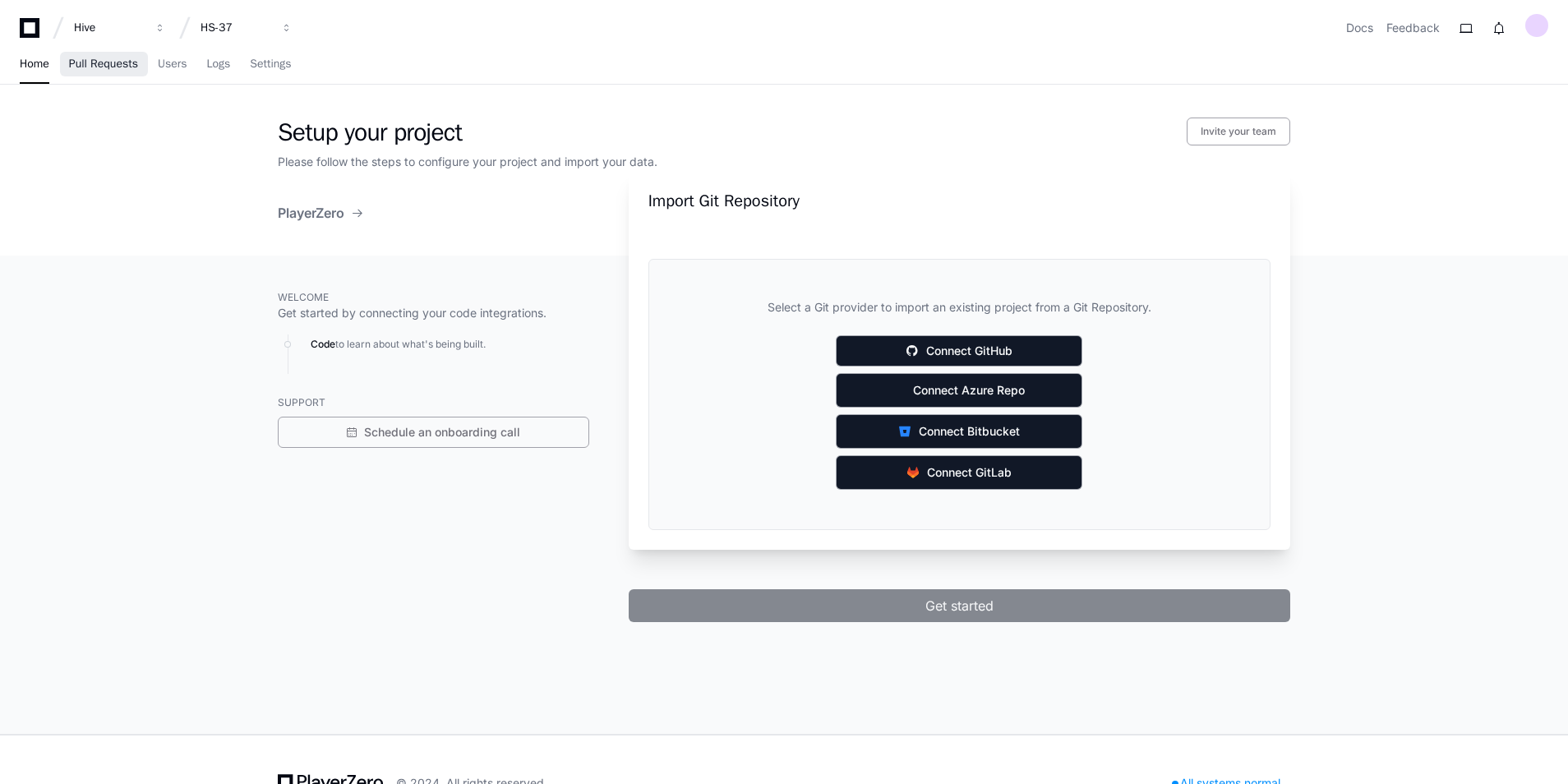 click on "Pull Requests" at bounding box center [104, 64] 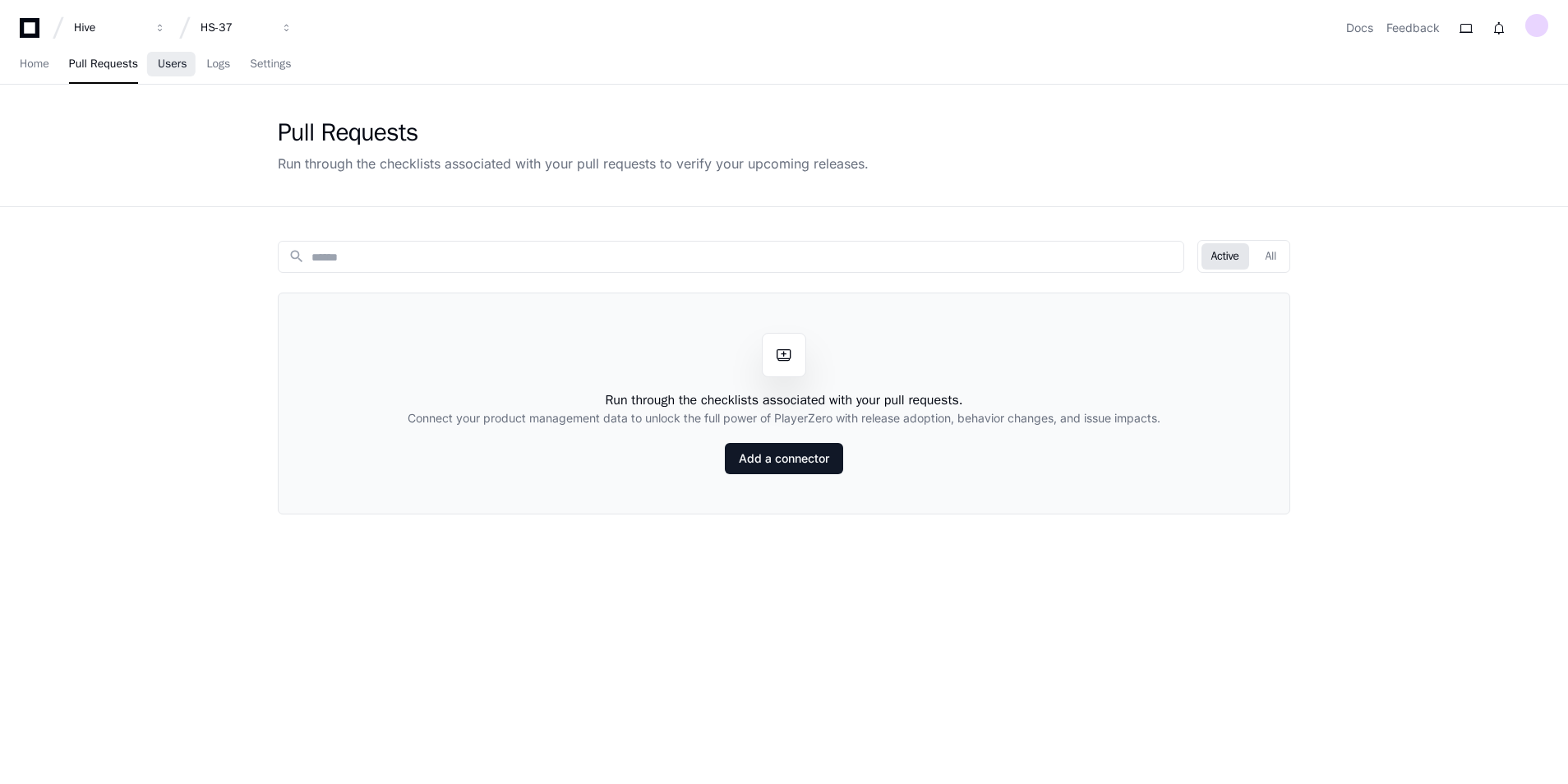 click on "Users" at bounding box center (173, 65) 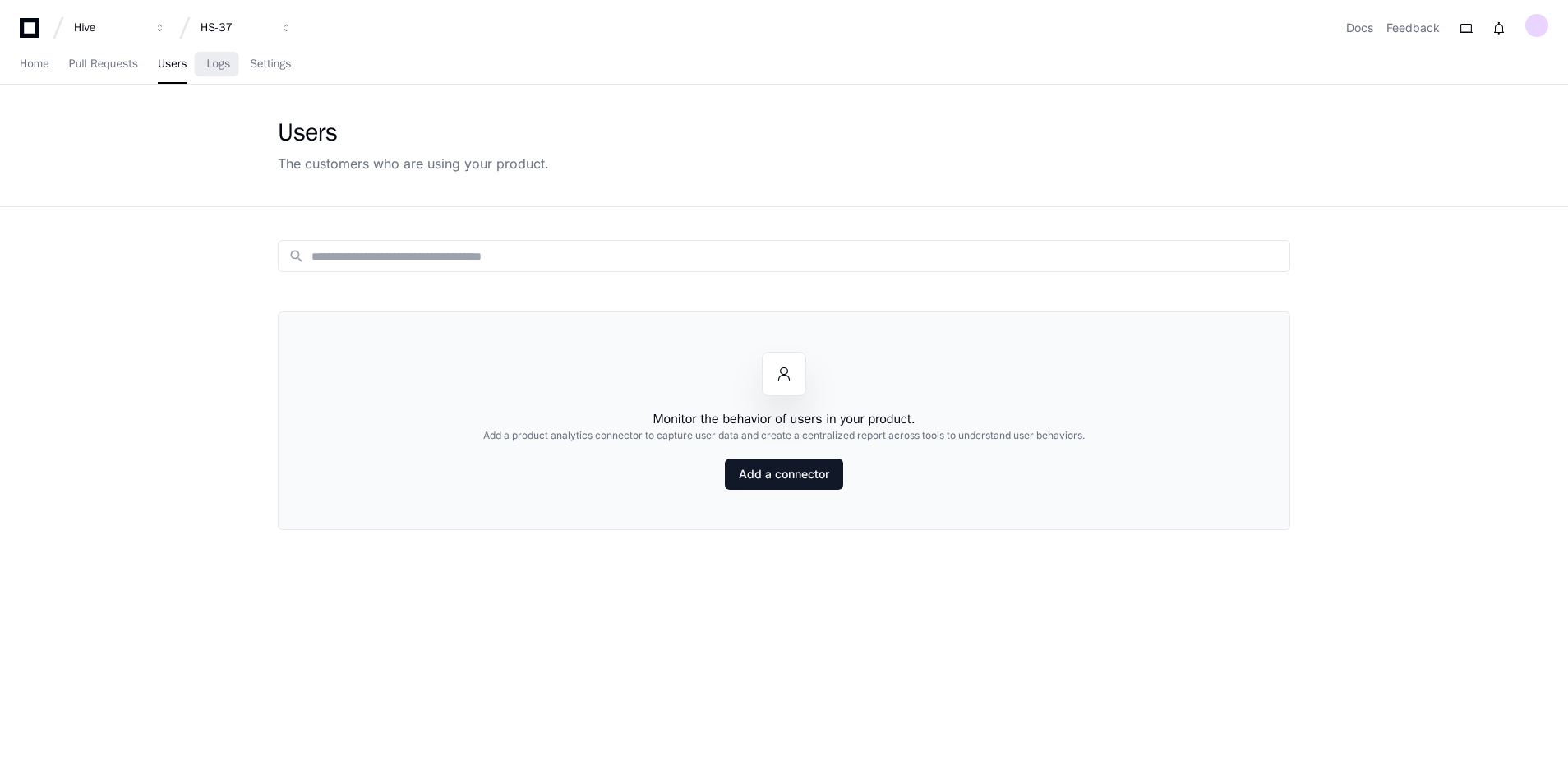 click on "Home Pull Requests Users Logs Settings" at bounding box center [155, 65] 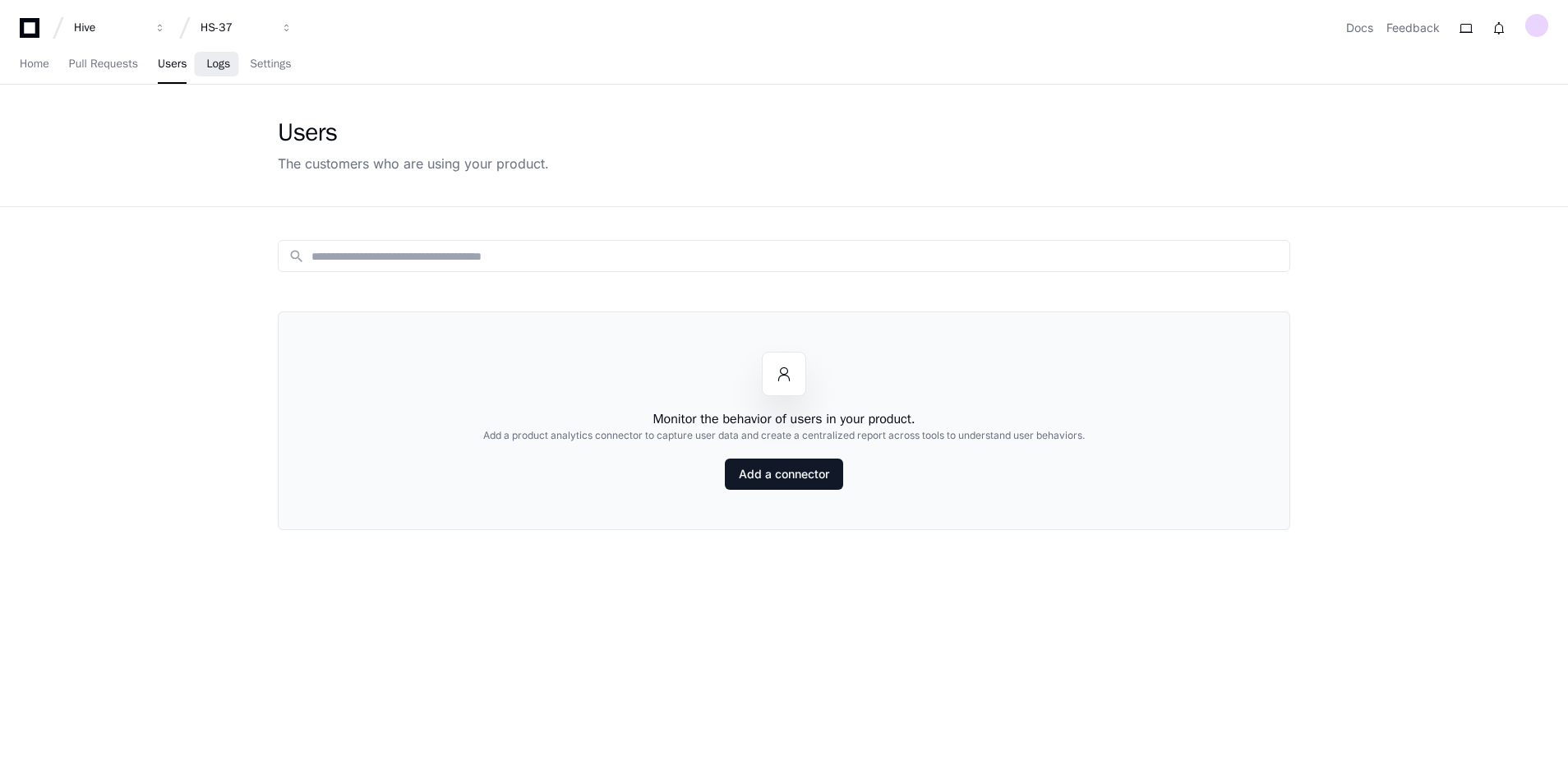 click on "Logs" at bounding box center [218, 64] 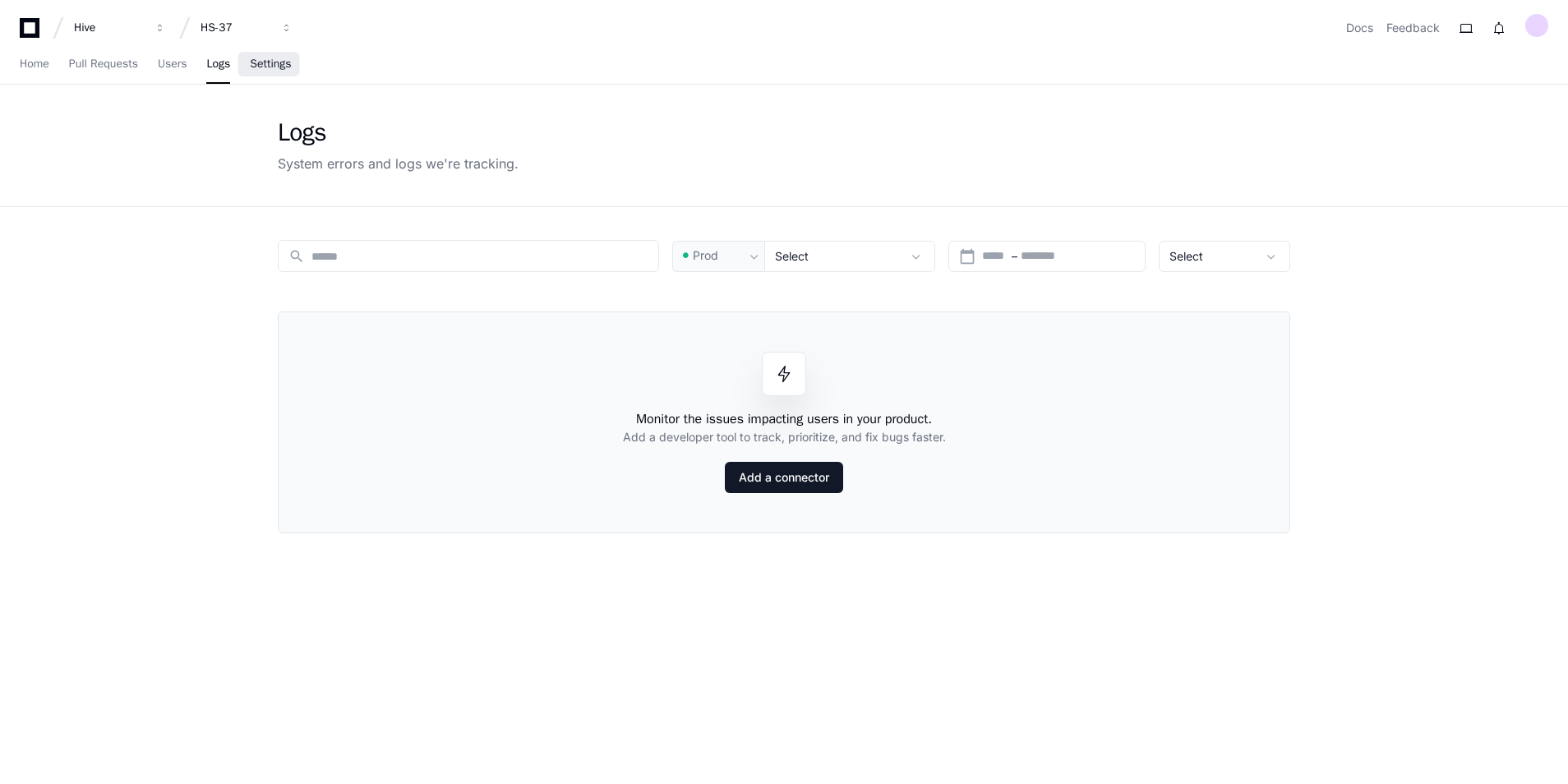 click on "Settings" at bounding box center [270, 64] 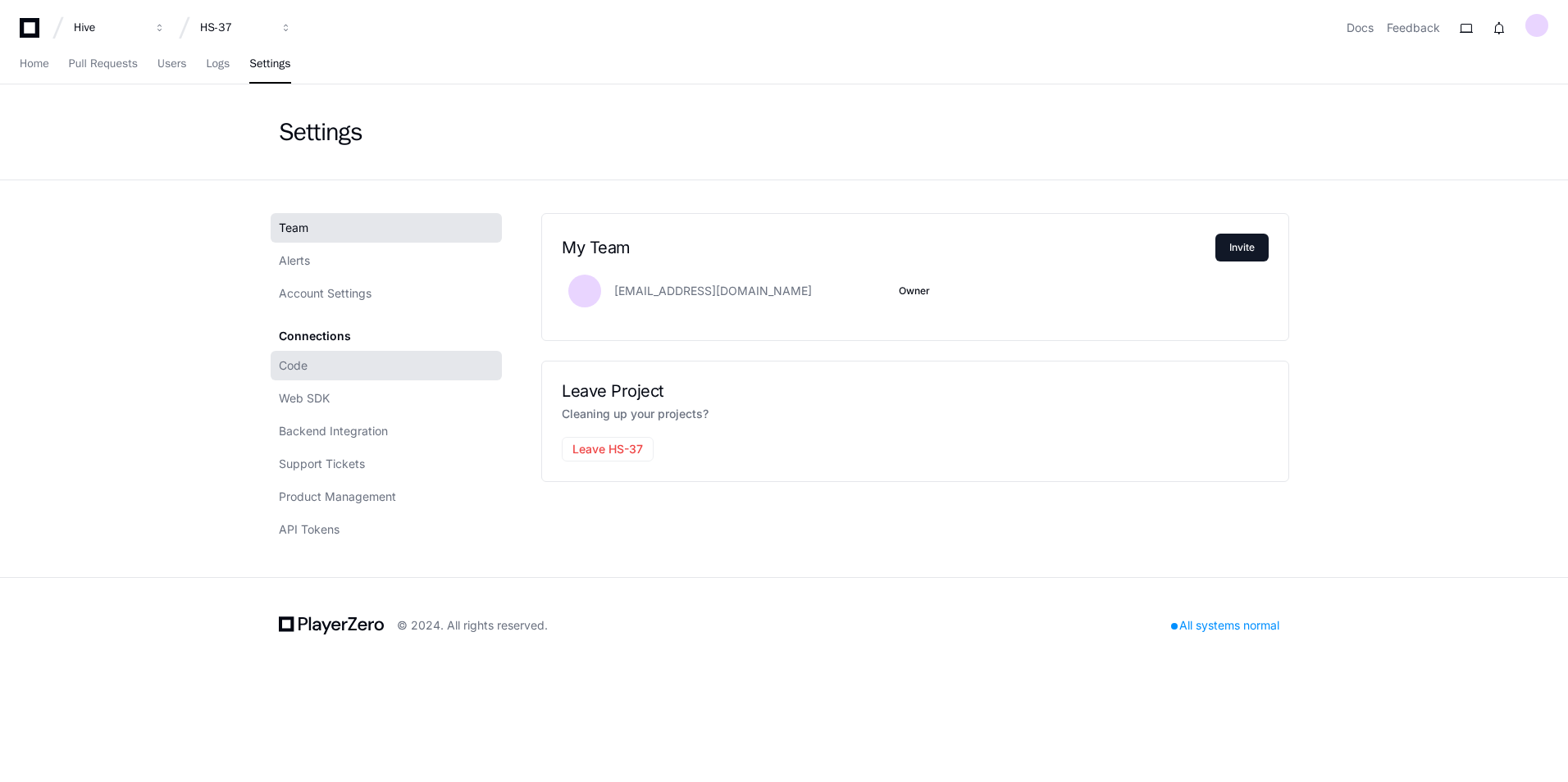 click on "Code" 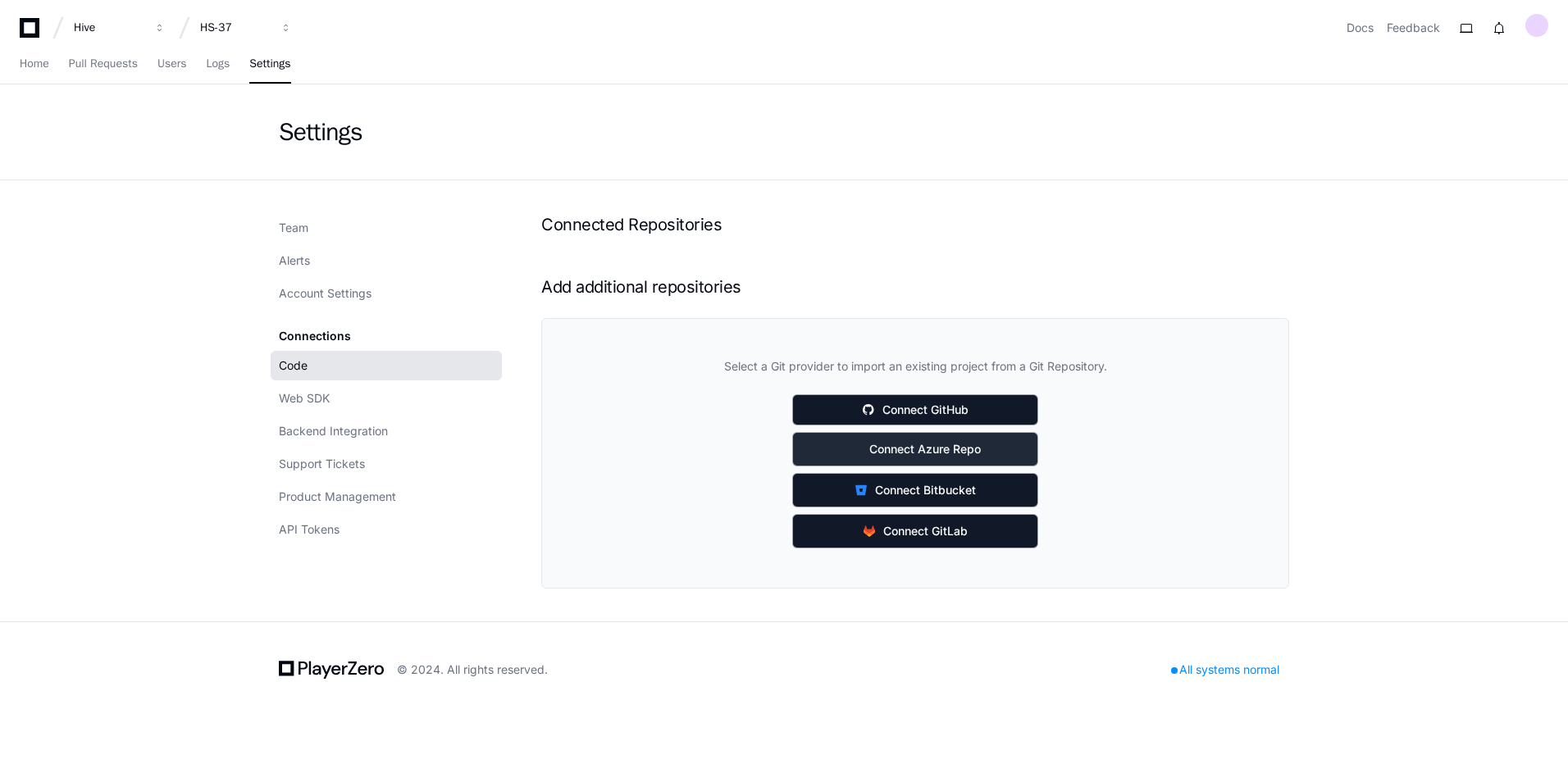 click on "Connect Azure Repo" 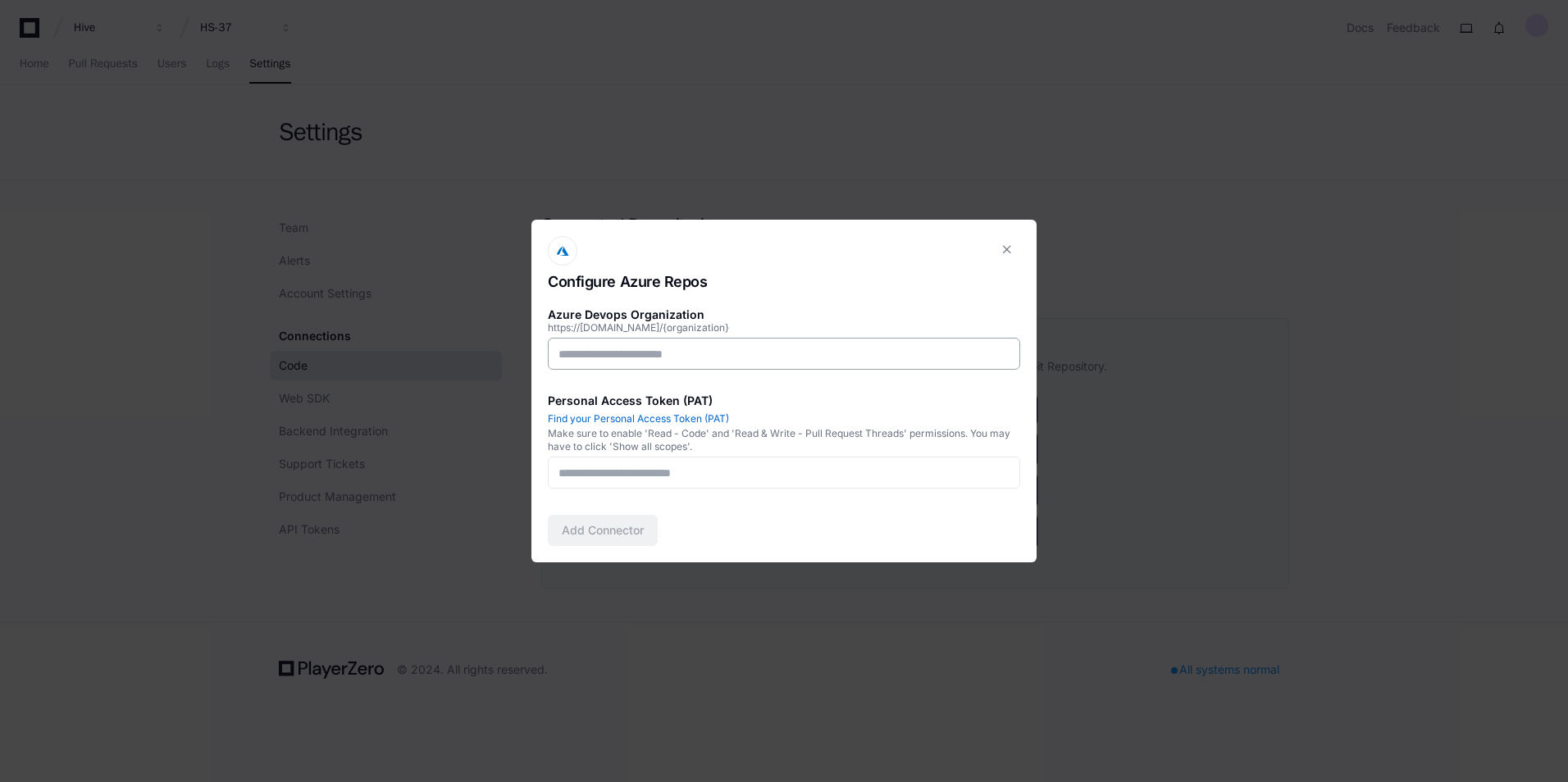 click at bounding box center (784, 354) 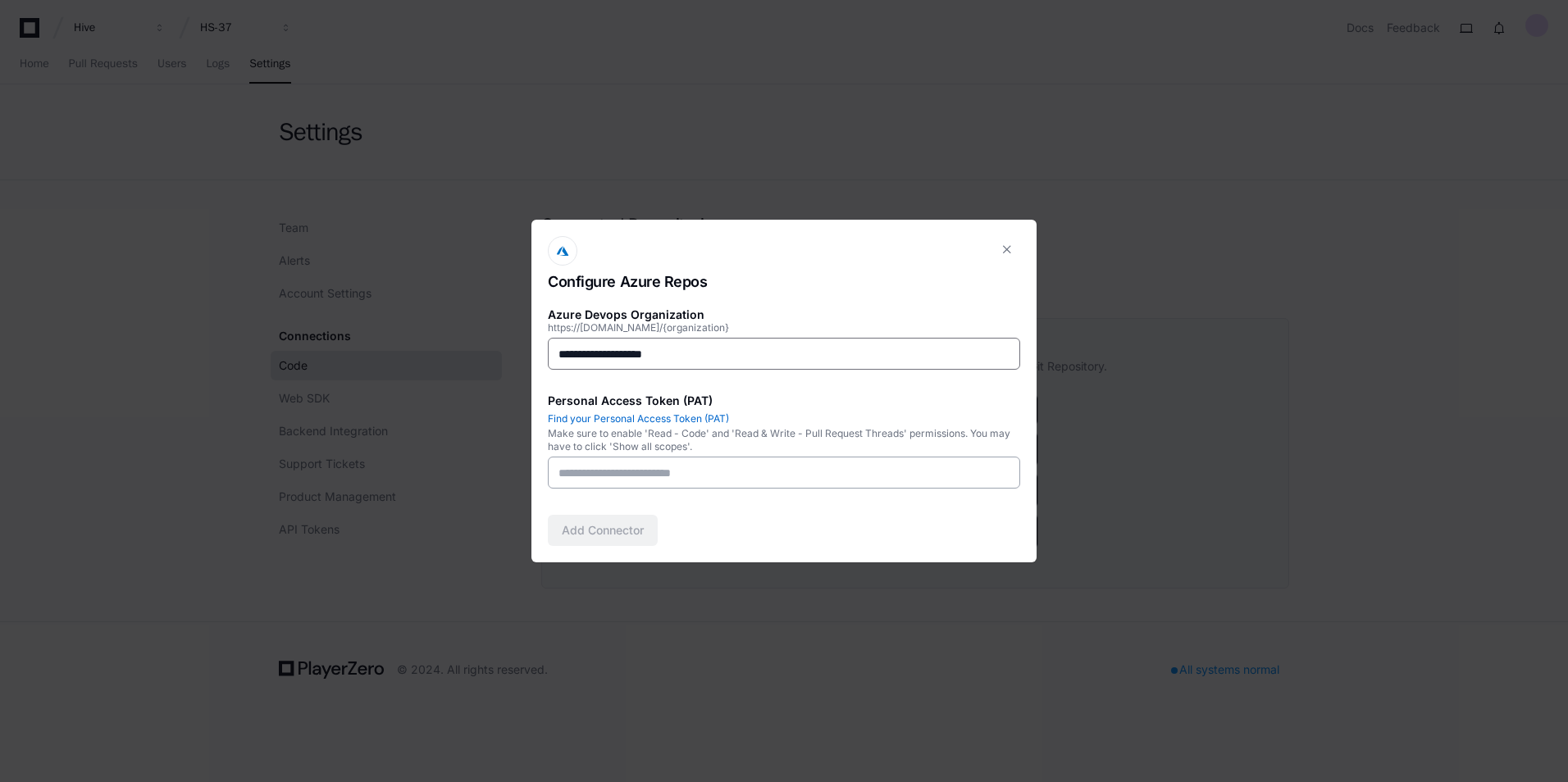 type on "**********" 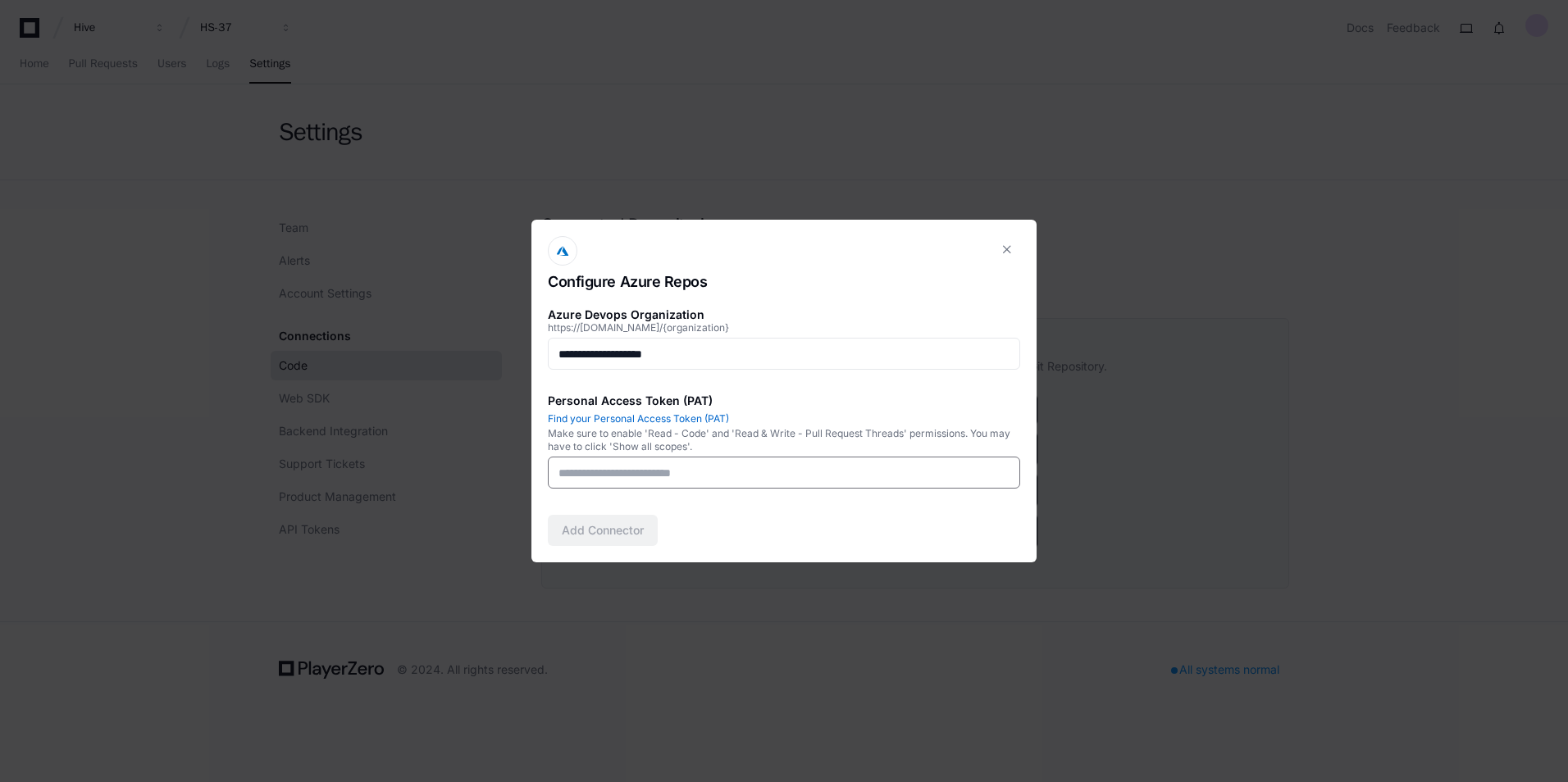 click at bounding box center (784, 473) 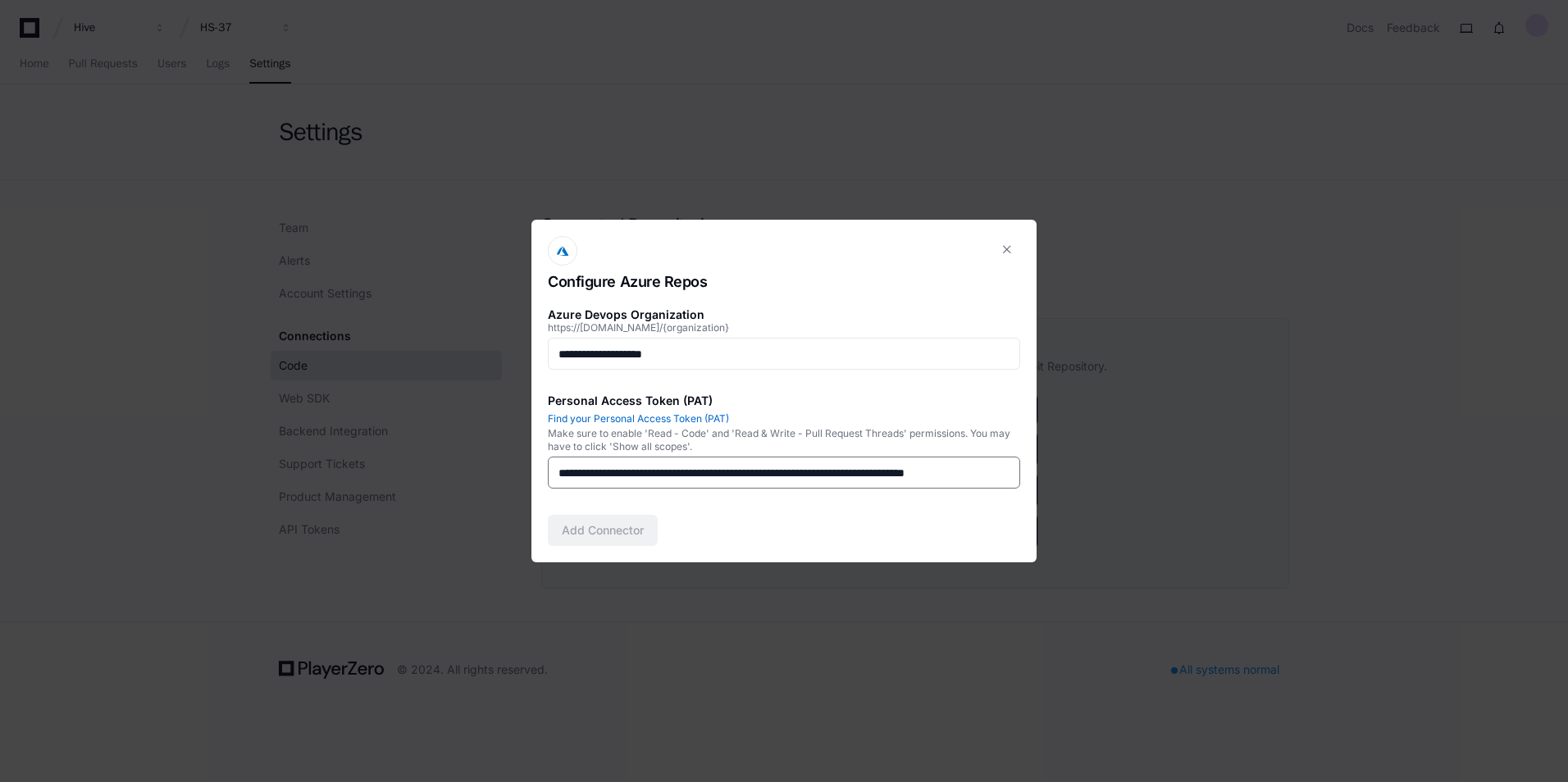 scroll, scrollTop: 0, scrollLeft: 156, axis: horizontal 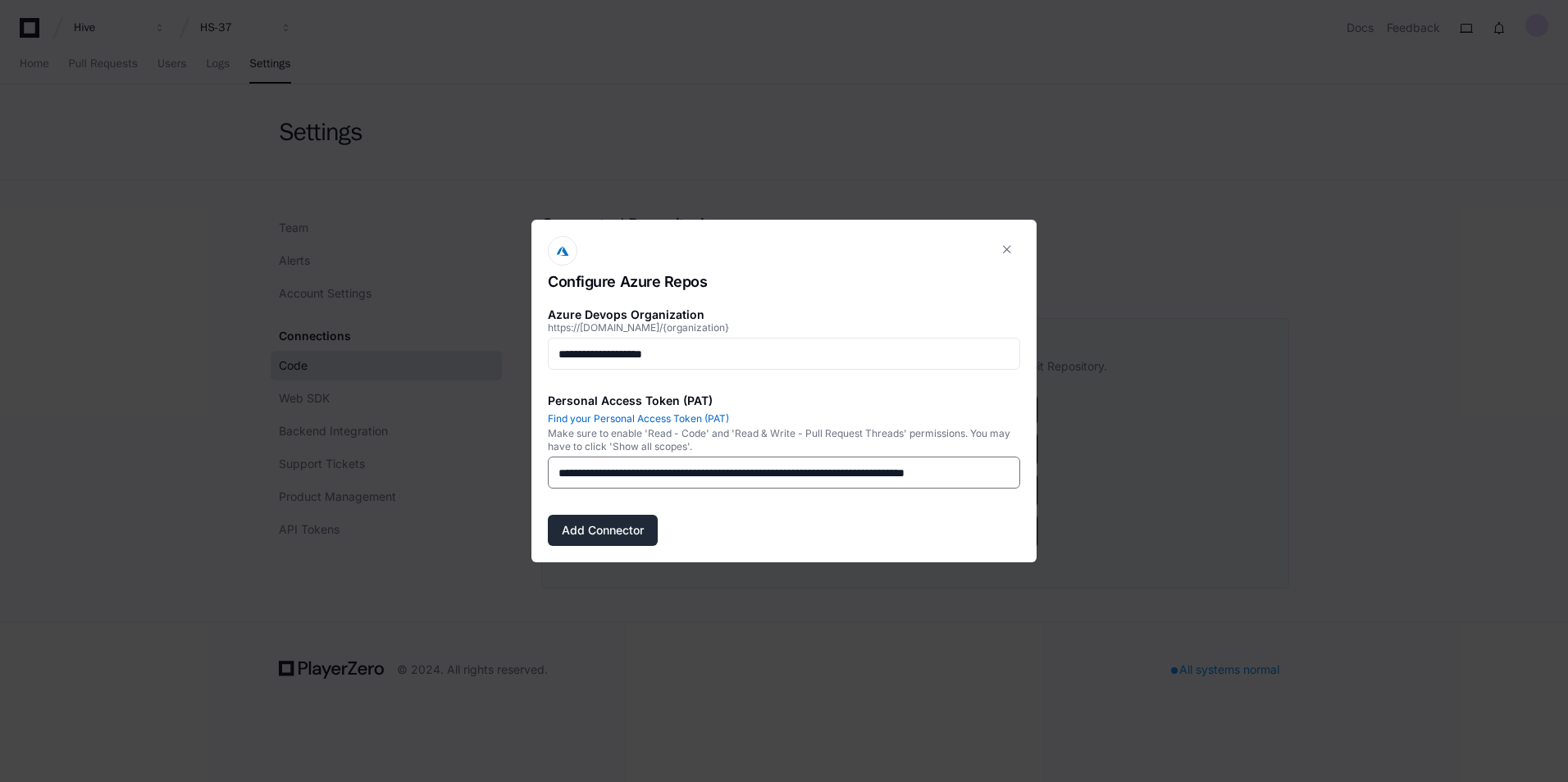 type on "**********" 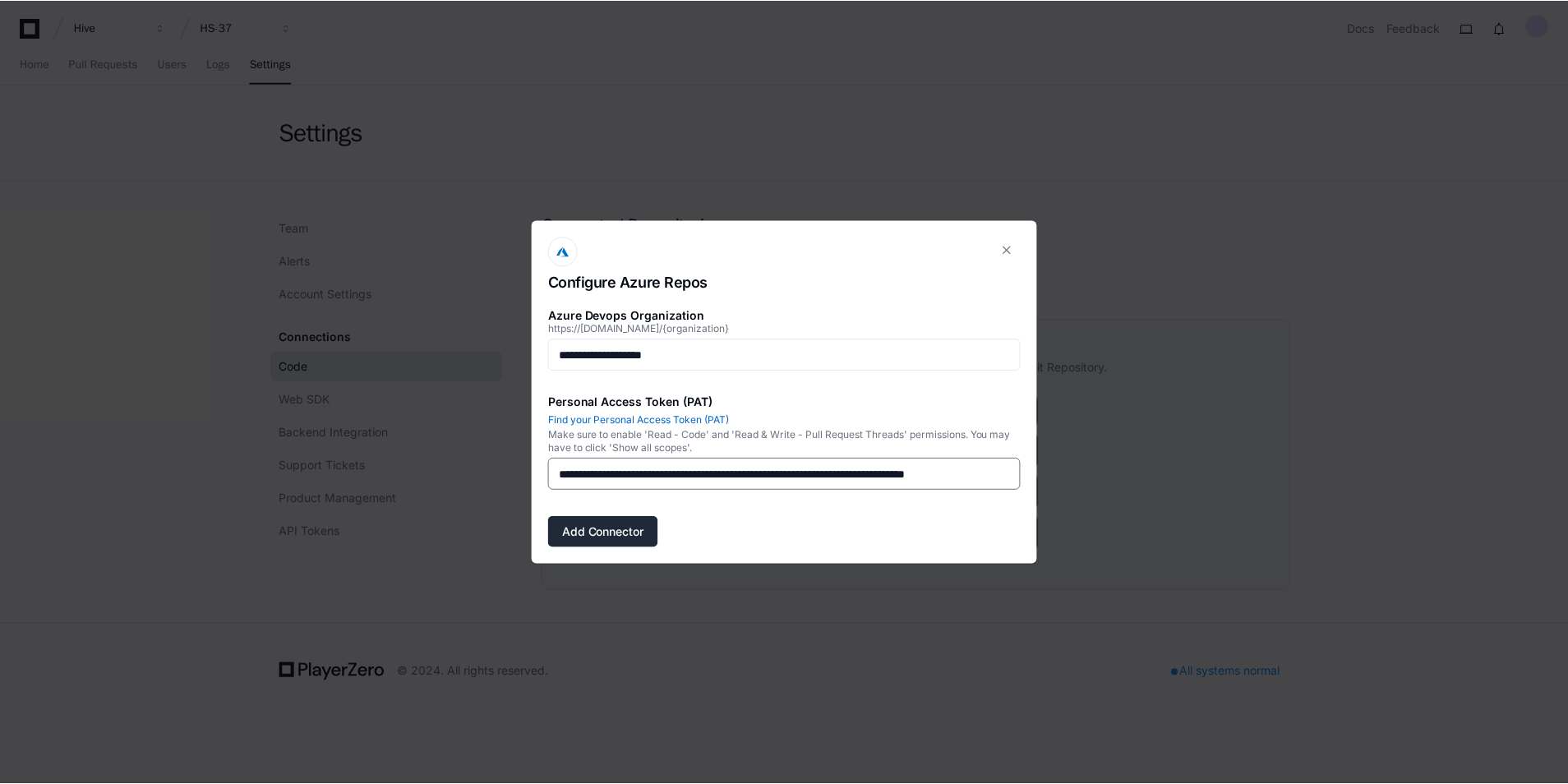 scroll, scrollTop: 0, scrollLeft: 0, axis: both 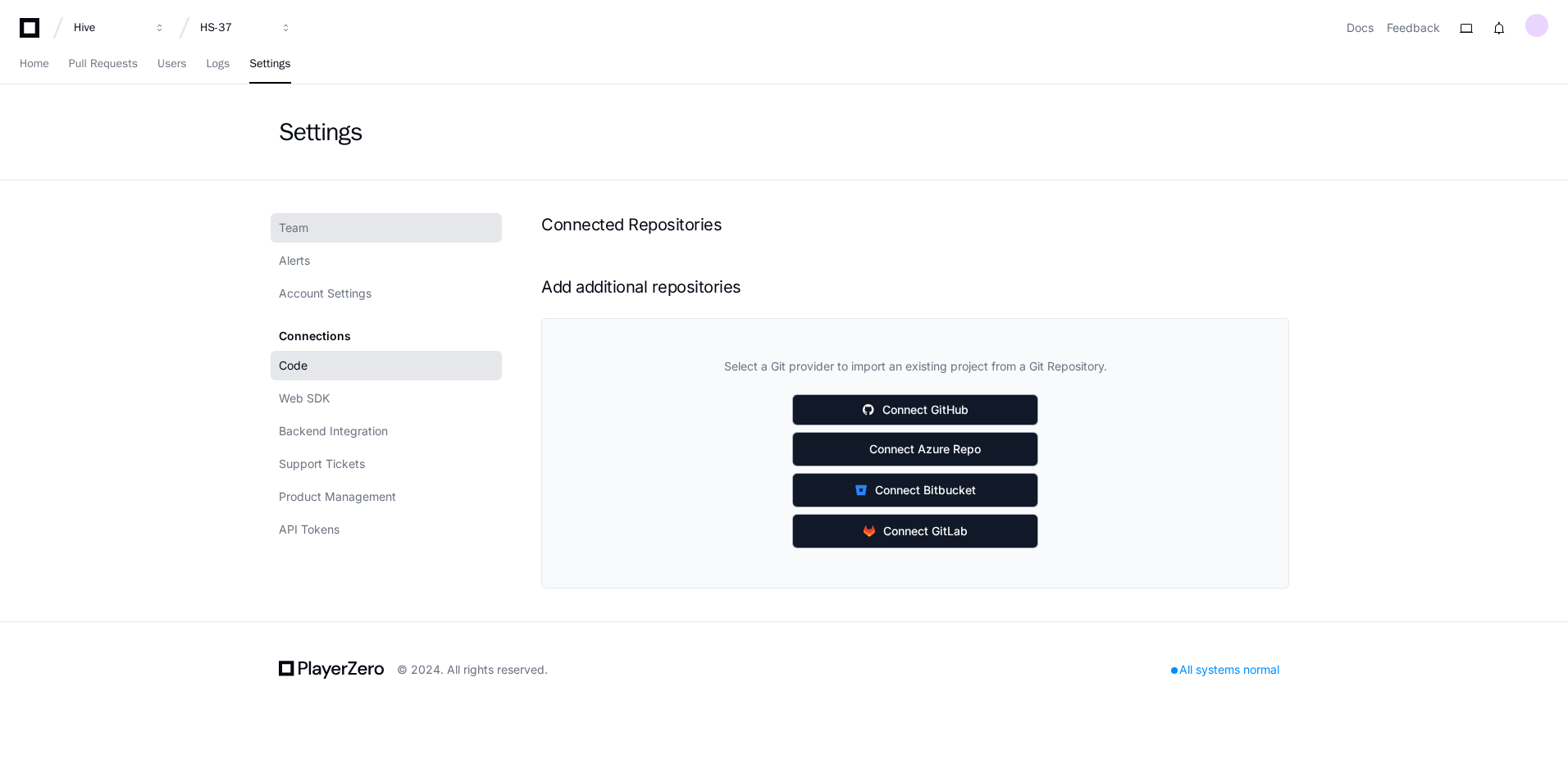click on "Team" 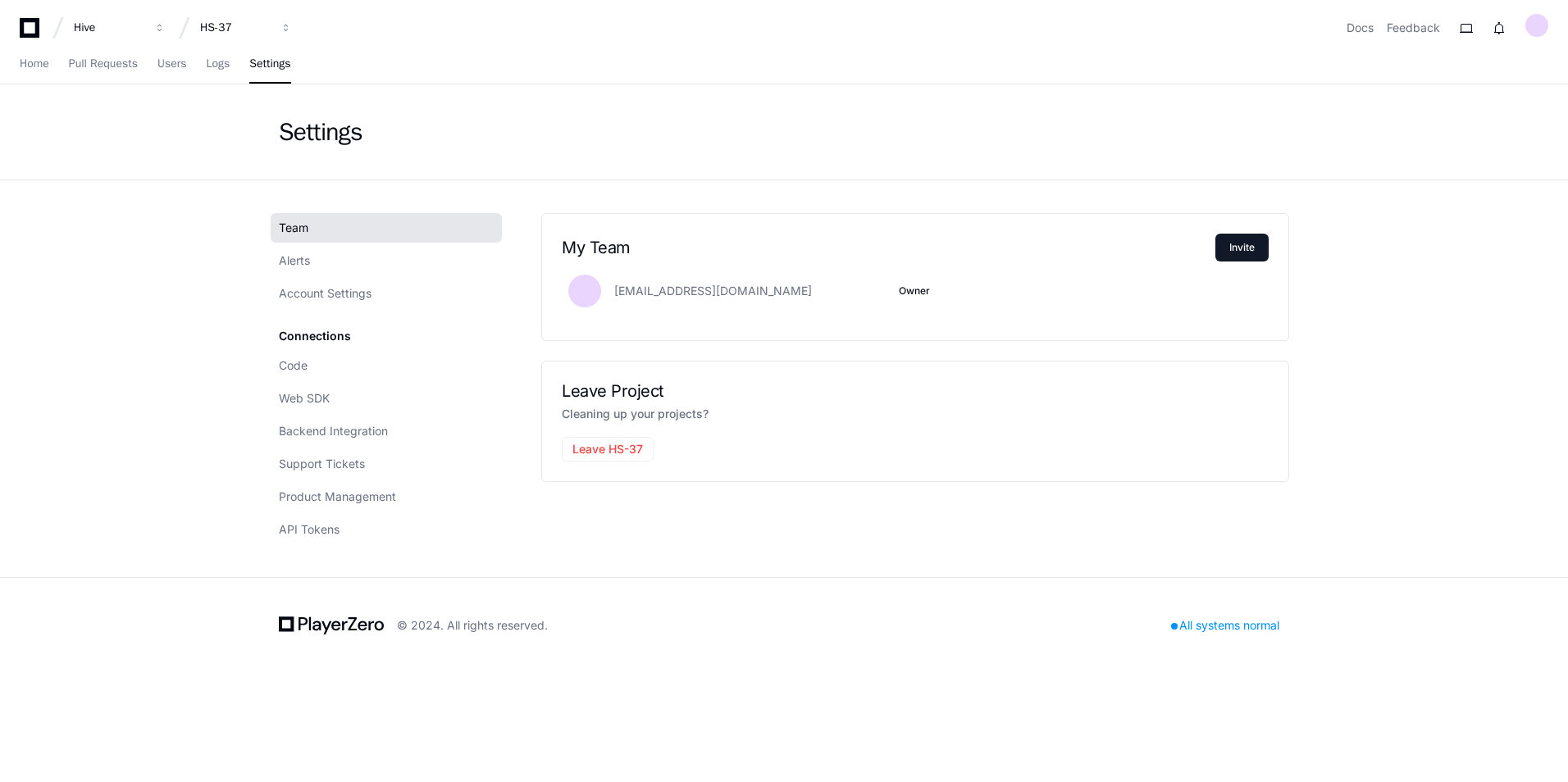 click on "Team Alerts Account Settings Connections Code Web SDK Backend Integration Support Tickets Product Management API Tokens" 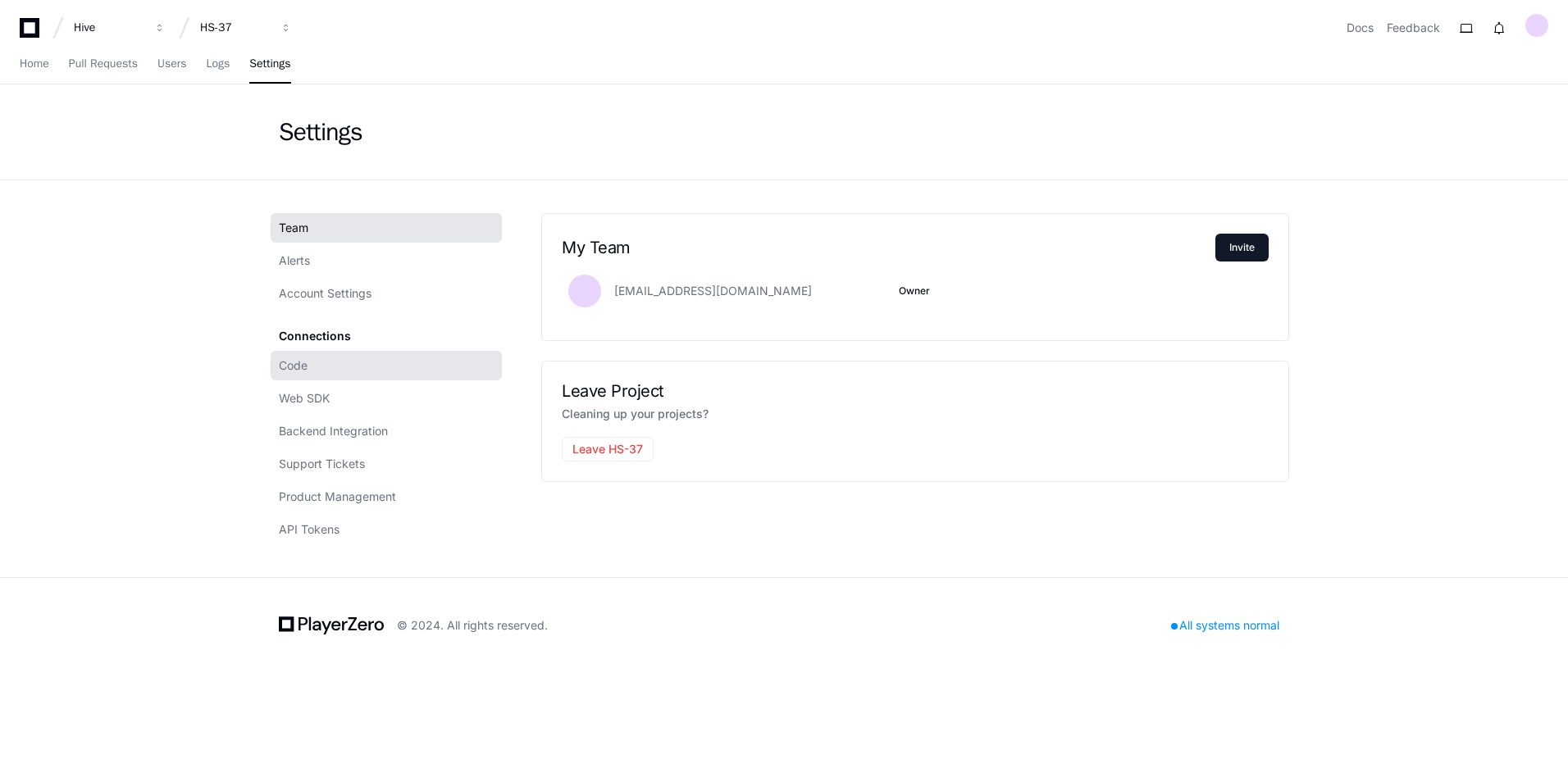 click on "Code" 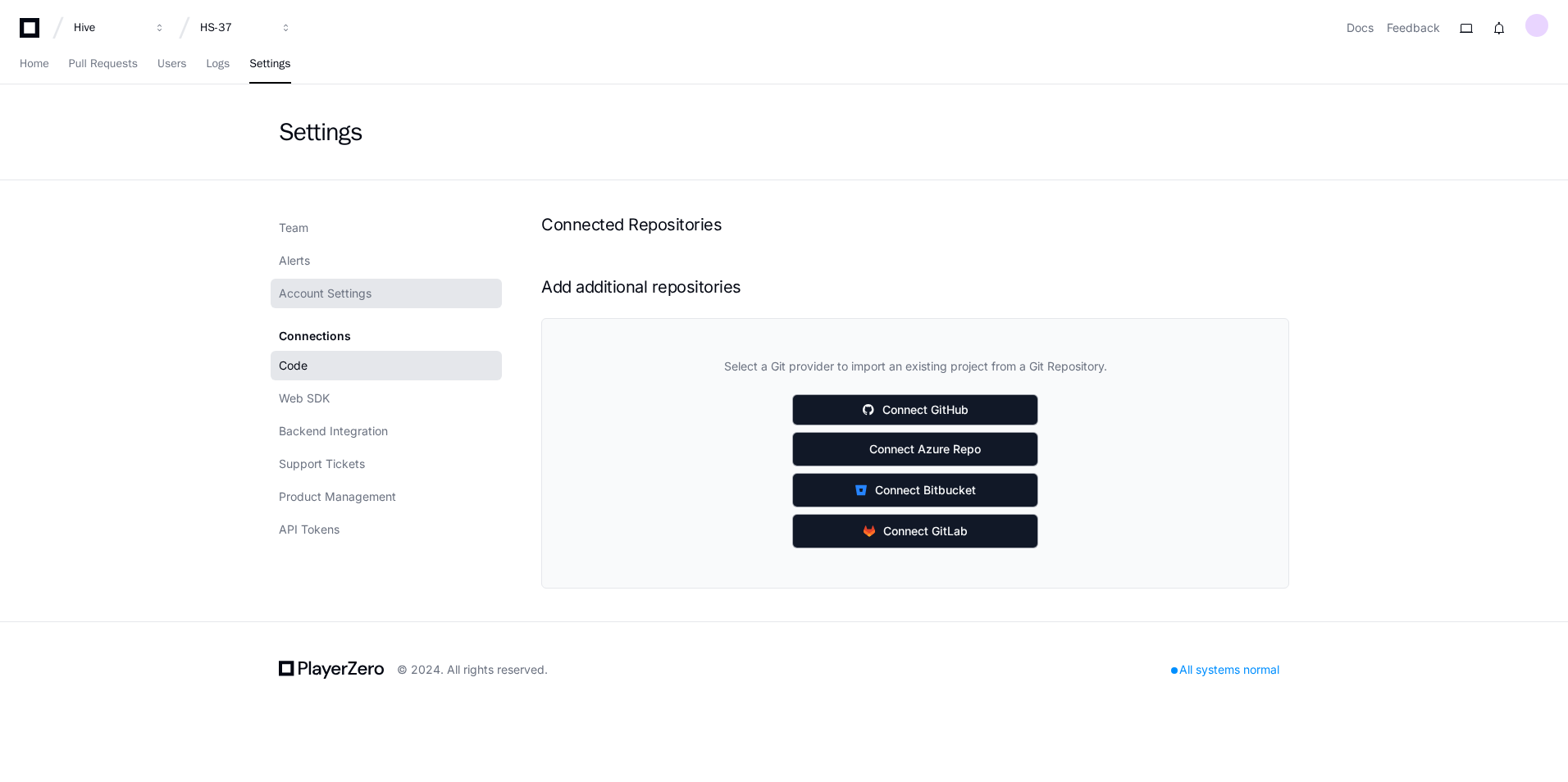 click on "Account Settings" 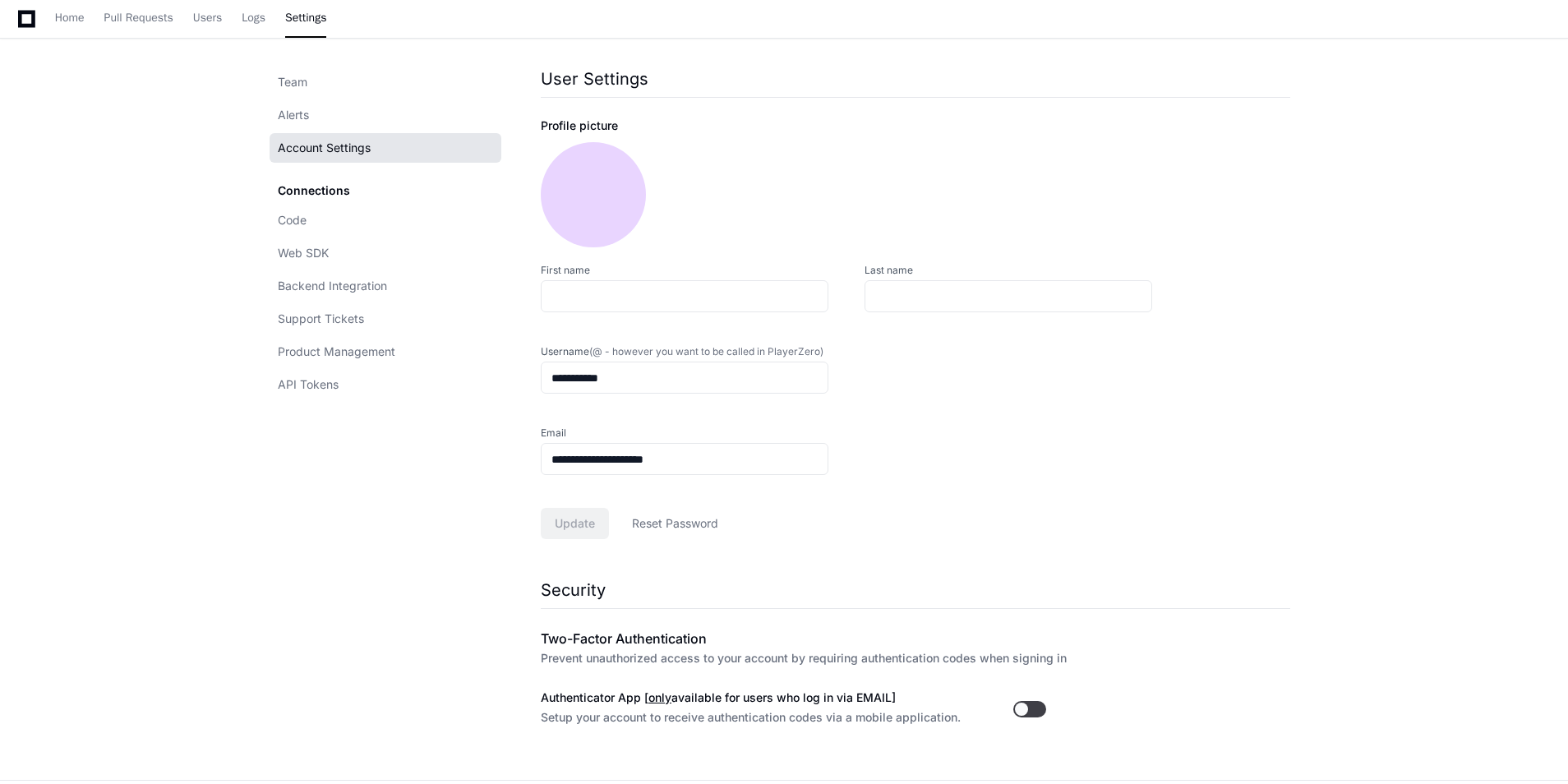 scroll, scrollTop: 236, scrollLeft: 0, axis: vertical 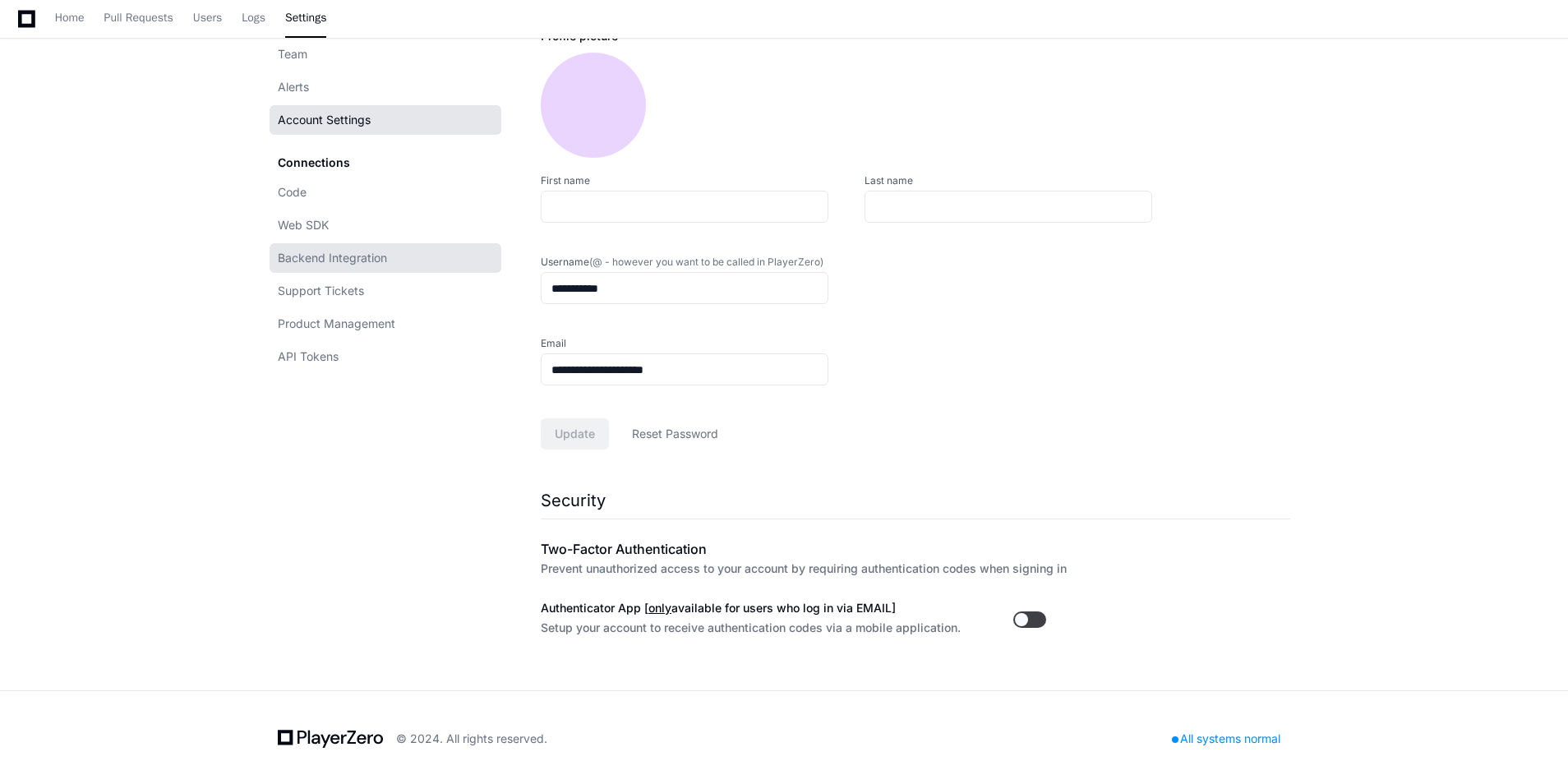 click on "Backend Integration" 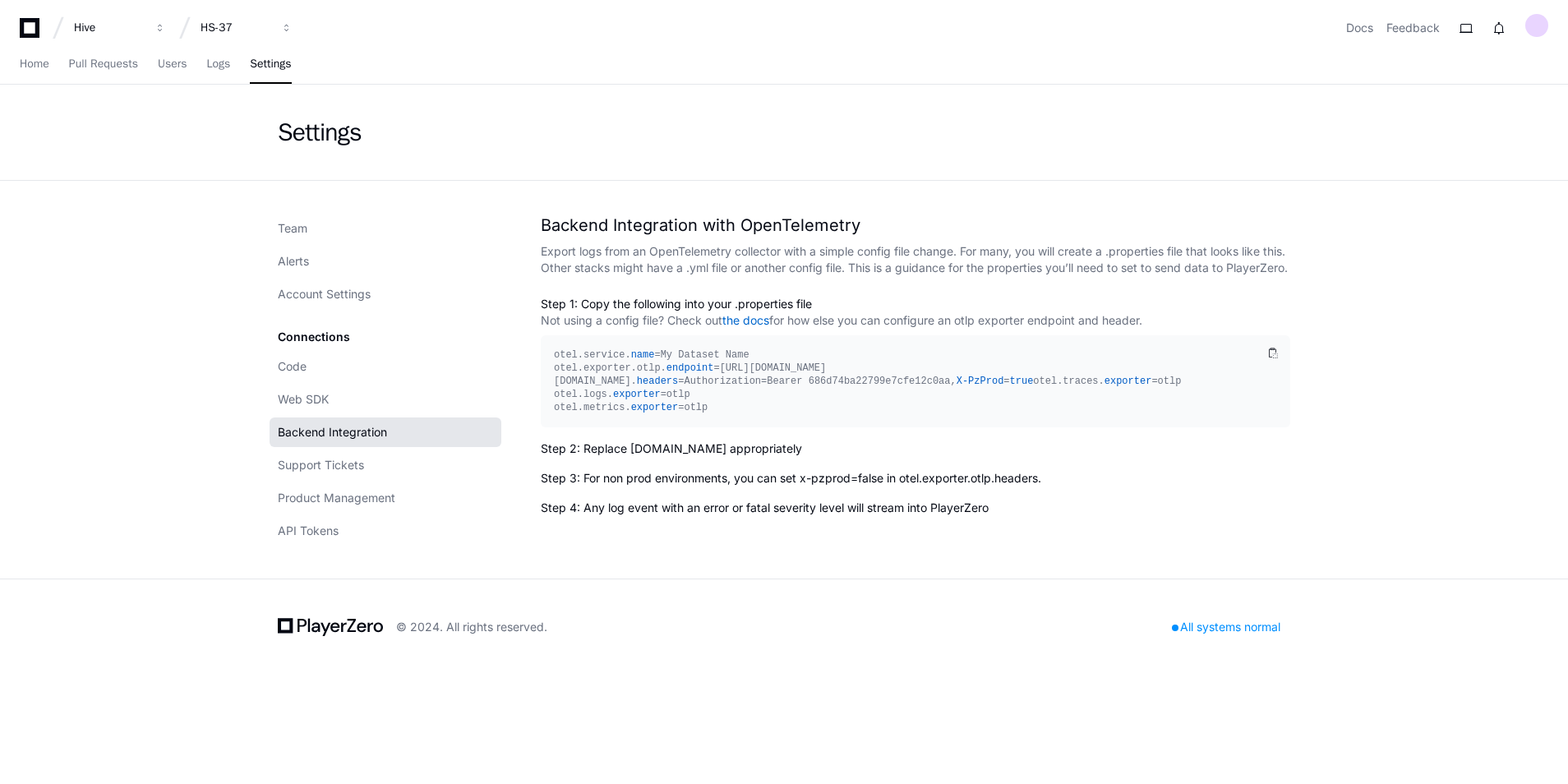 scroll, scrollTop: 0, scrollLeft: 0, axis: both 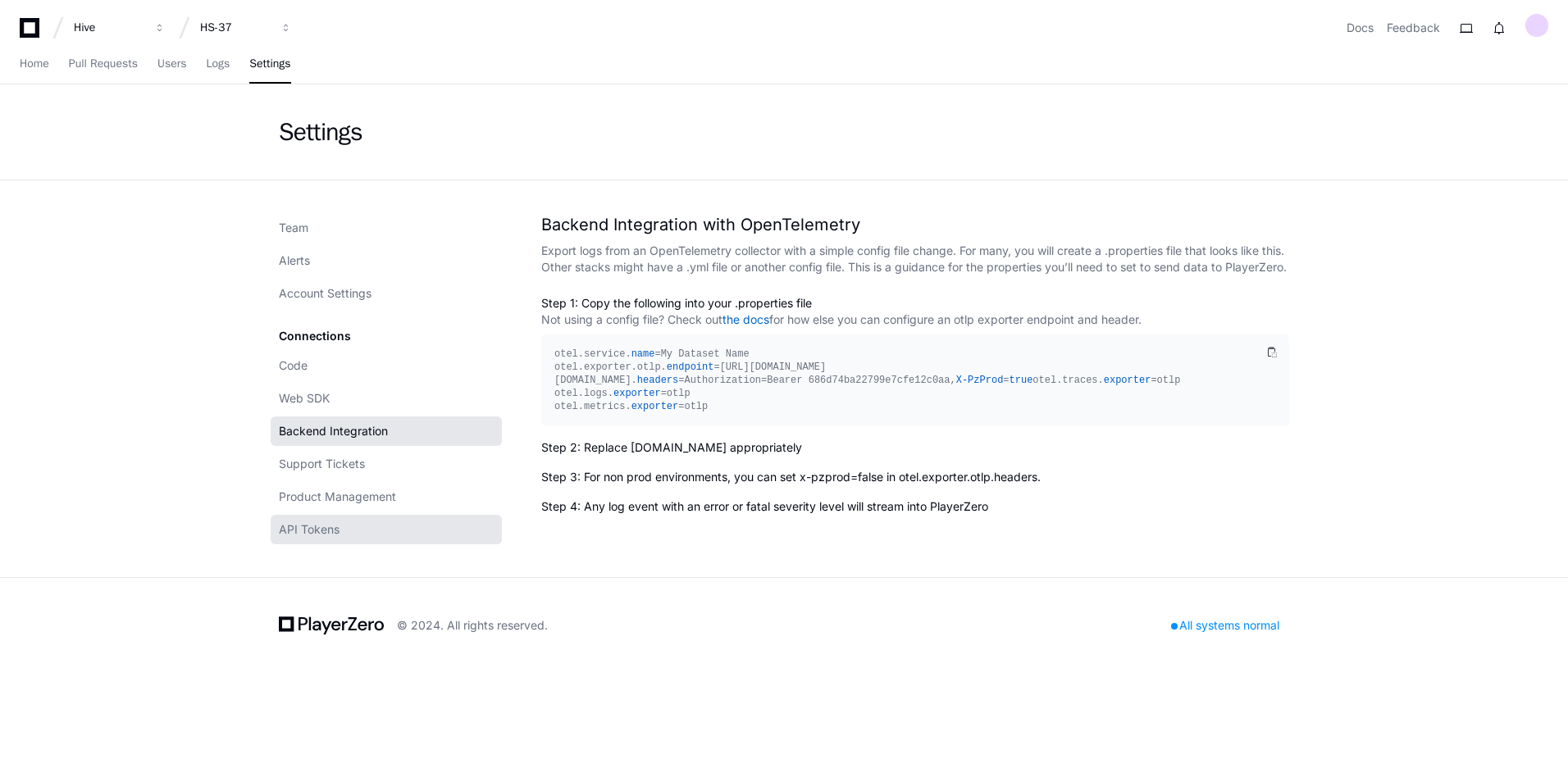 click on "API Tokens" 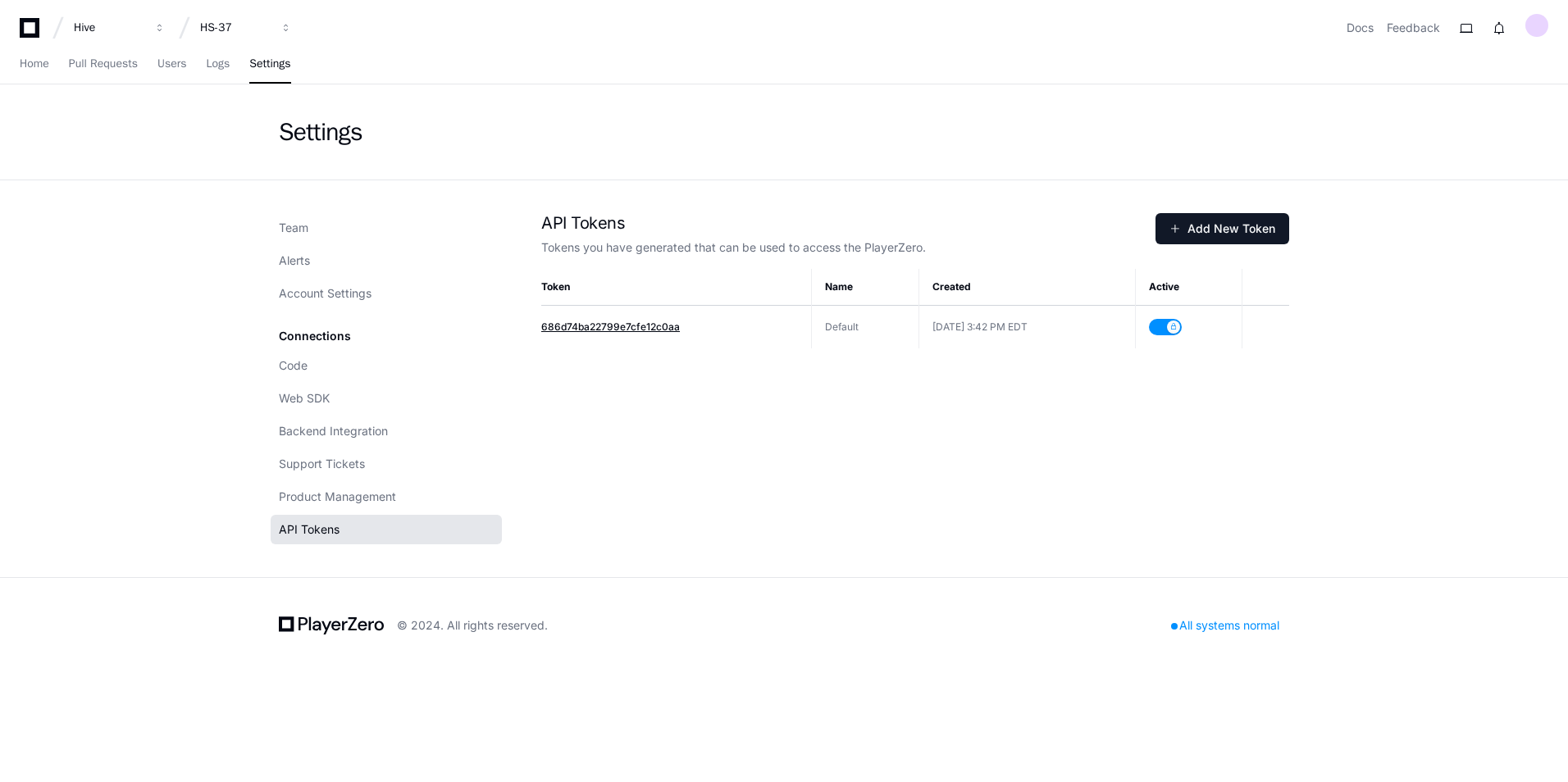 click on "686d74ba22799e7cfe12c0aa" 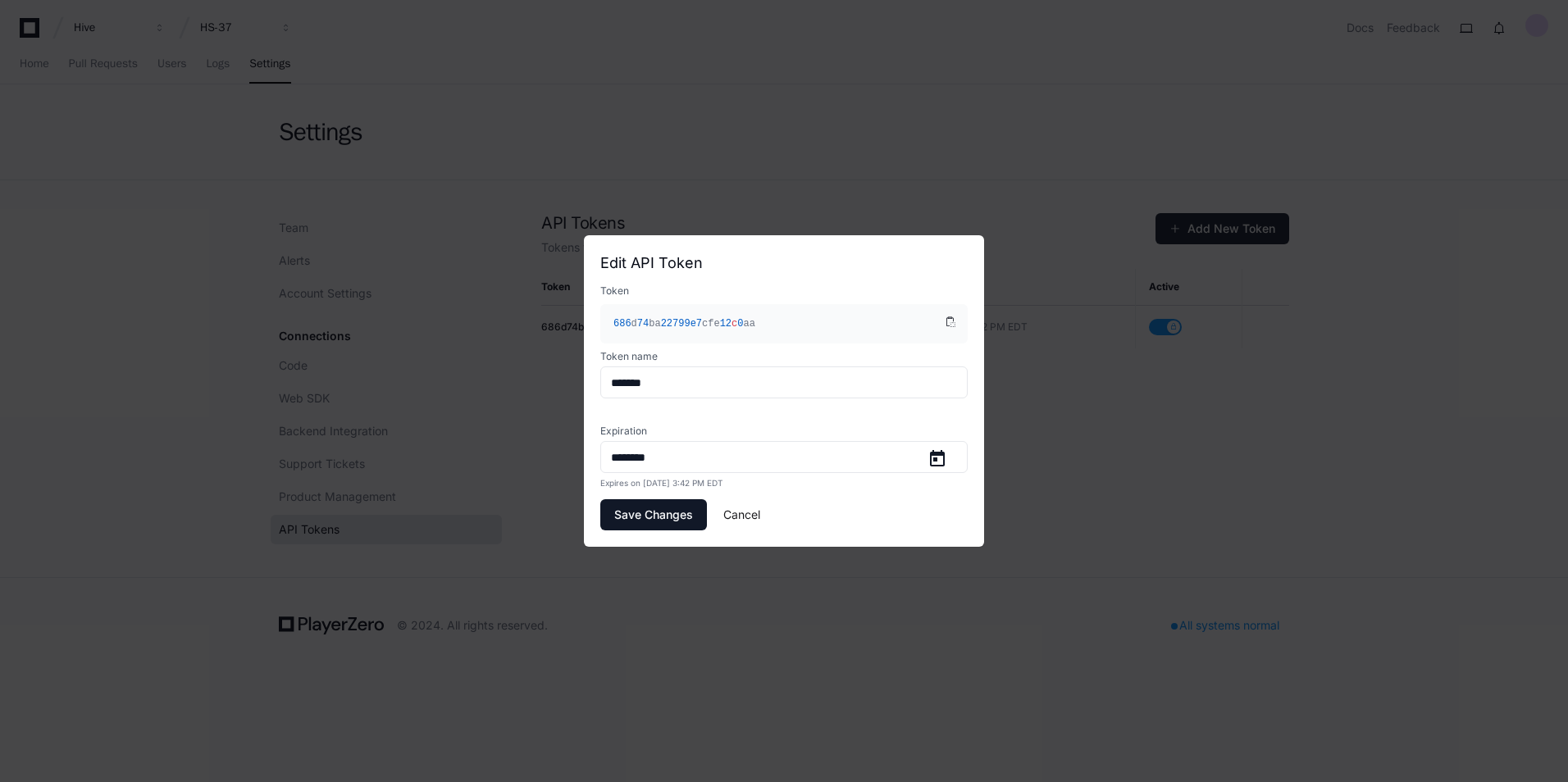 click on "Cancel" at bounding box center (741, 515) 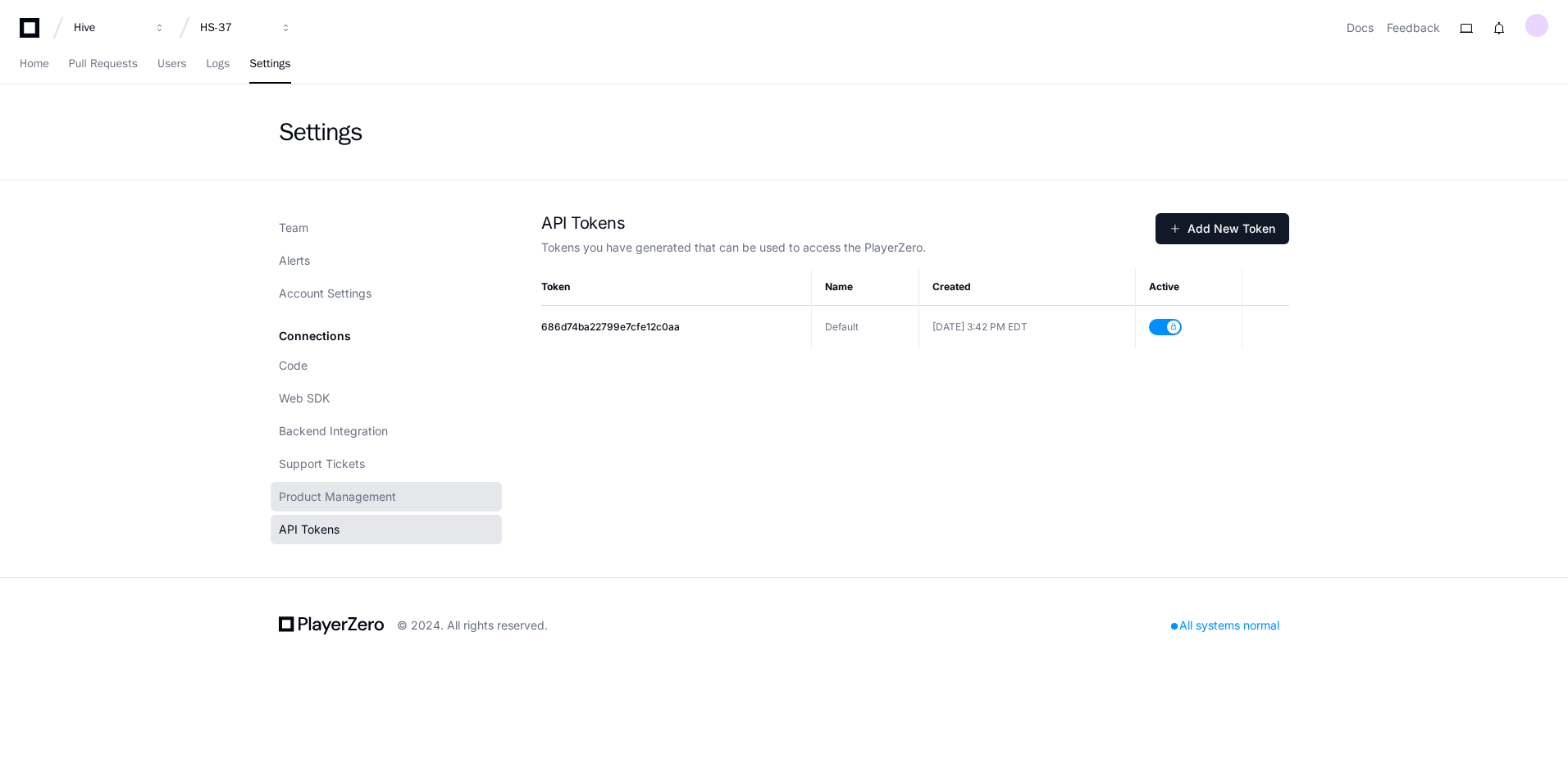 click on "Product Management" 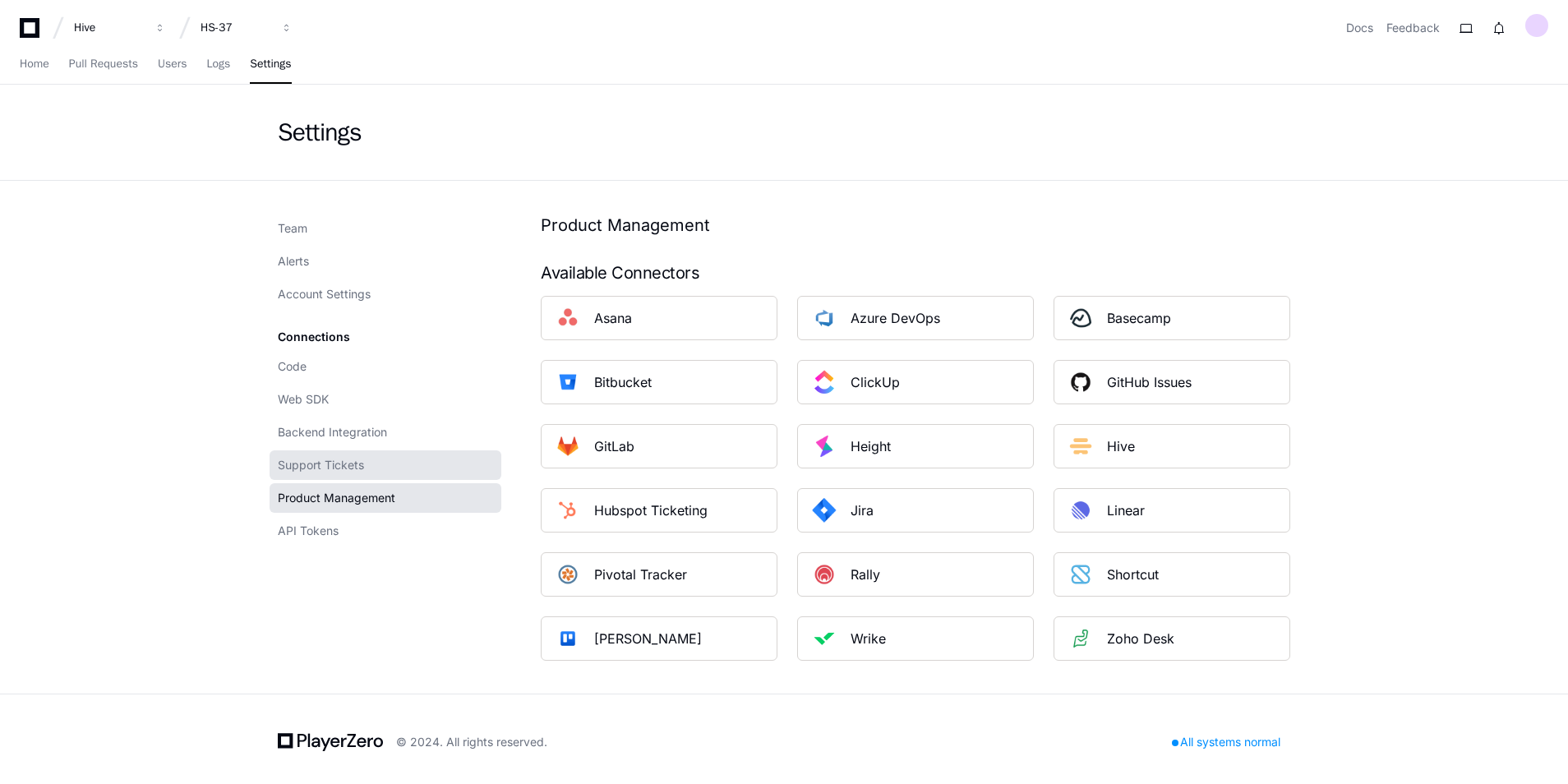 click on "Support Tickets" 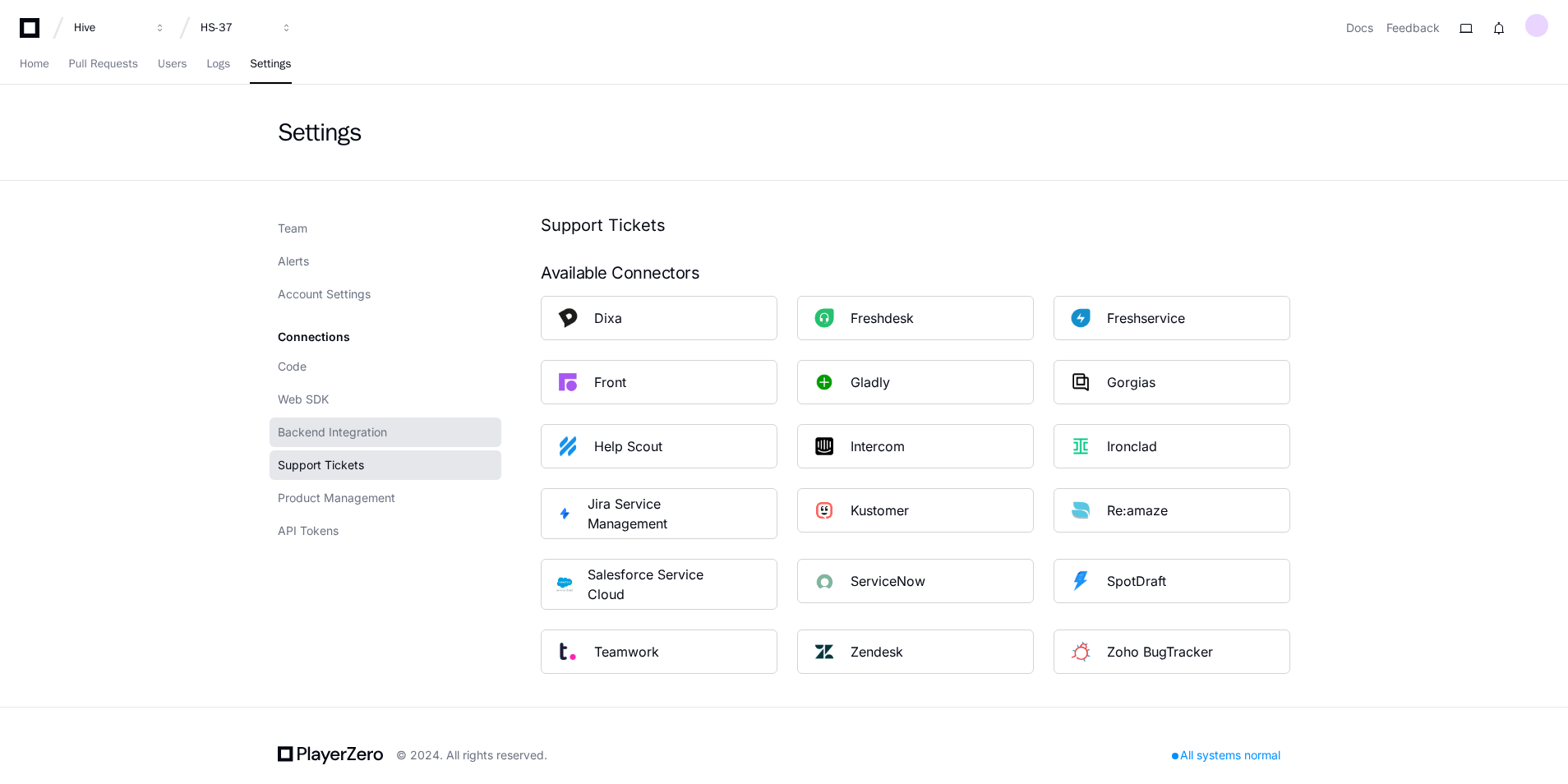 click on "Backend Integration" 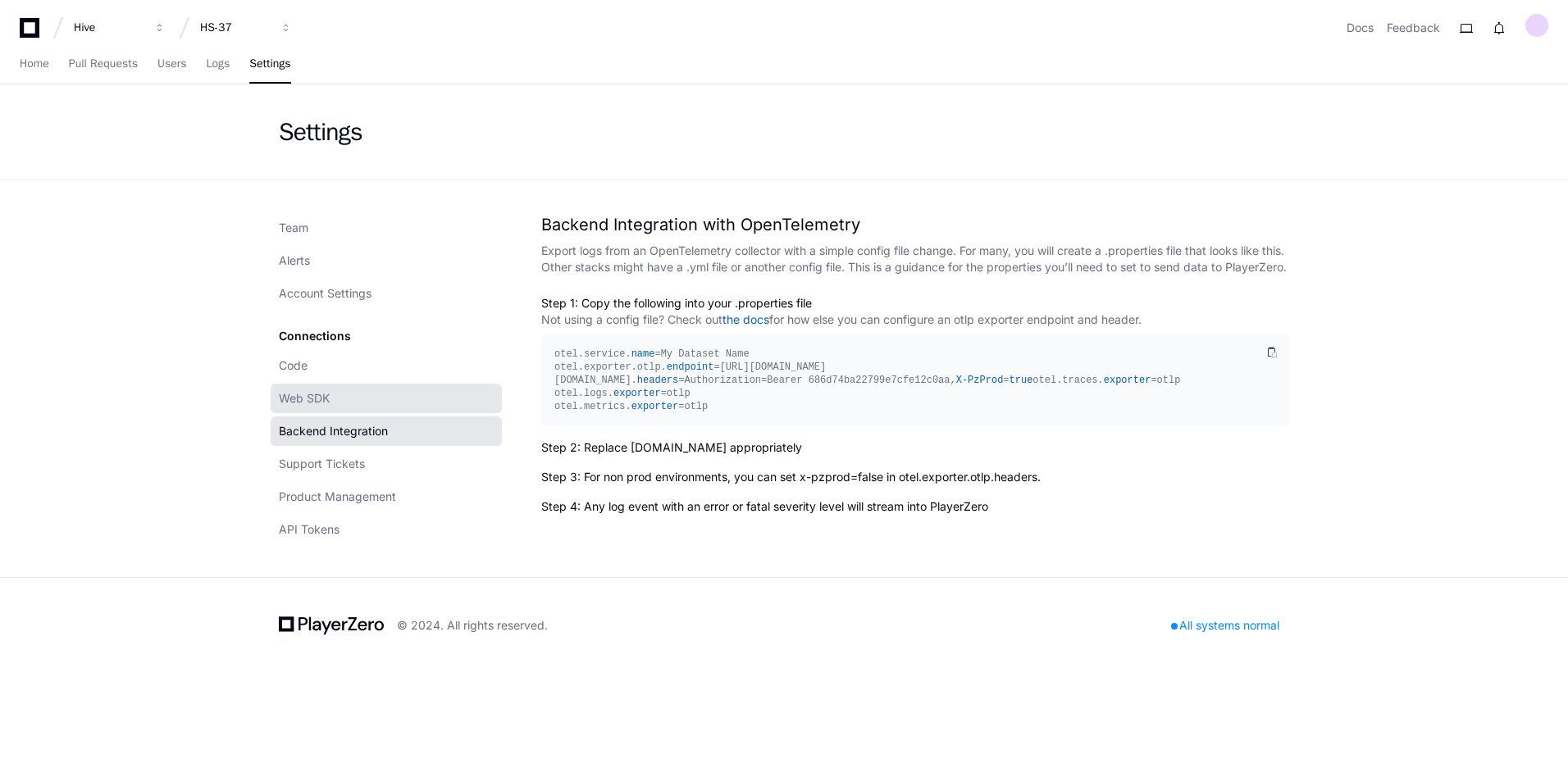 click on "Web SDK" 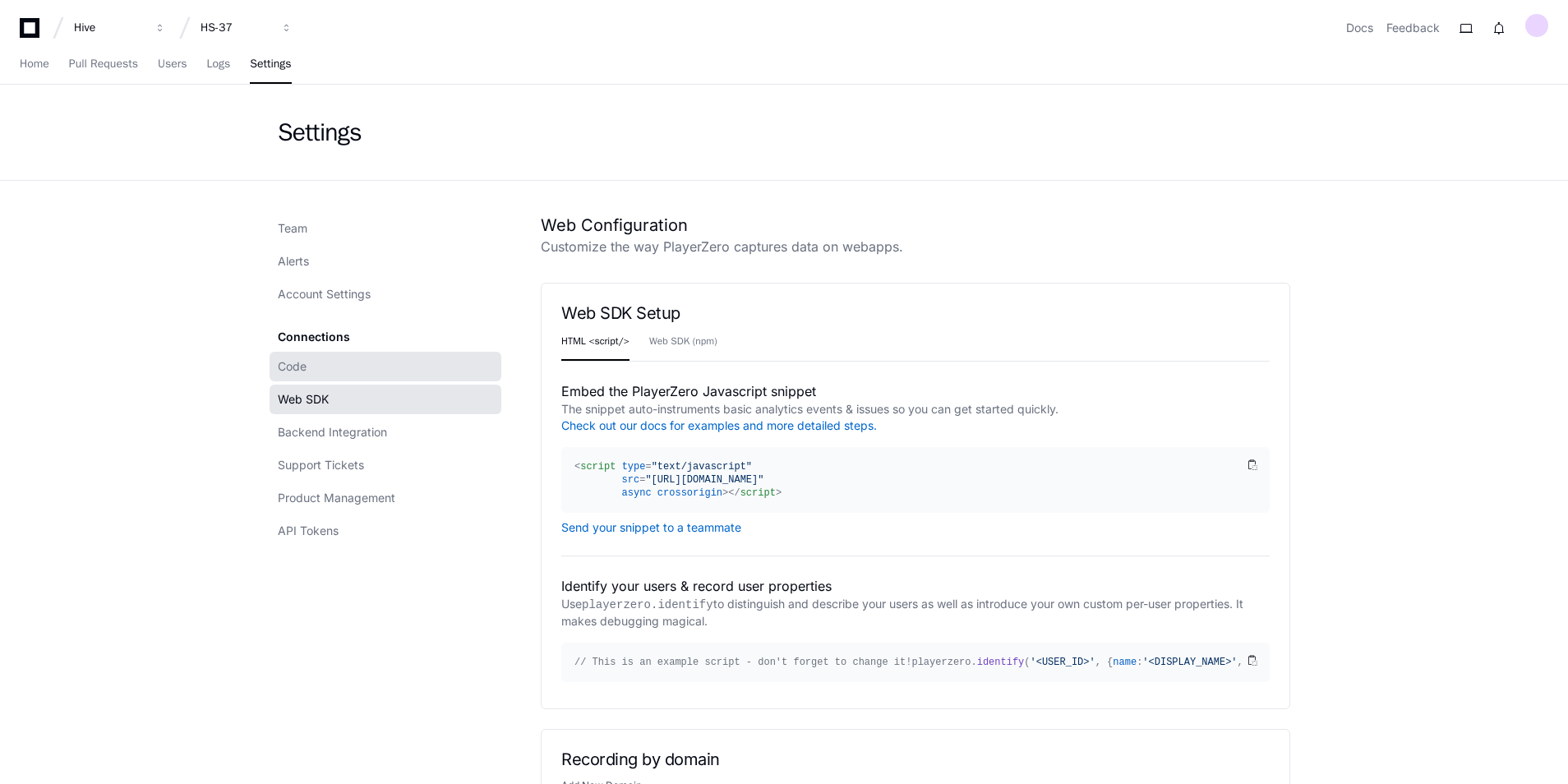 click on "Code" 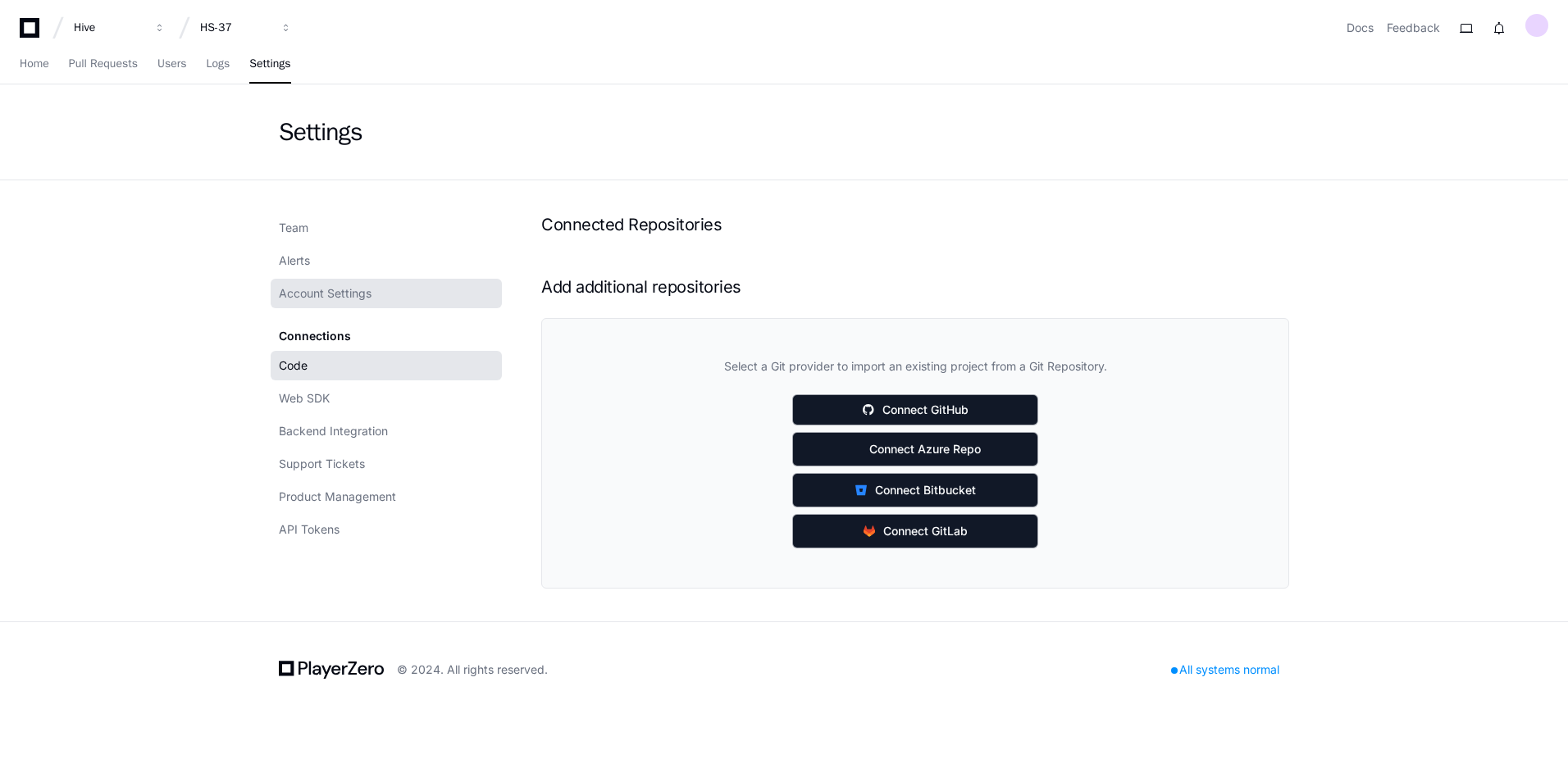 click on "Account Settings" 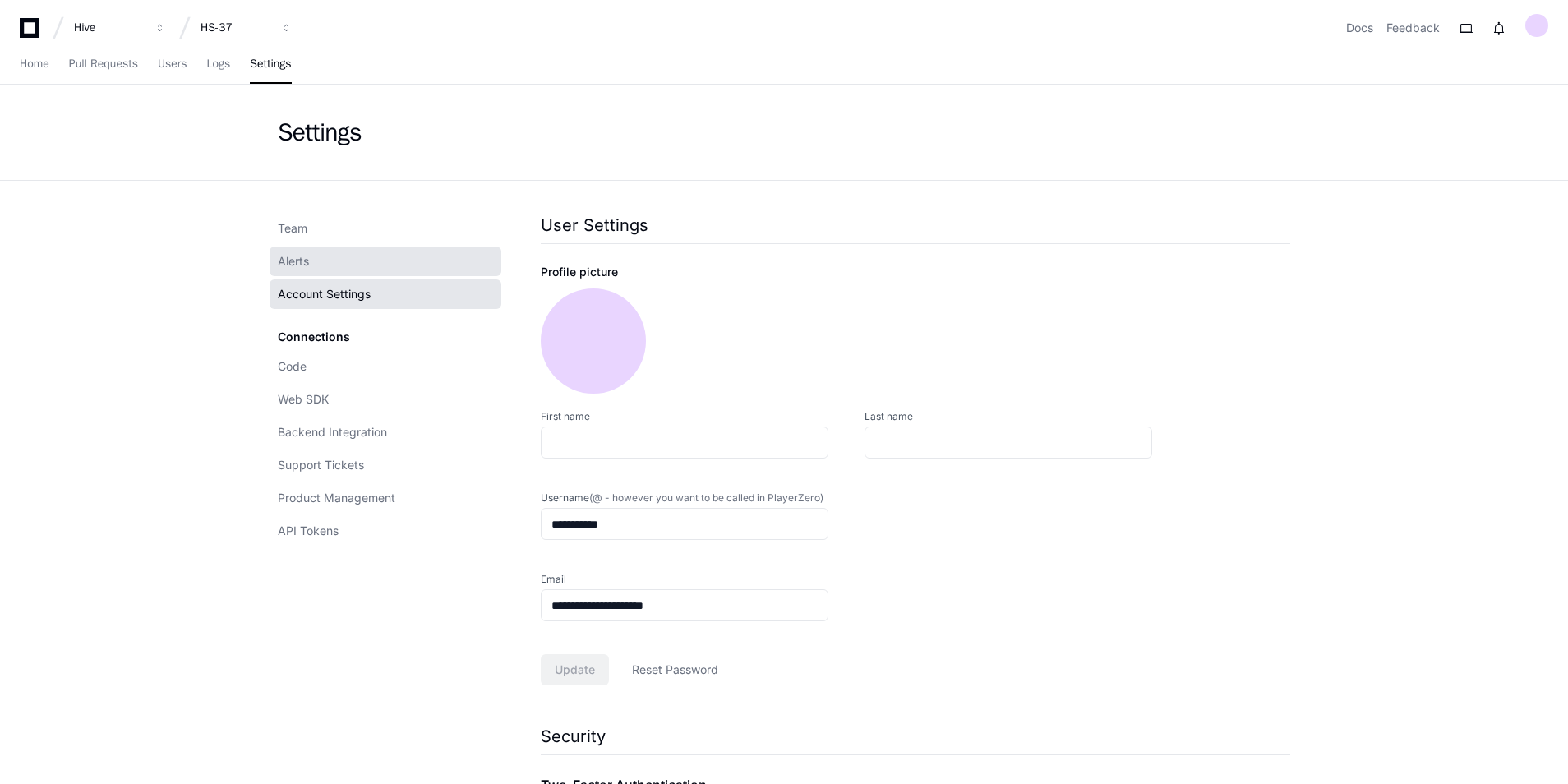 click on "Alerts" 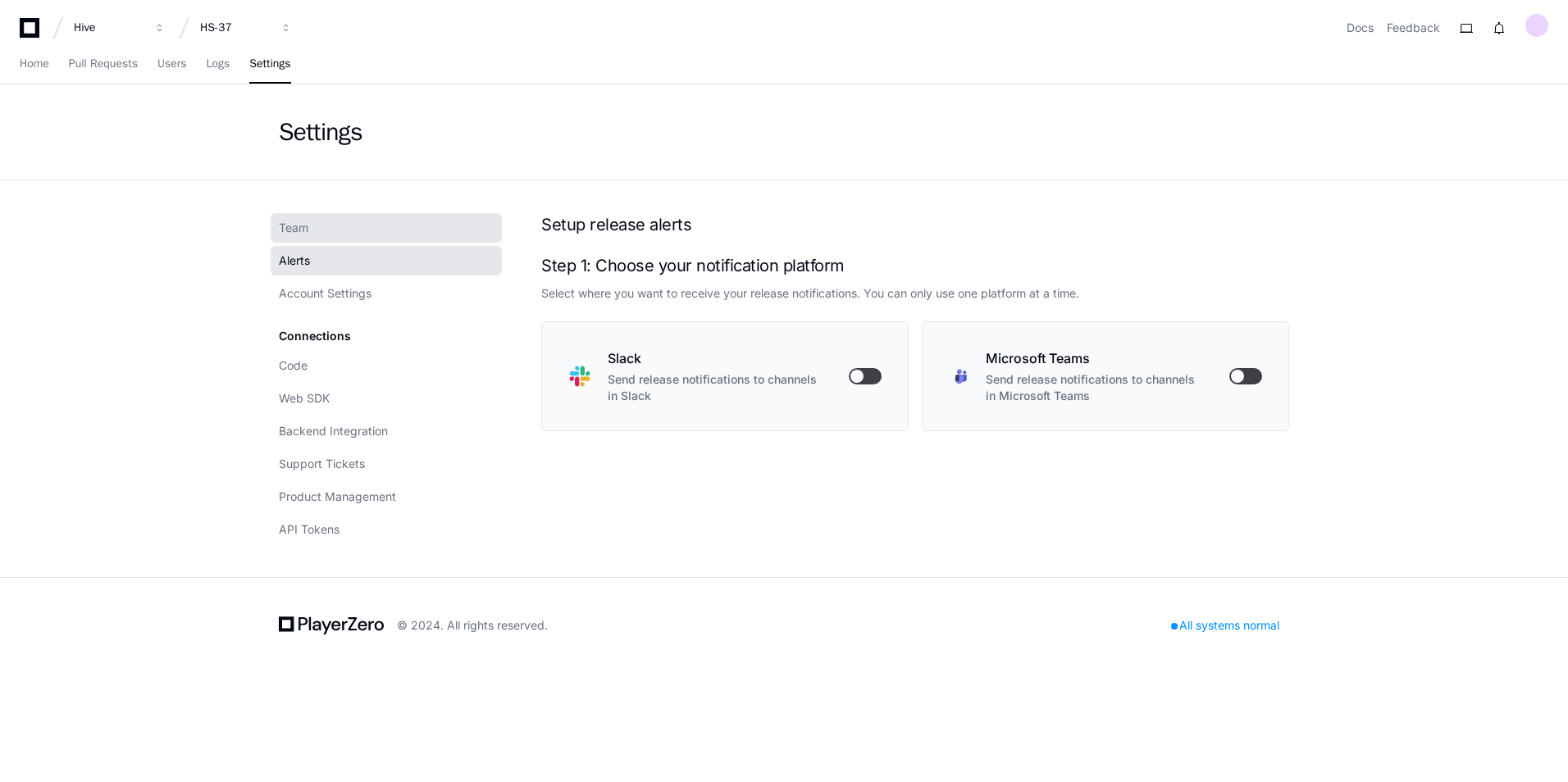 click on "Team" 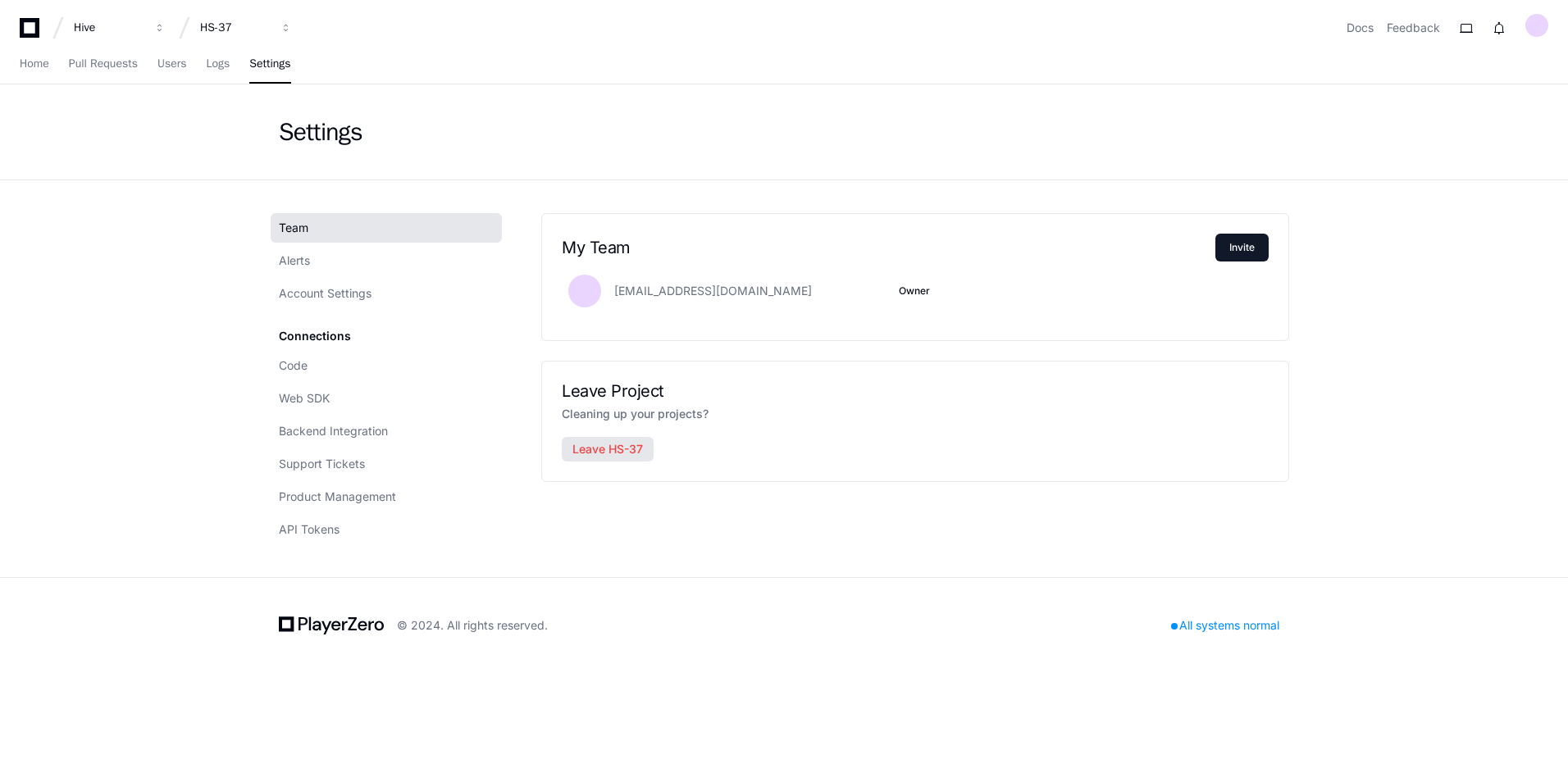click on "Leave HS-37" 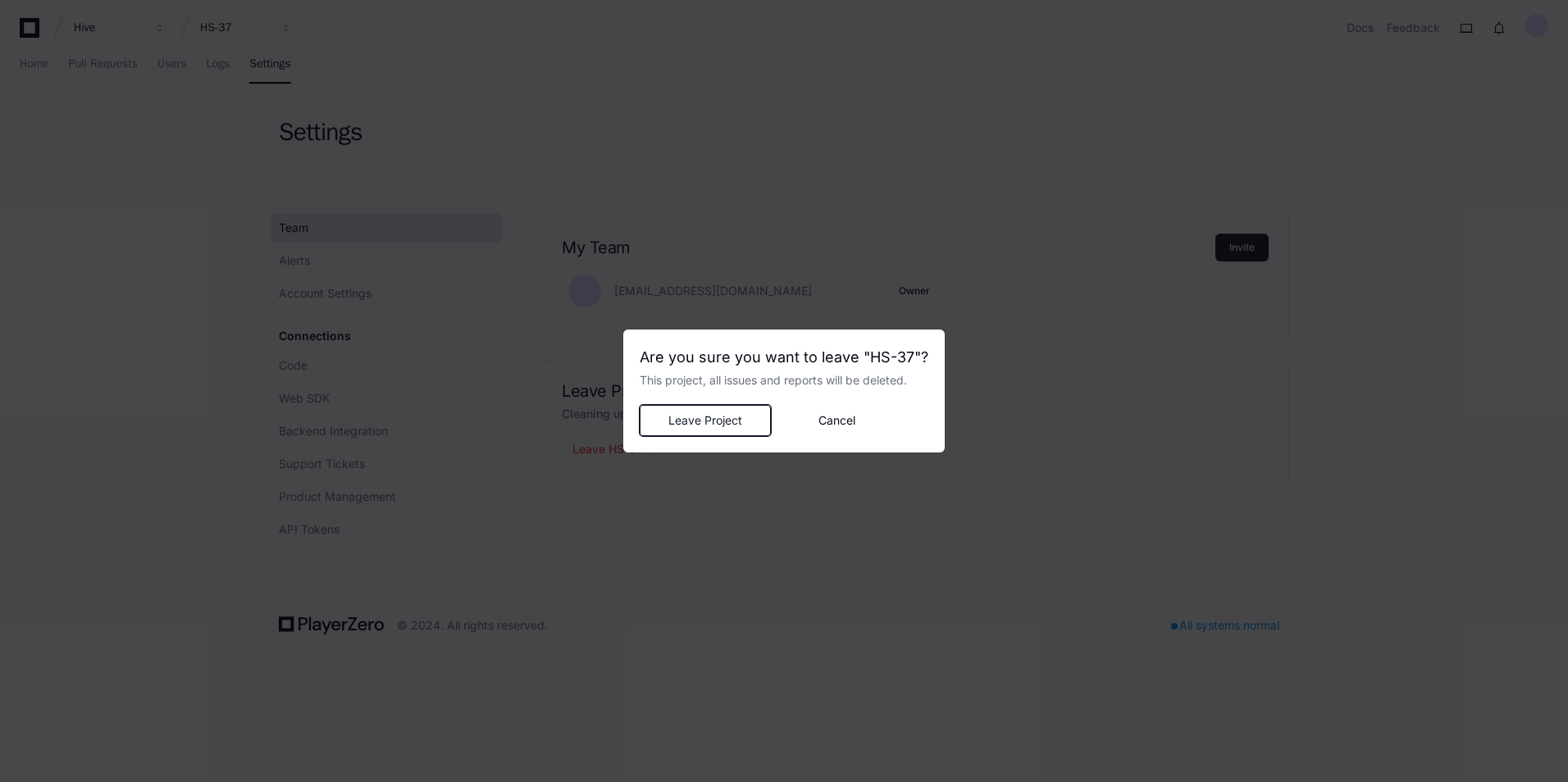 click on "Leave Project" at bounding box center [705, 421] 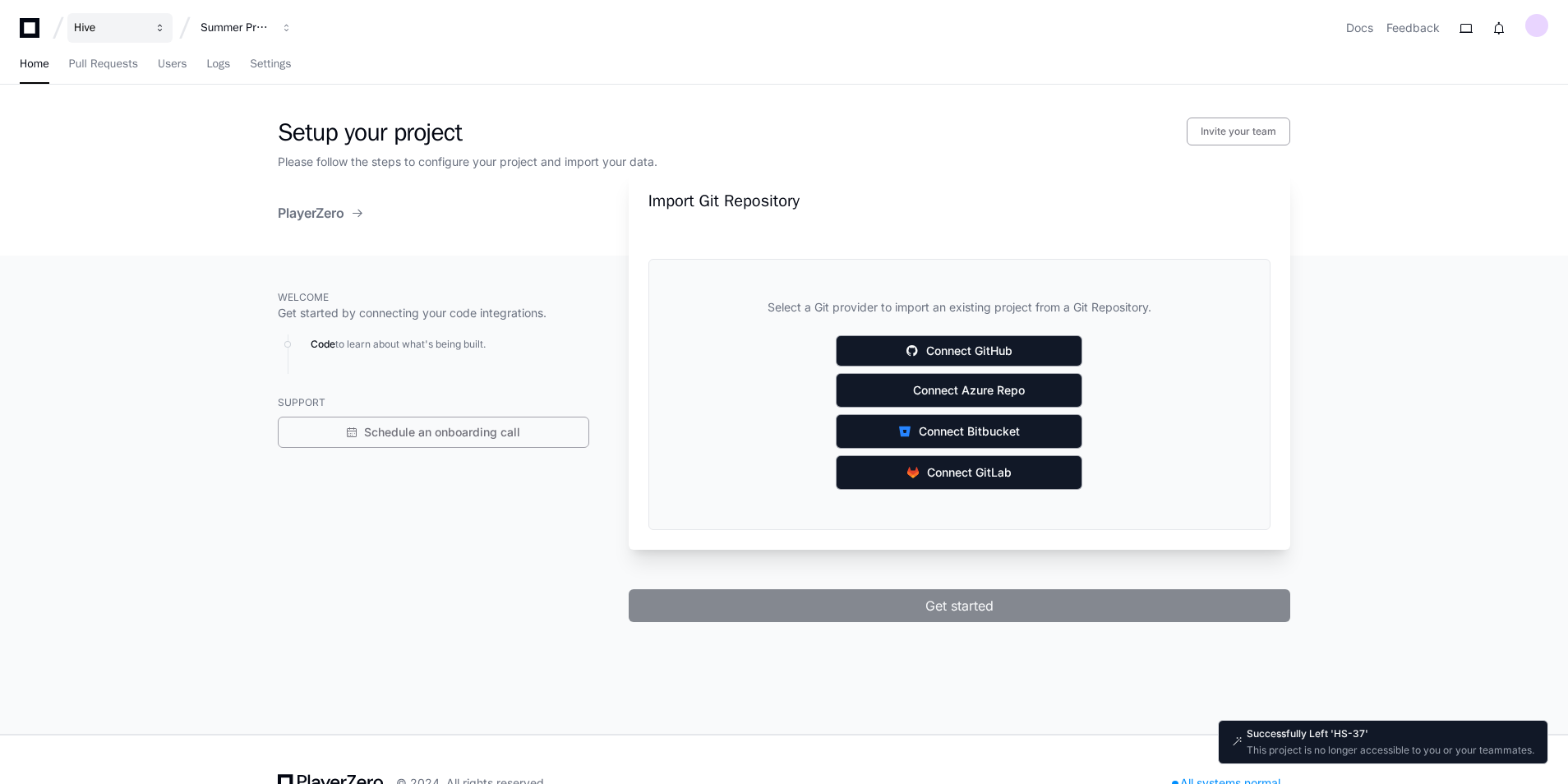 click on "Hive" at bounding box center (109, 28) 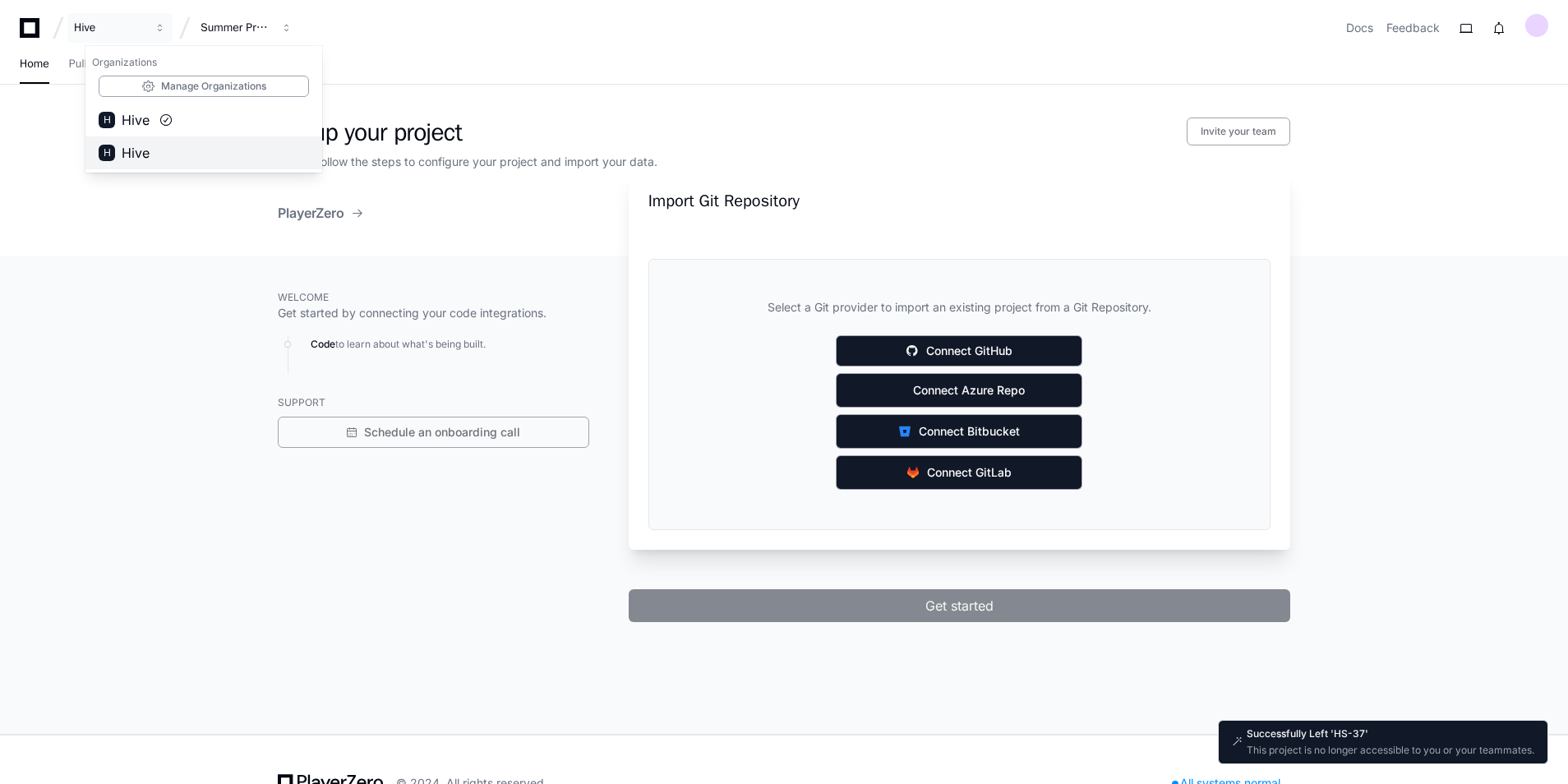 click on "H  Hive" at bounding box center (204, 153) 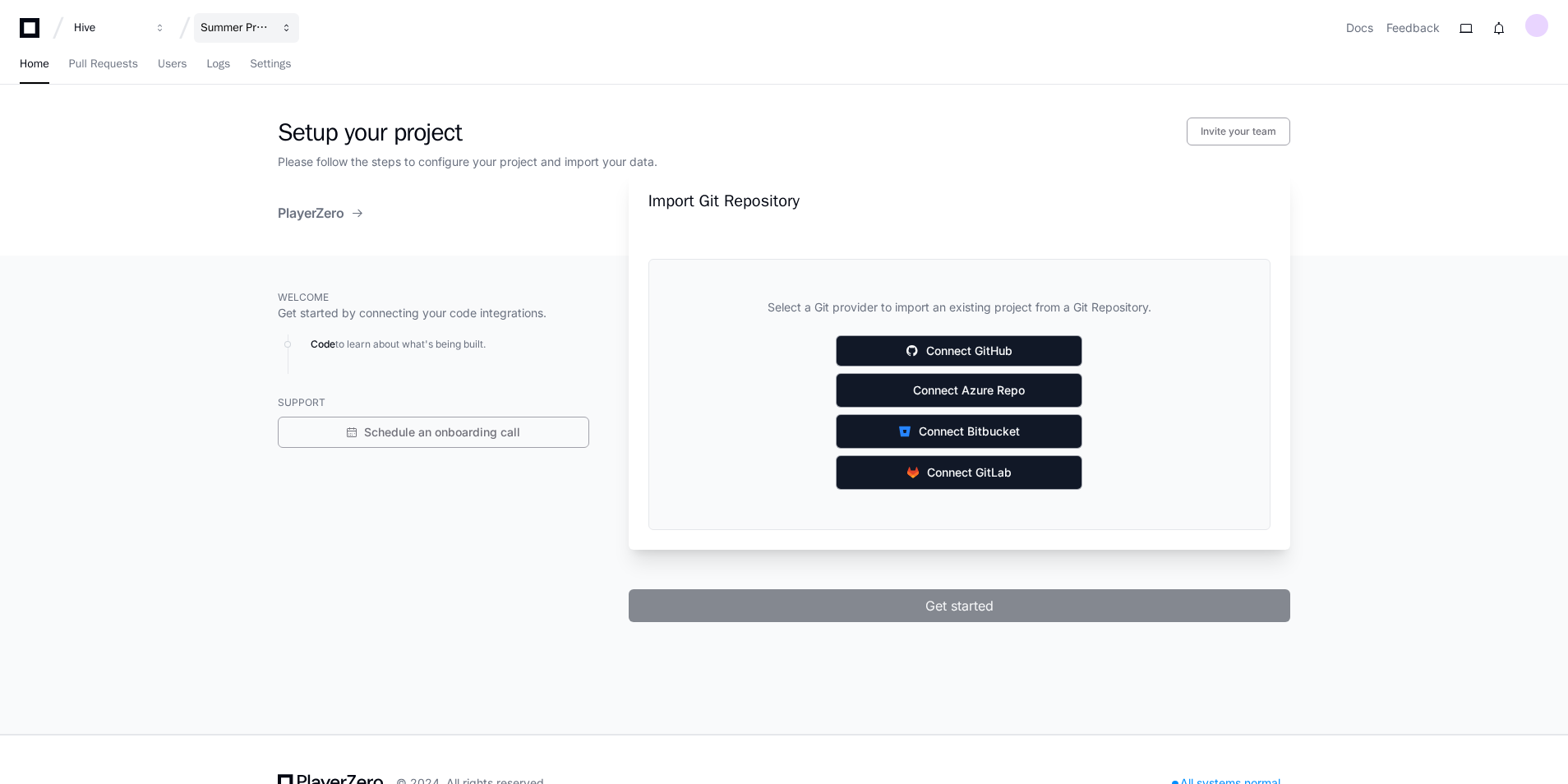 click on "Summer Project" at bounding box center [109, 28] 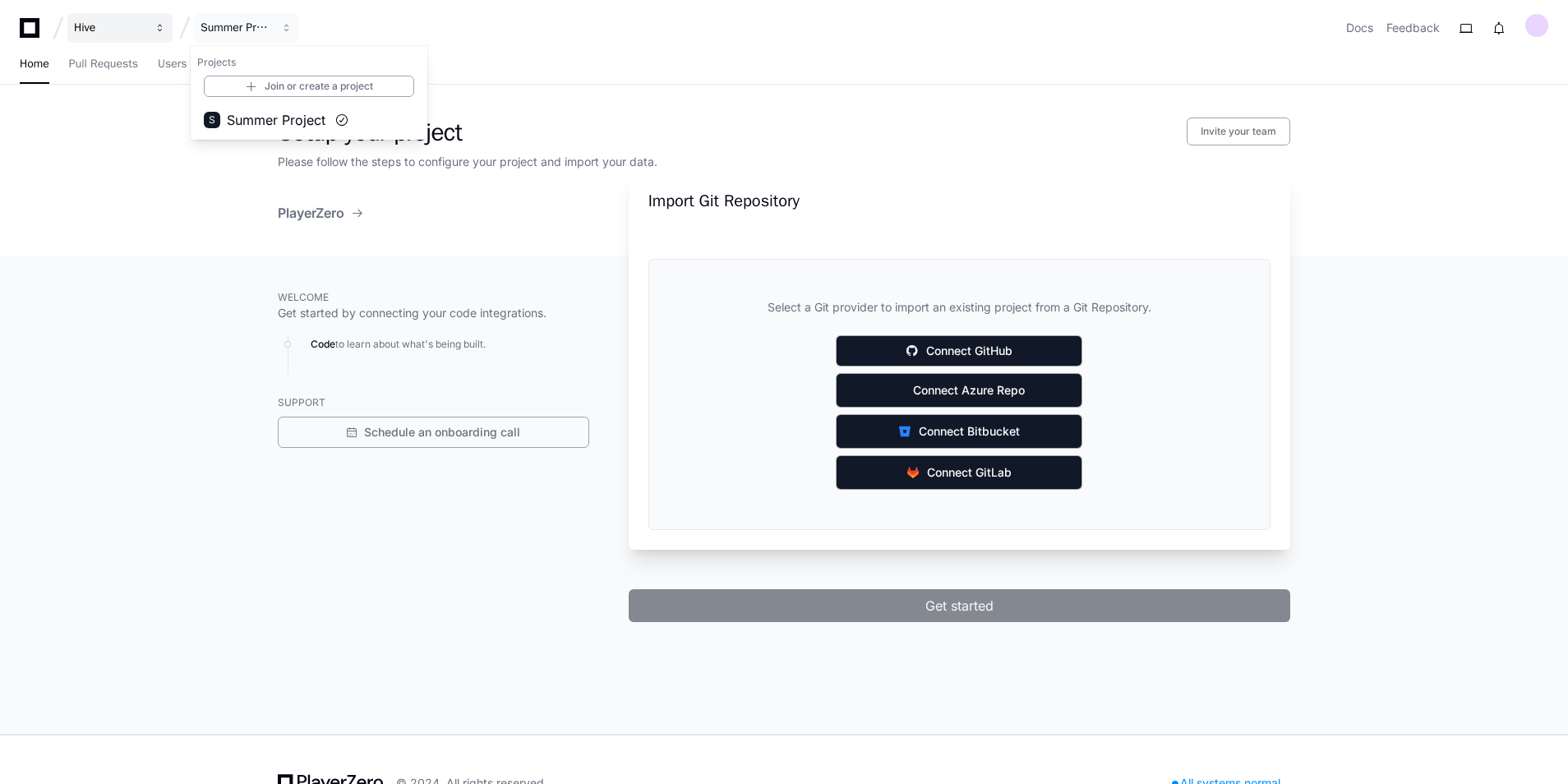 click on "Hive" at bounding box center [109, 28] 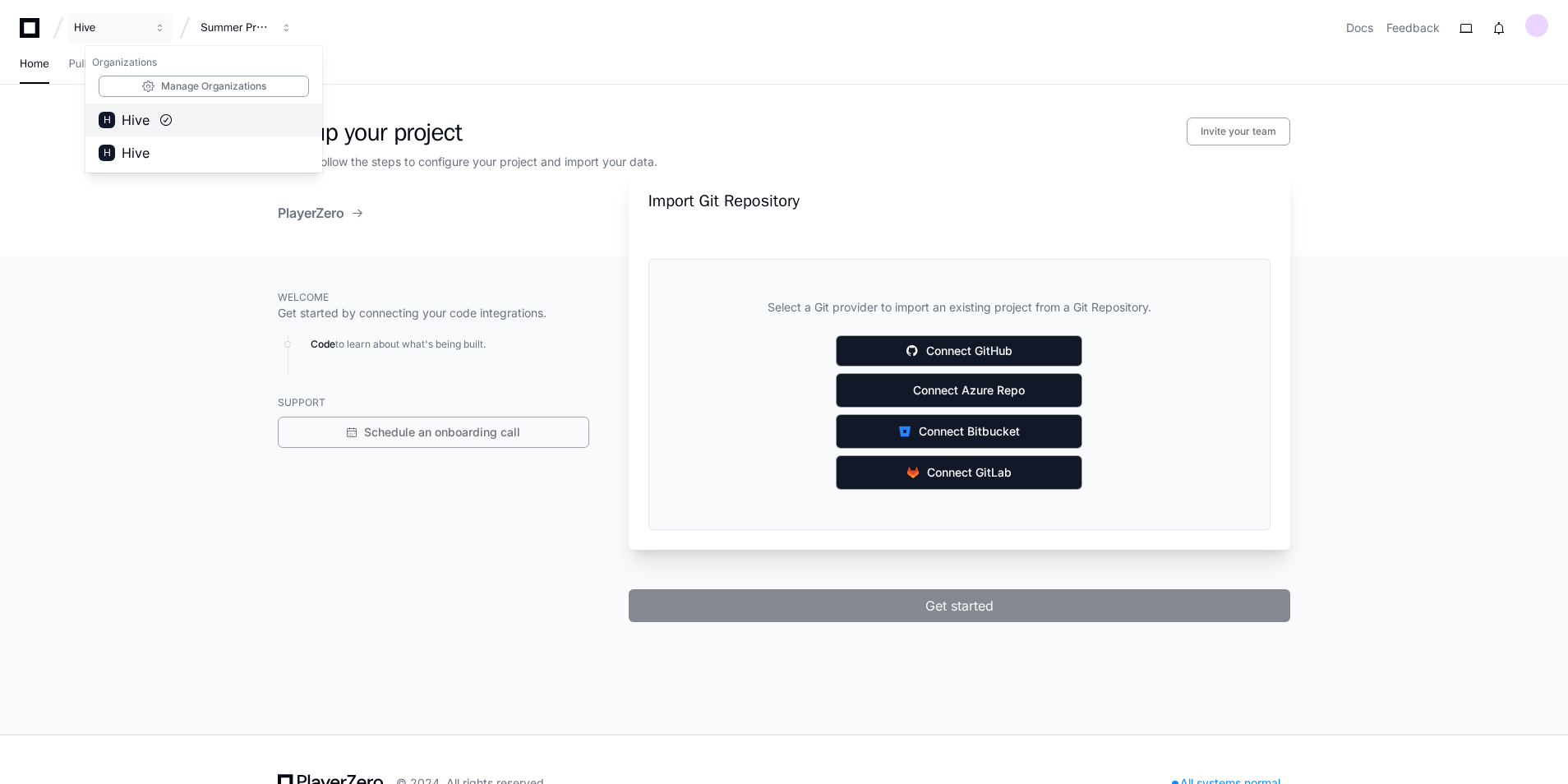 click on "H  Hive" at bounding box center [204, 120] 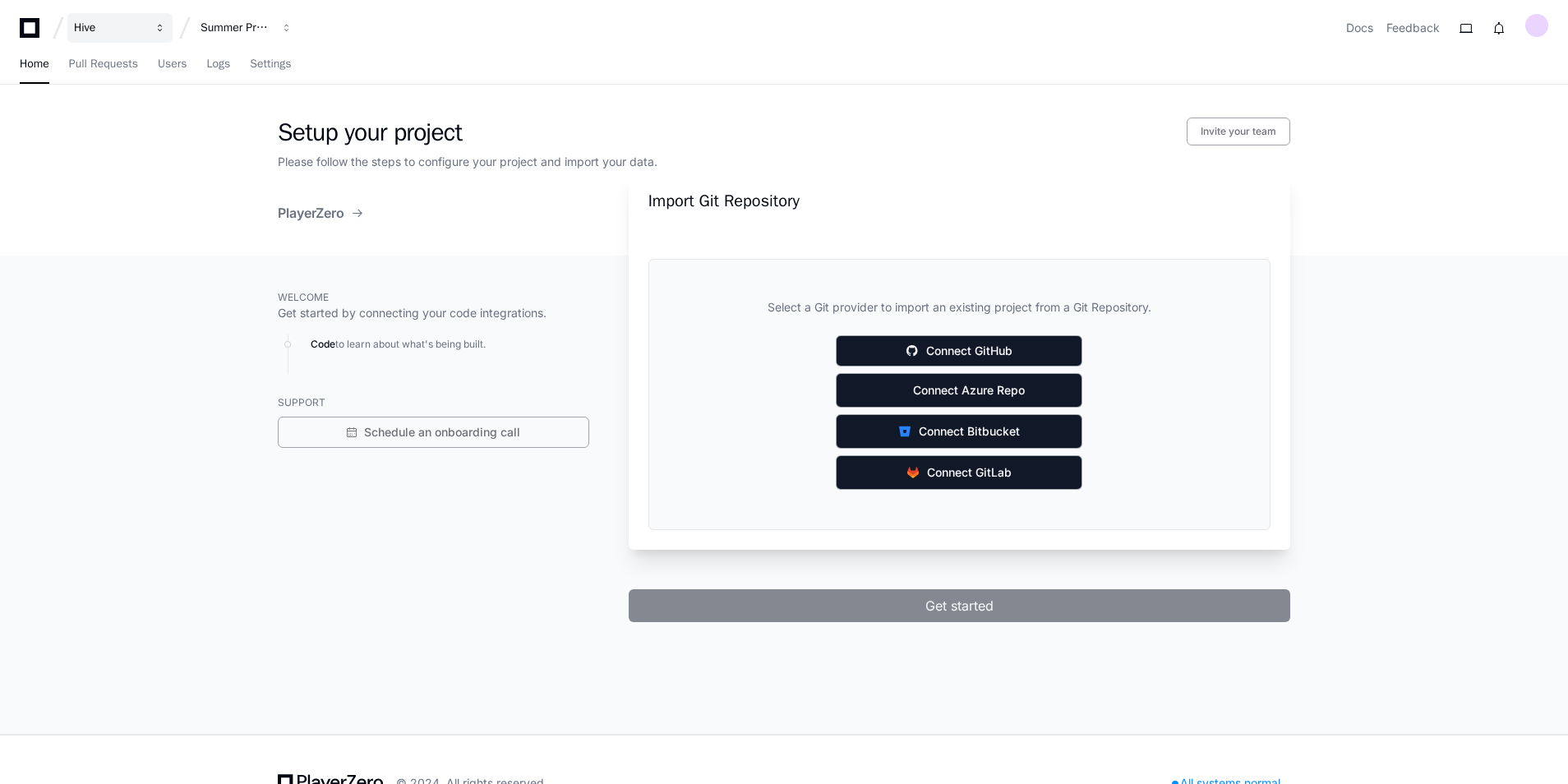 click on "Hive" at bounding box center [109, 28] 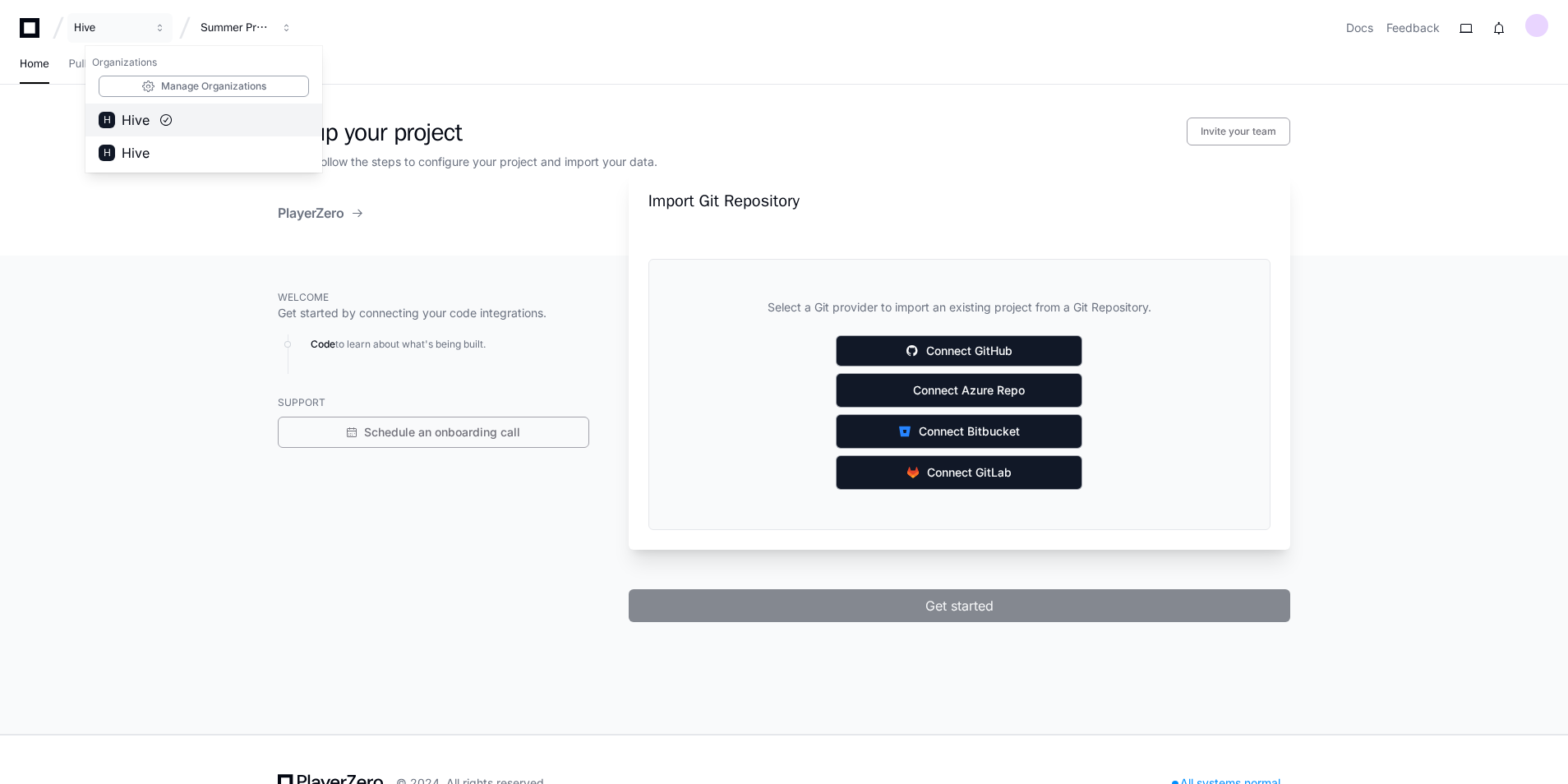 click on "H  Hive" at bounding box center (204, 120) 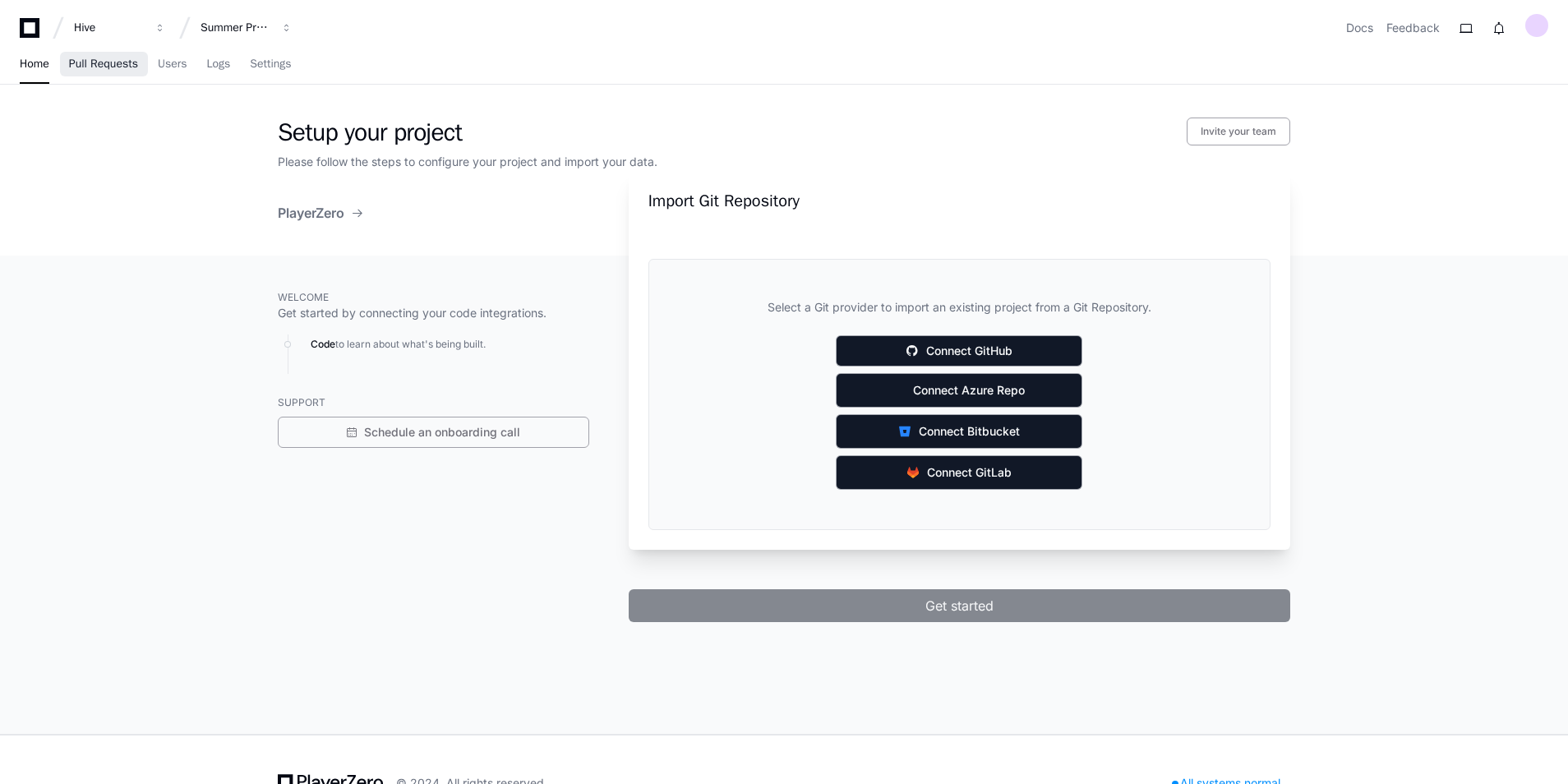 click on "Pull Requests" at bounding box center [104, 64] 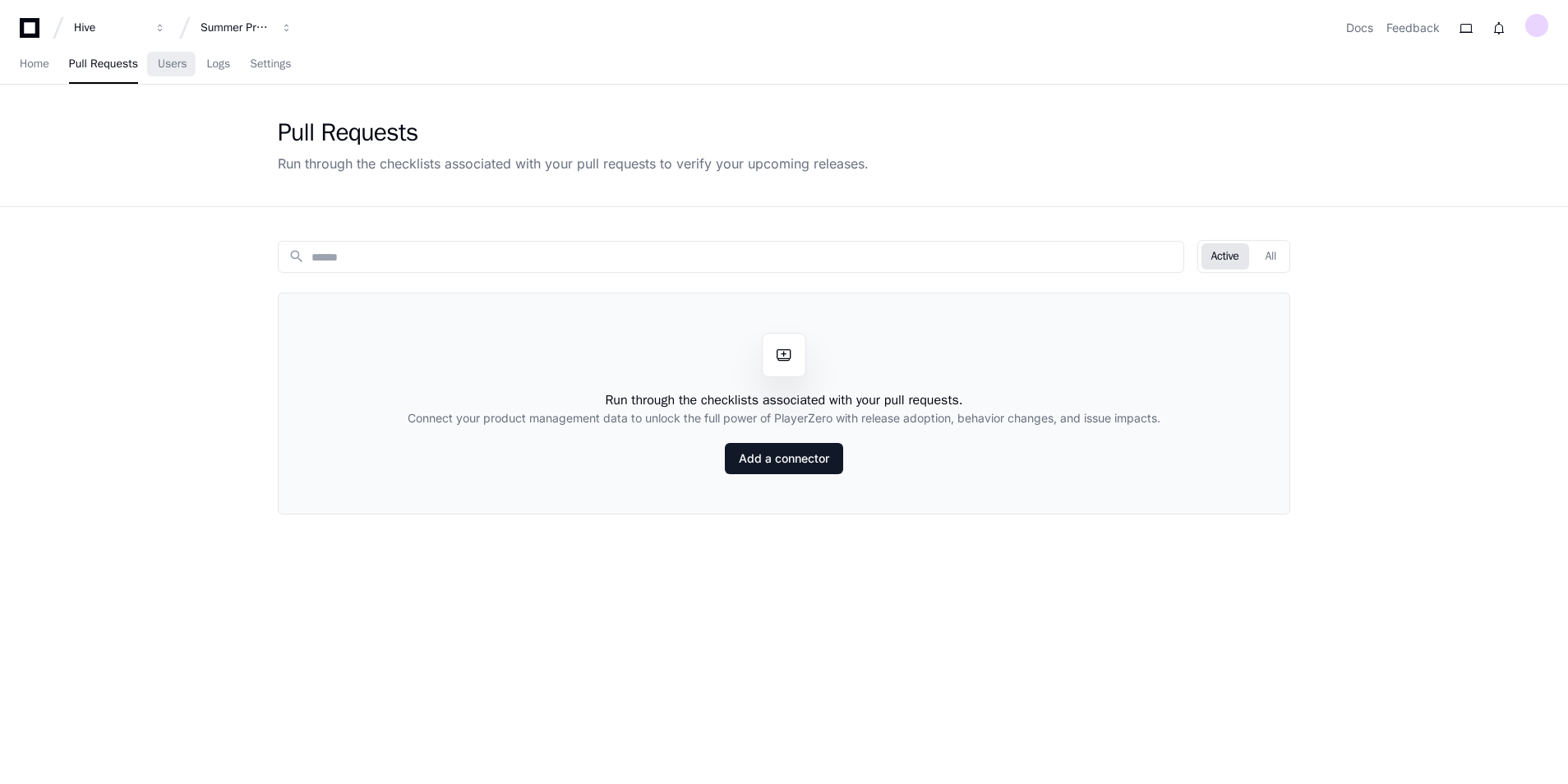 click on "Home Pull Requests Users Logs Settings" at bounding box center (155, 65) 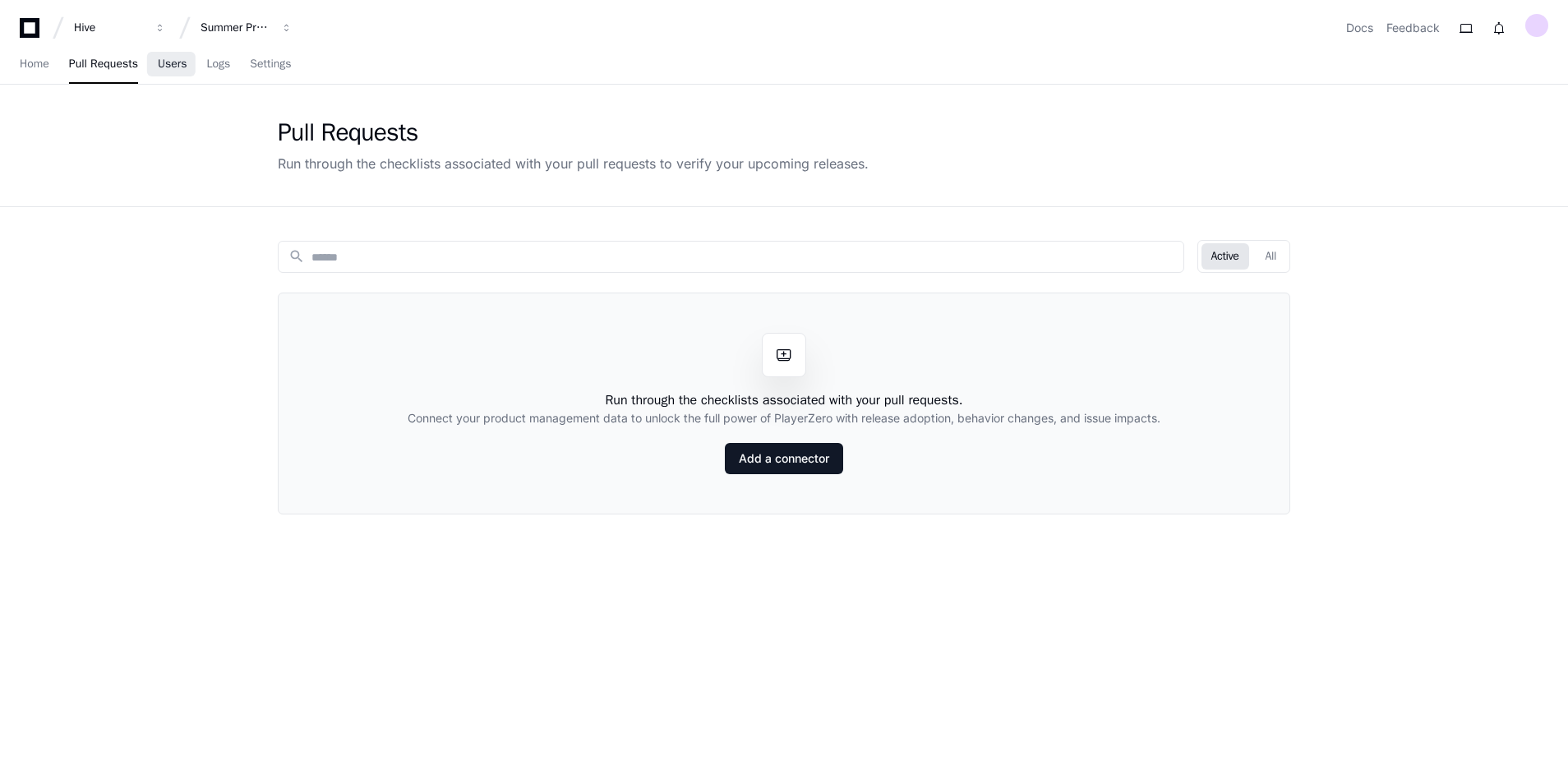 click on "Users" at bounding box center (173, 64) 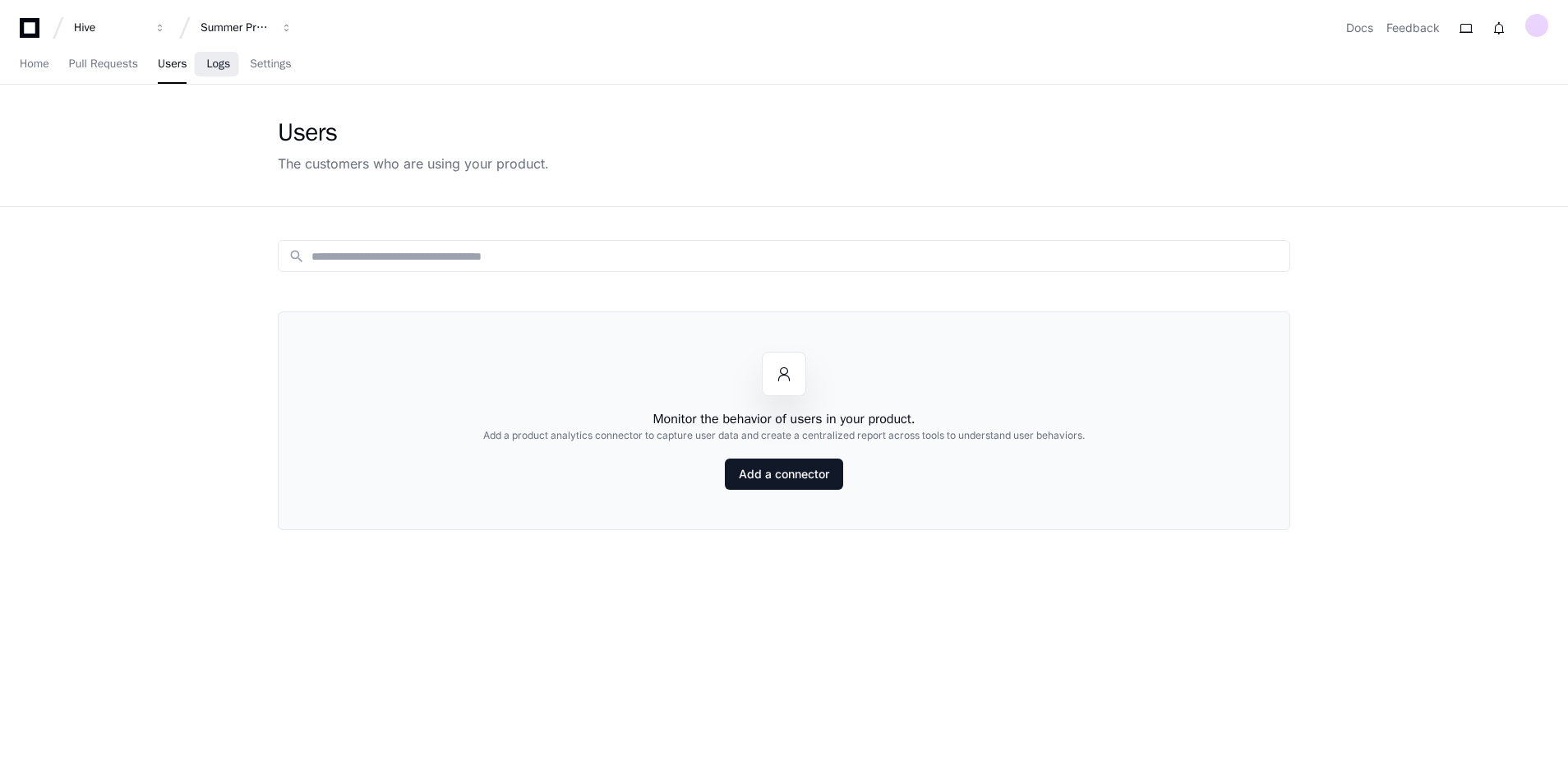 click on "Logs" at bounding box center [218, 64] 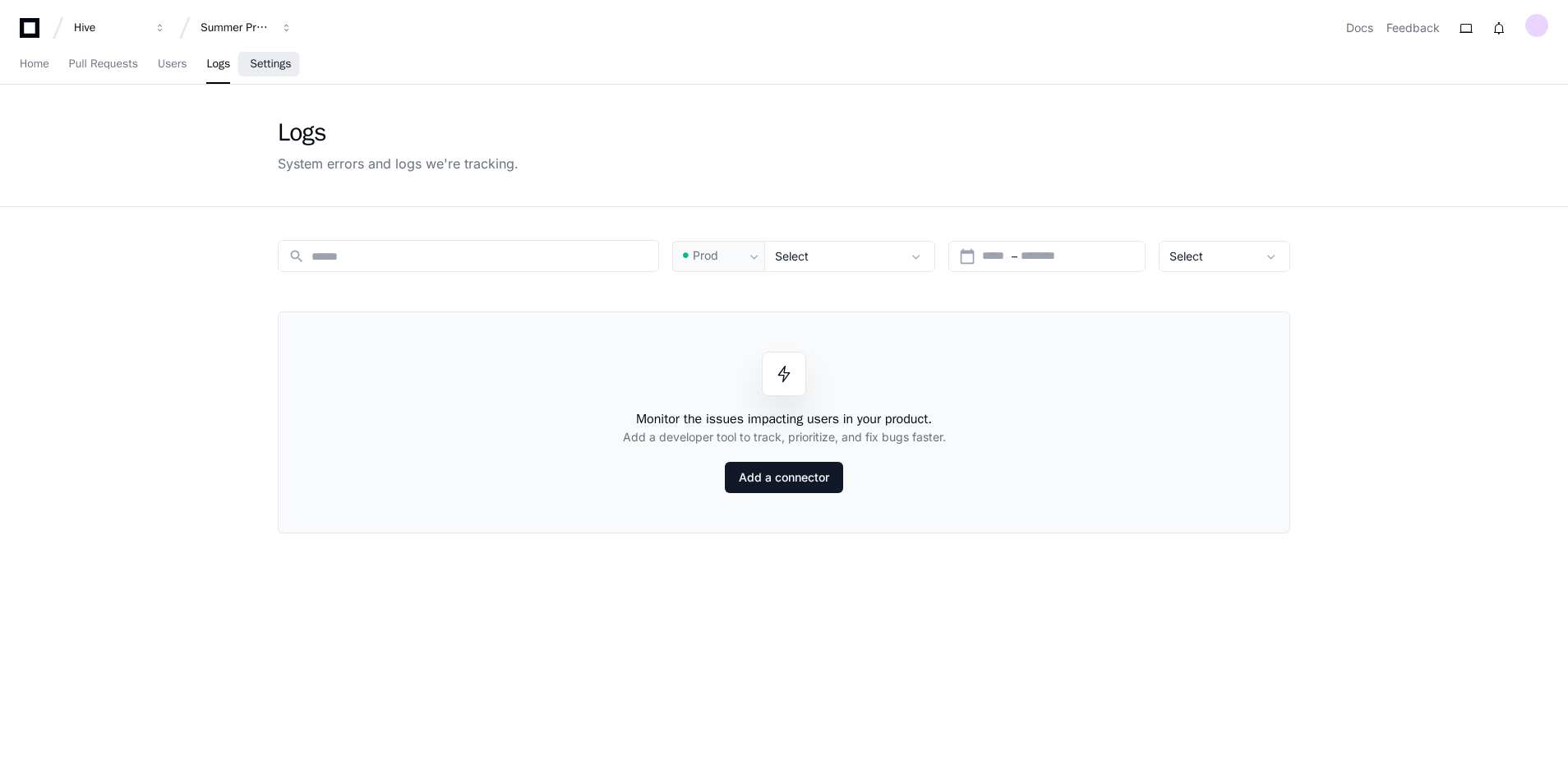 click on "Settings" at bounding box center [270, 64] 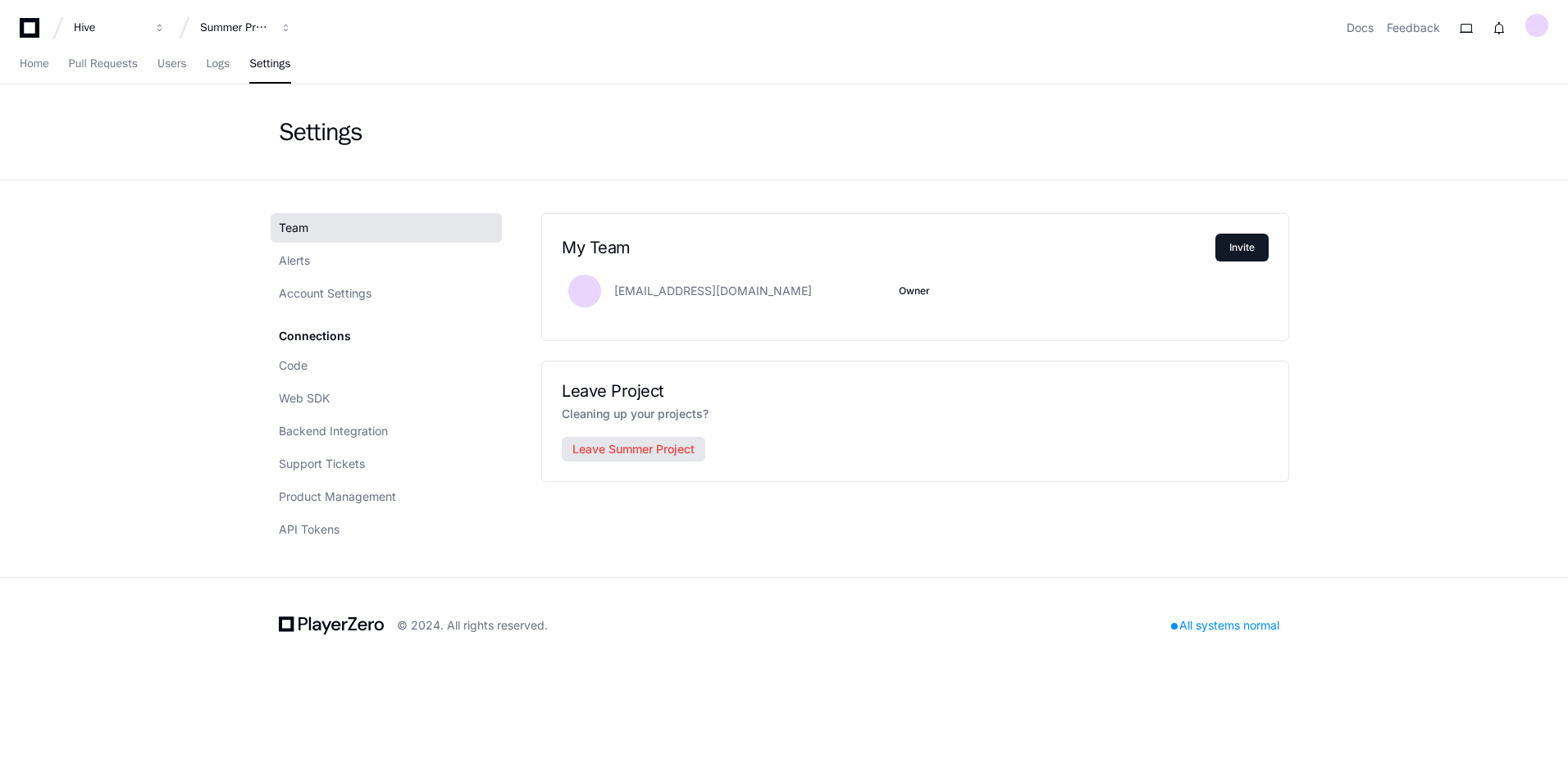 click on "Leave Summer Project" 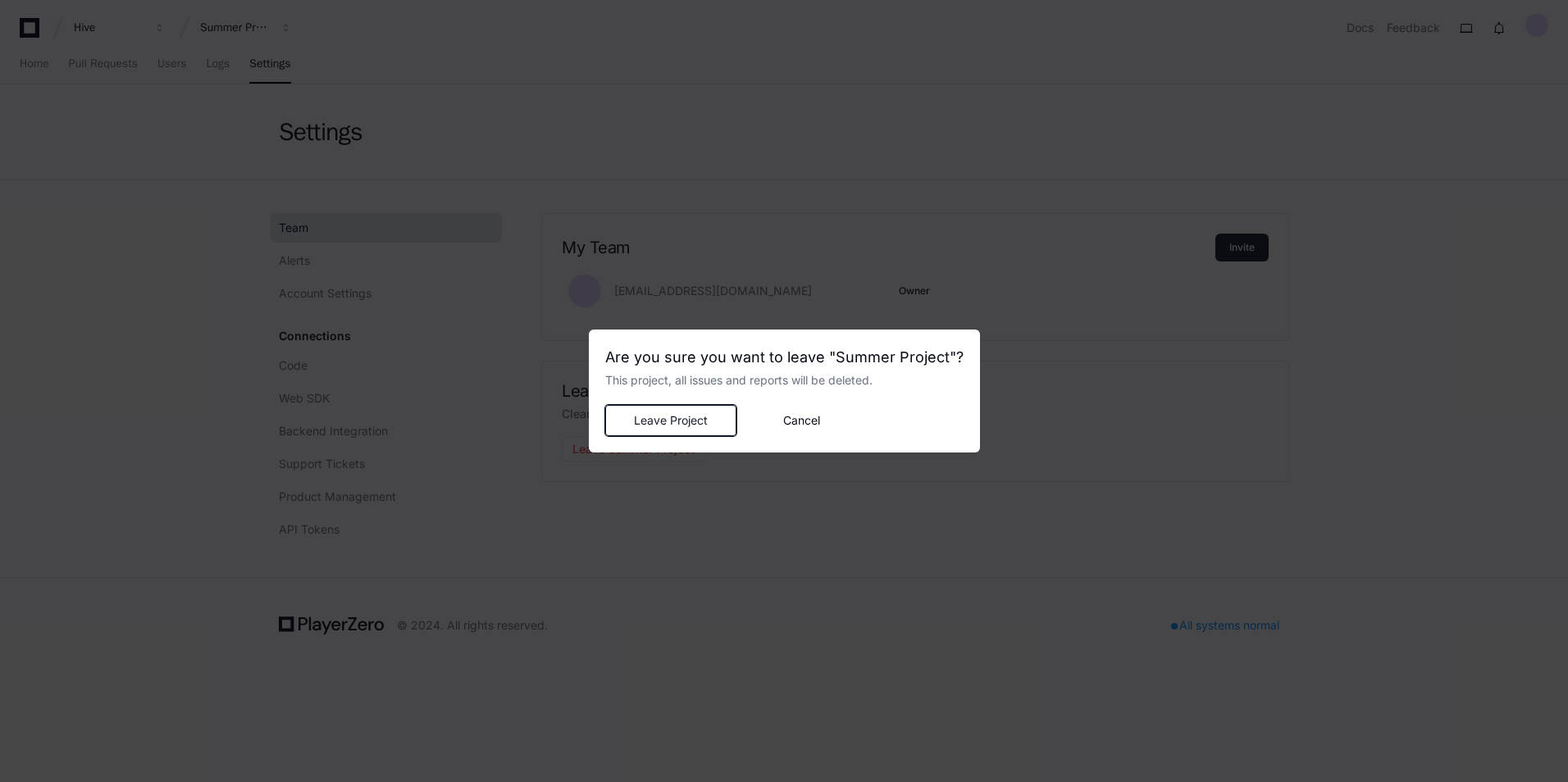 click on "Leave Project" at bounding box center [671, 421] 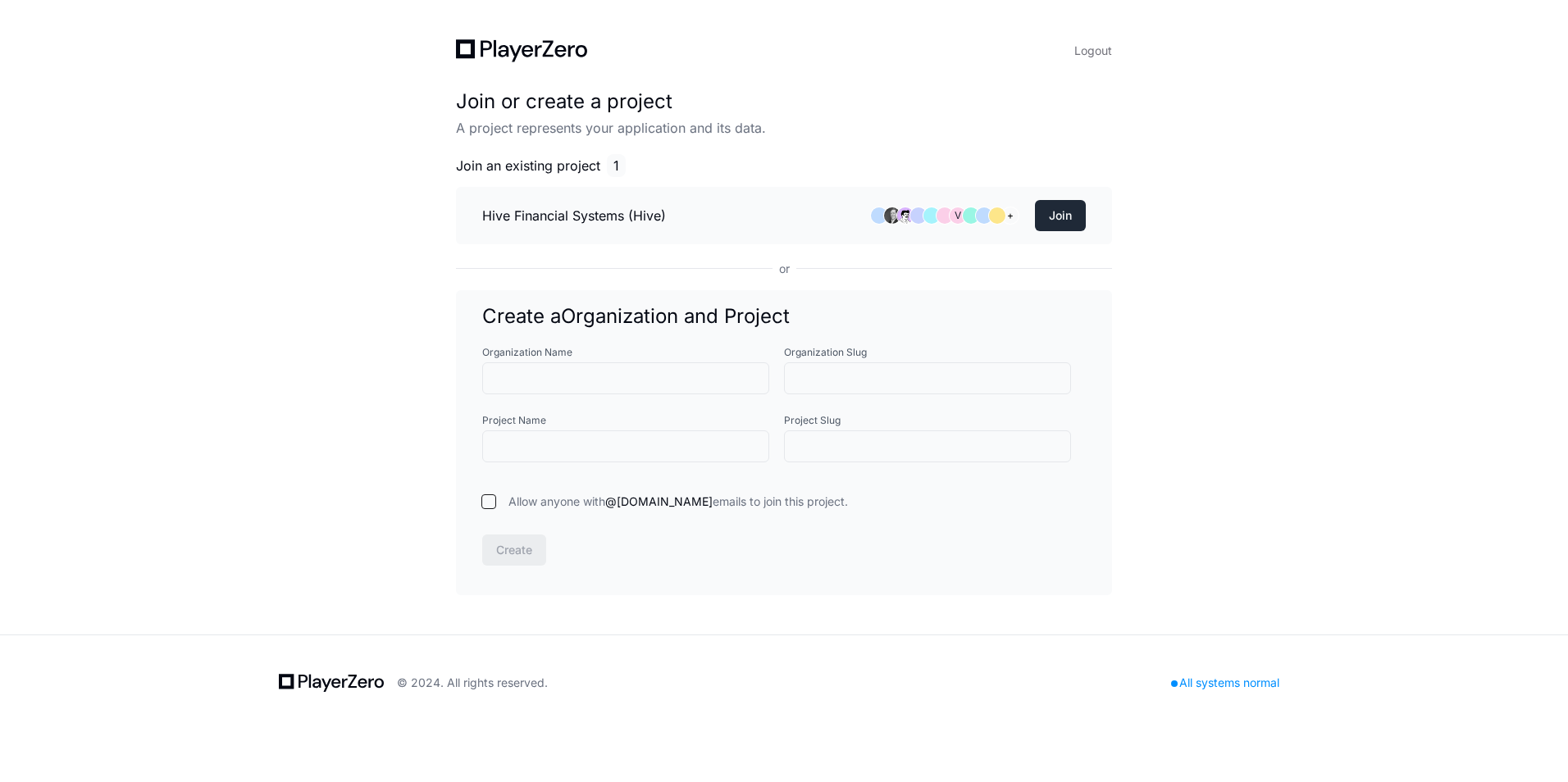 click on "Join" 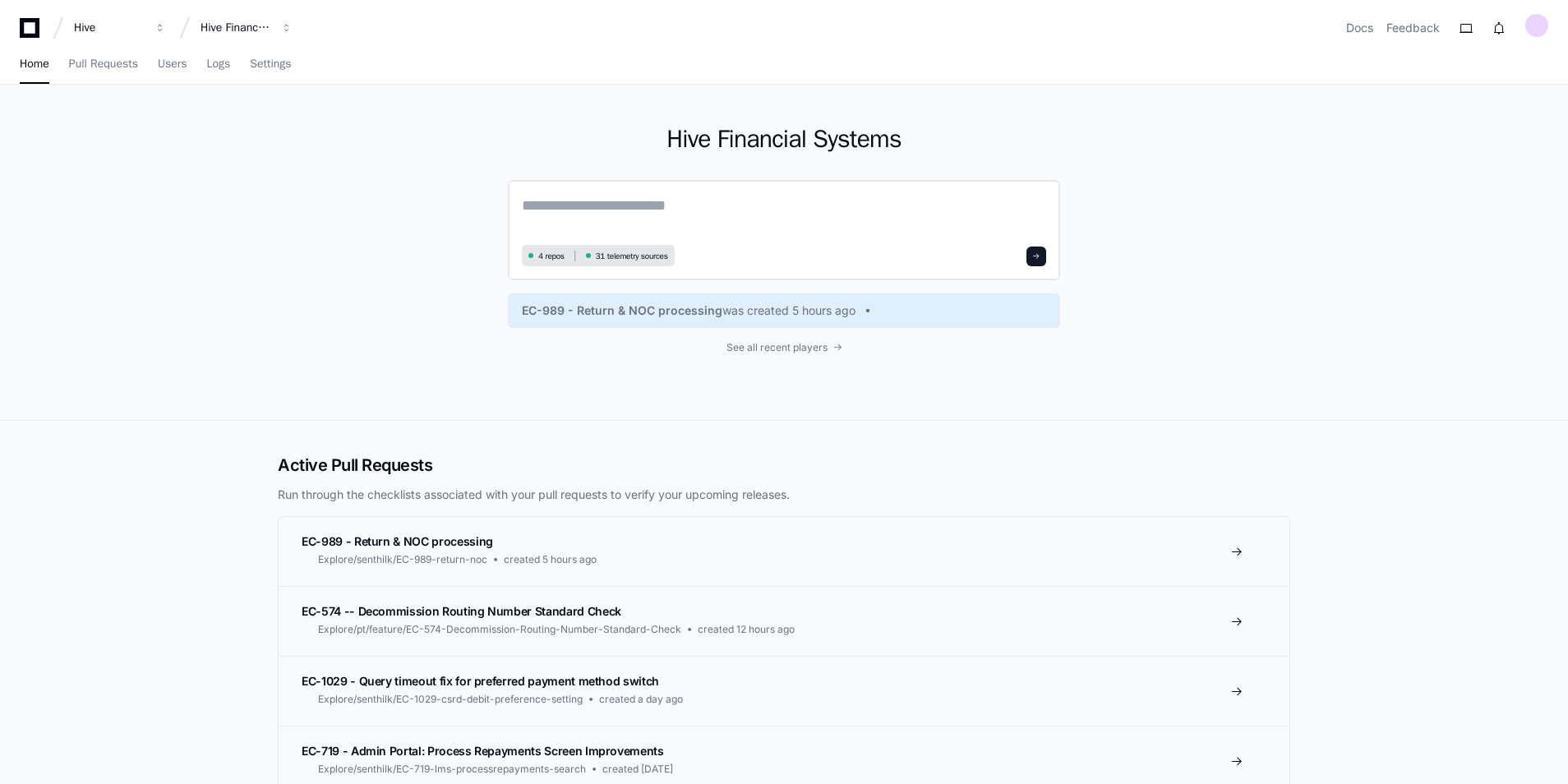 click 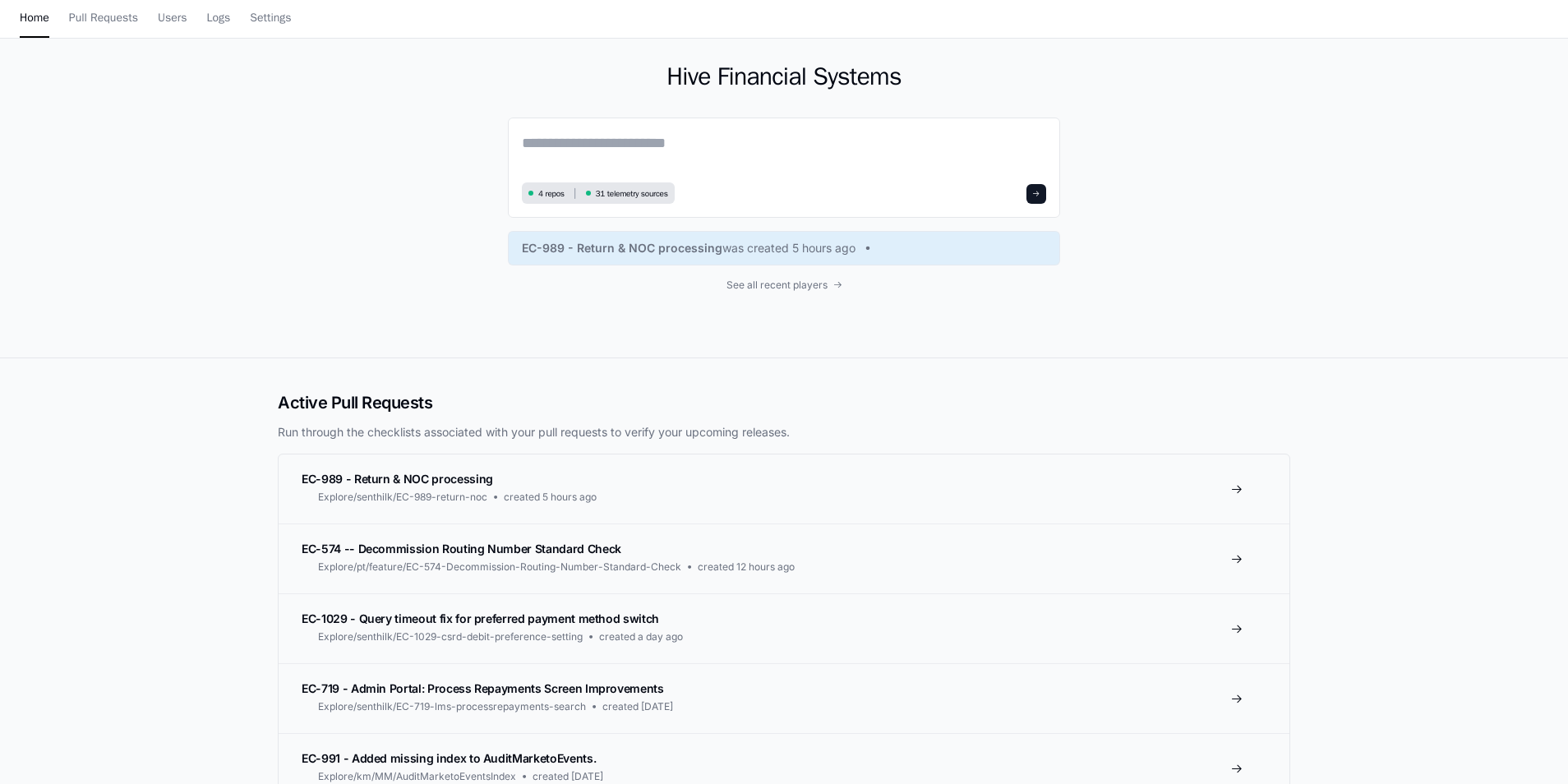 scroll, scrollTop: 0, scrollLeft: 0, axis: both 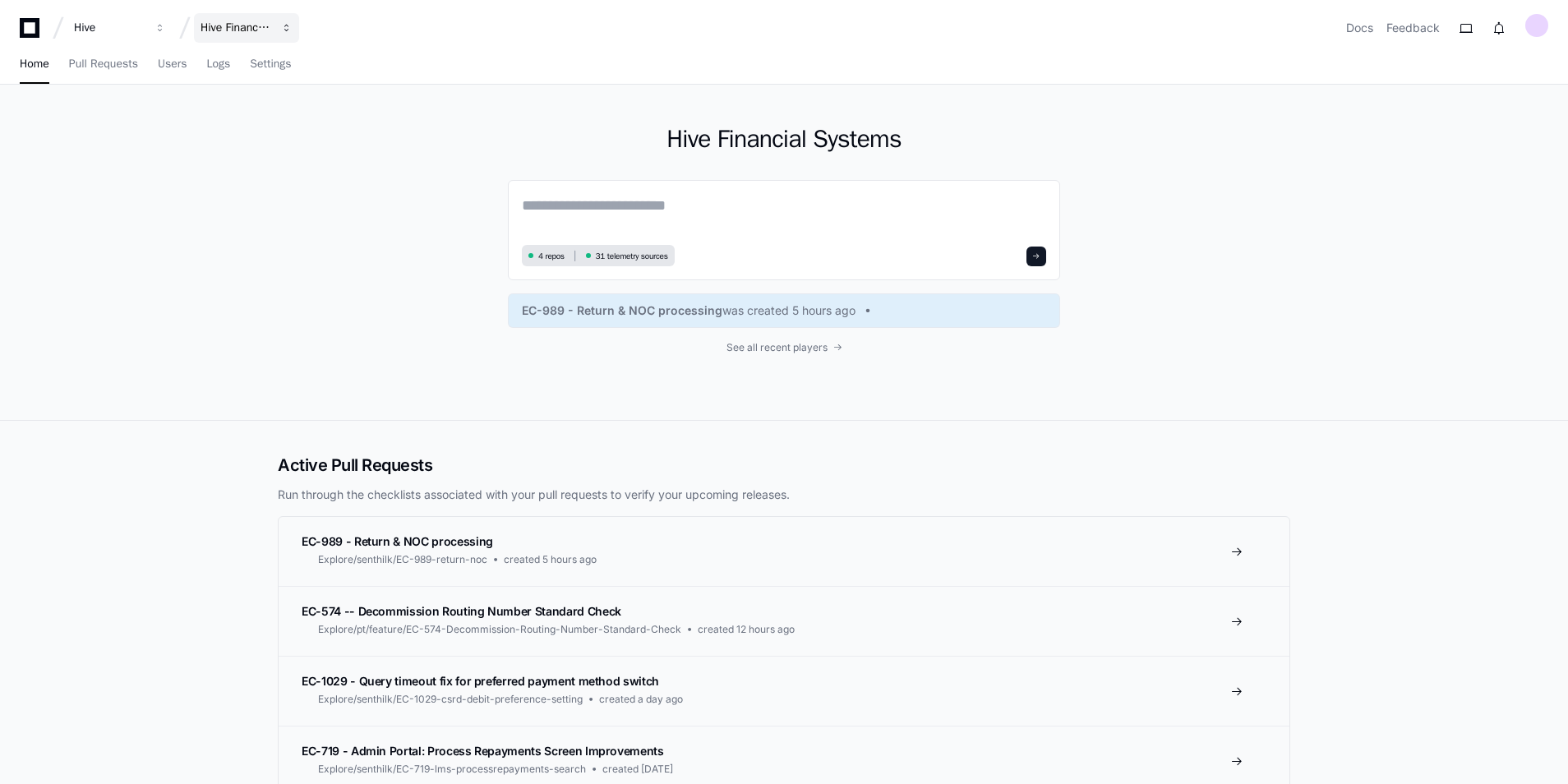 click on "Hive Financial Systems" at bounding box center (109, 28) 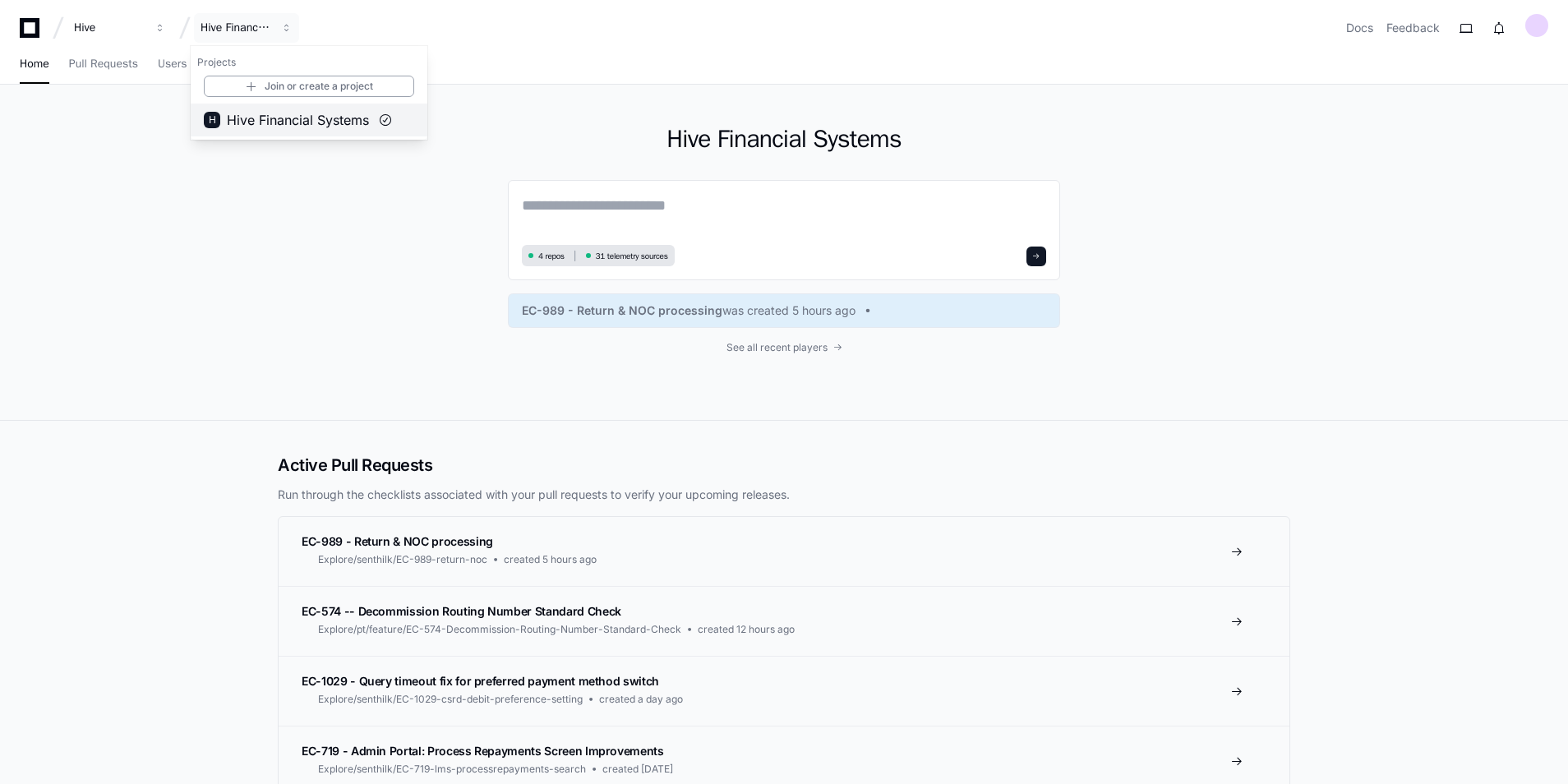 click on "Hive Financial Systems" at bounding box center [297, 120] 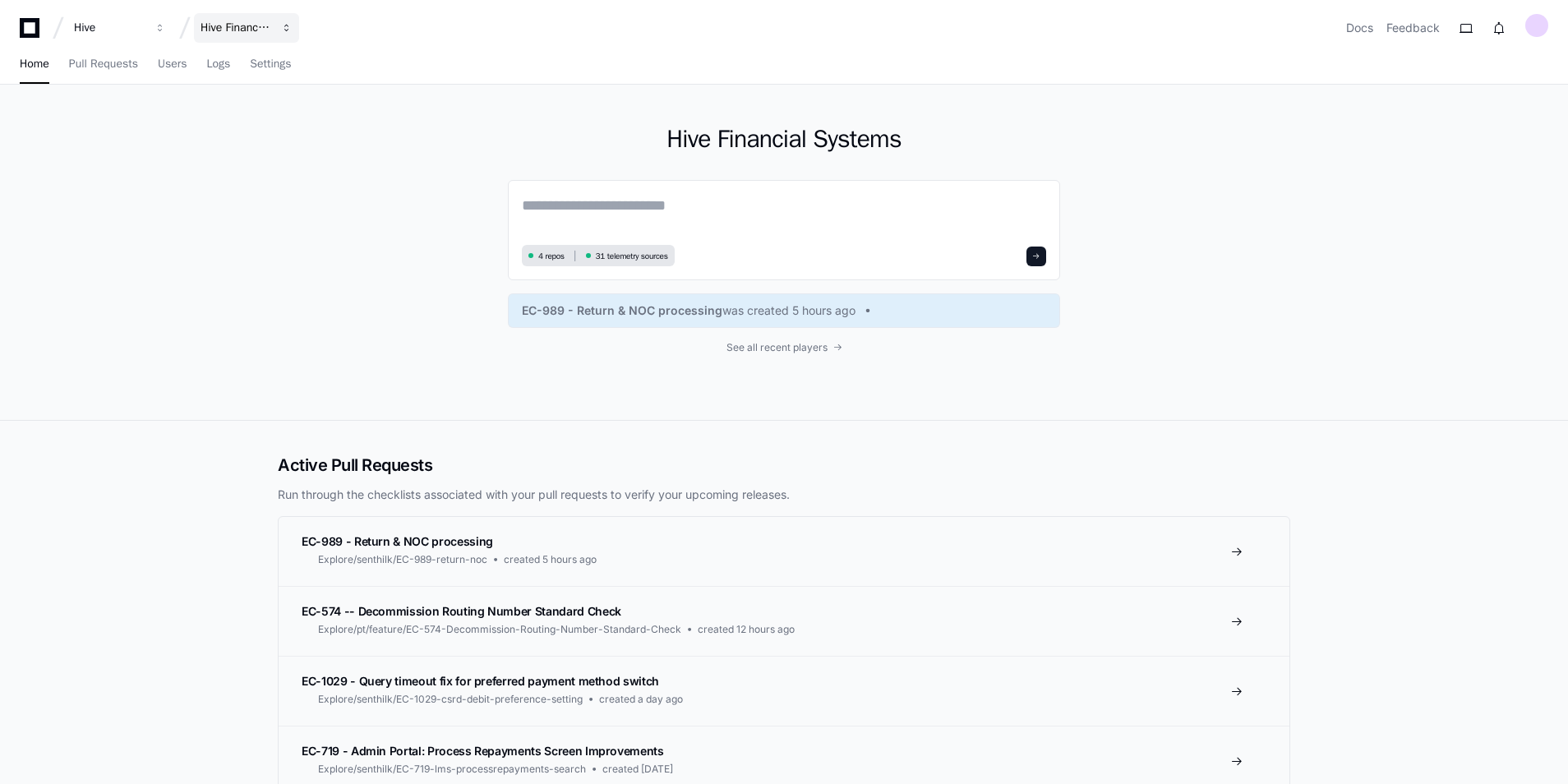 click on "Hive Financial Systems" at bounding box center [247, 28] 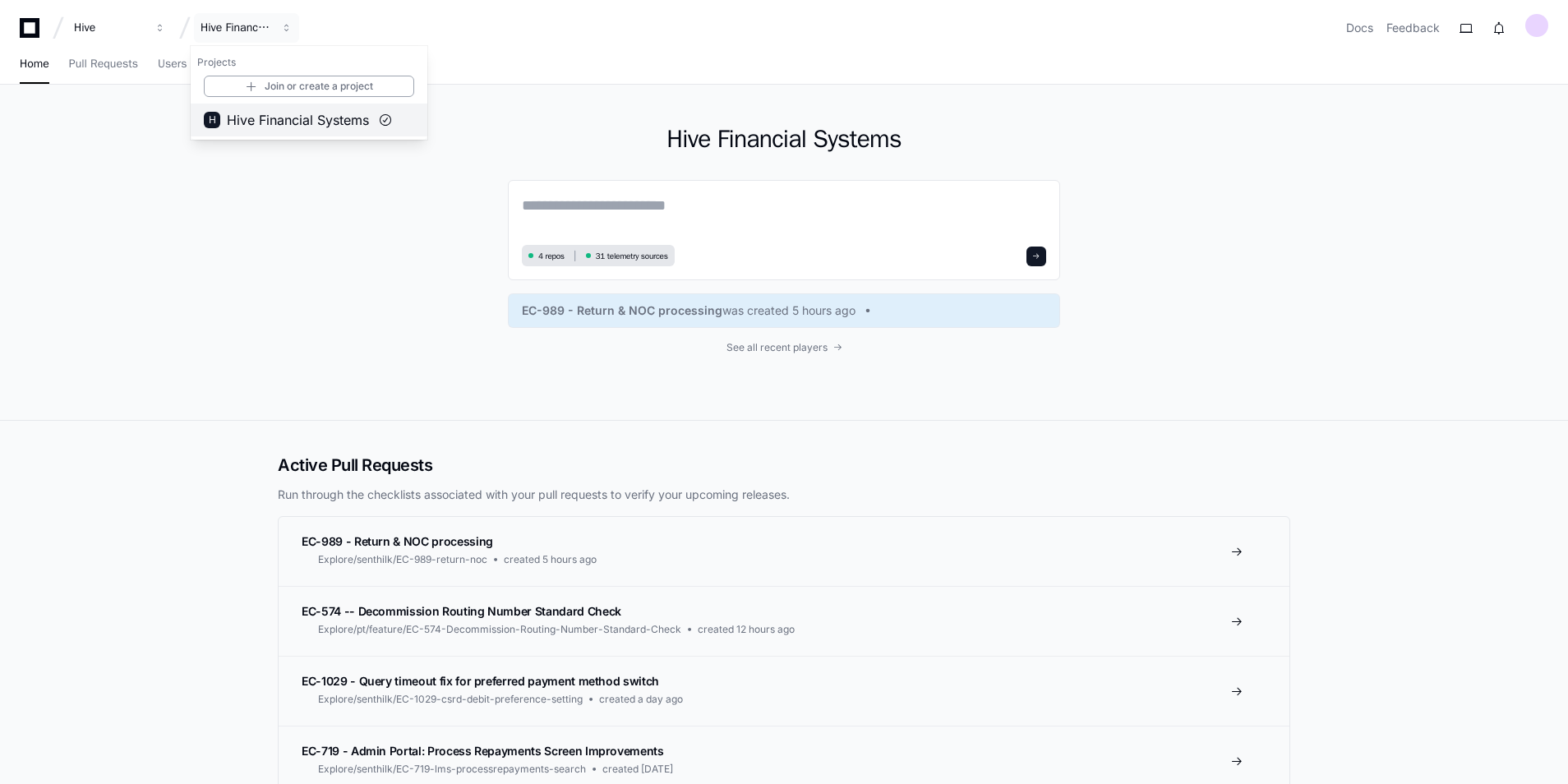 click on "Hive Financial Systems" at bounding box center (297, 120) 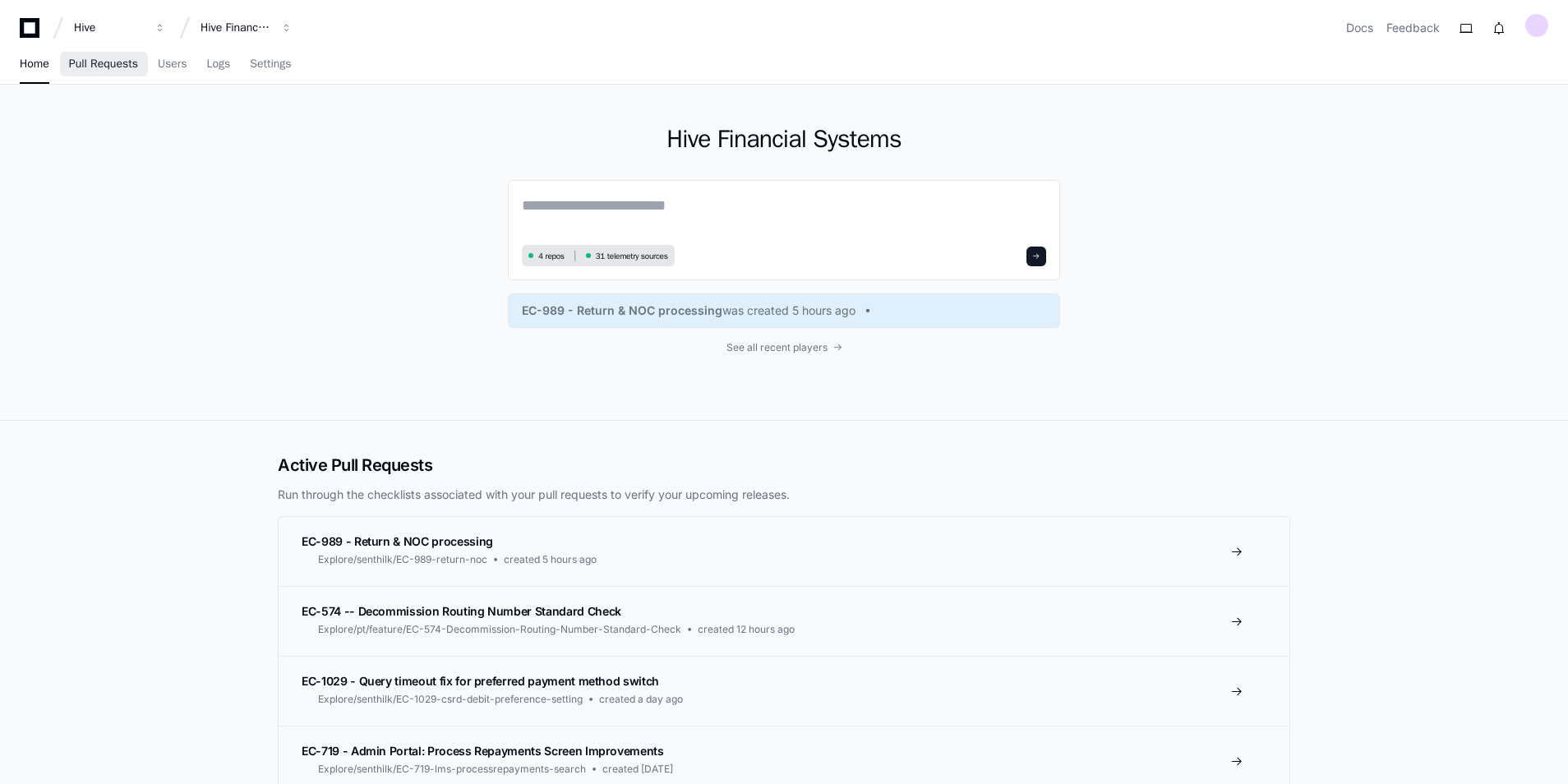 click on "Pull Requests" at bounding box center (104, 64) 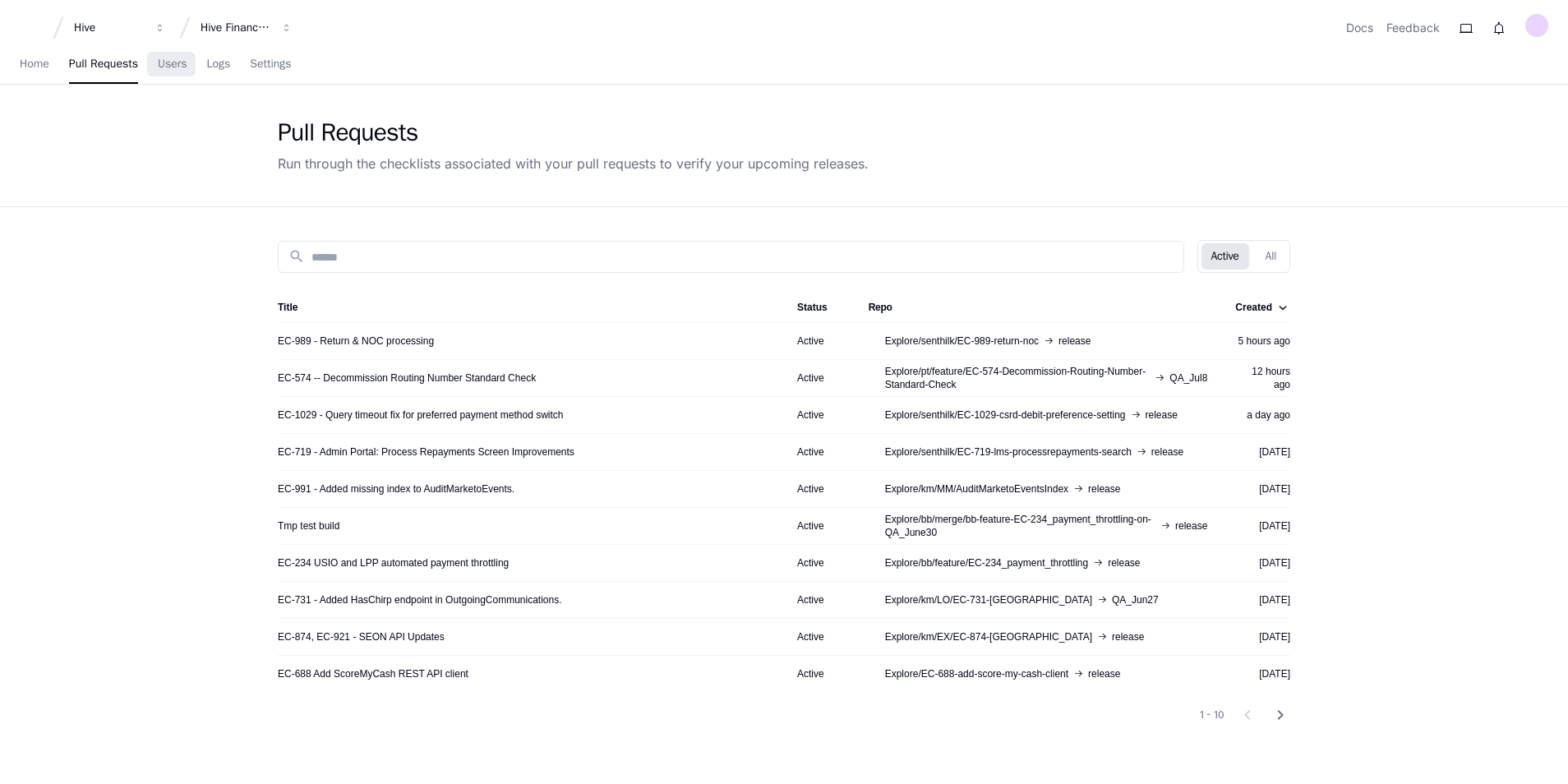 click on "Home Pull Requests Users Logs Settings" at bounding box center (155, 65) 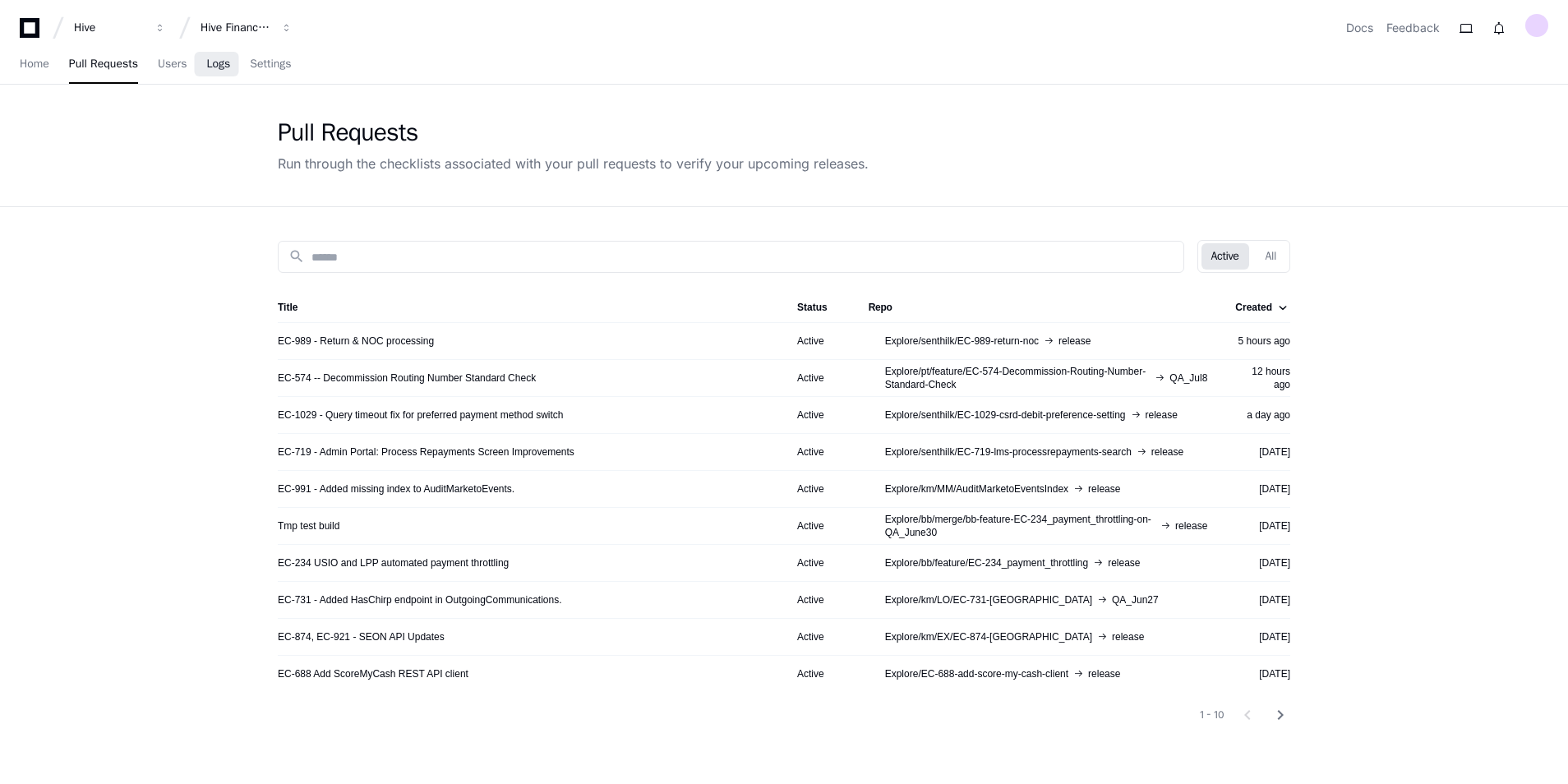 click on "Logs" at bounding box center [218, 64] 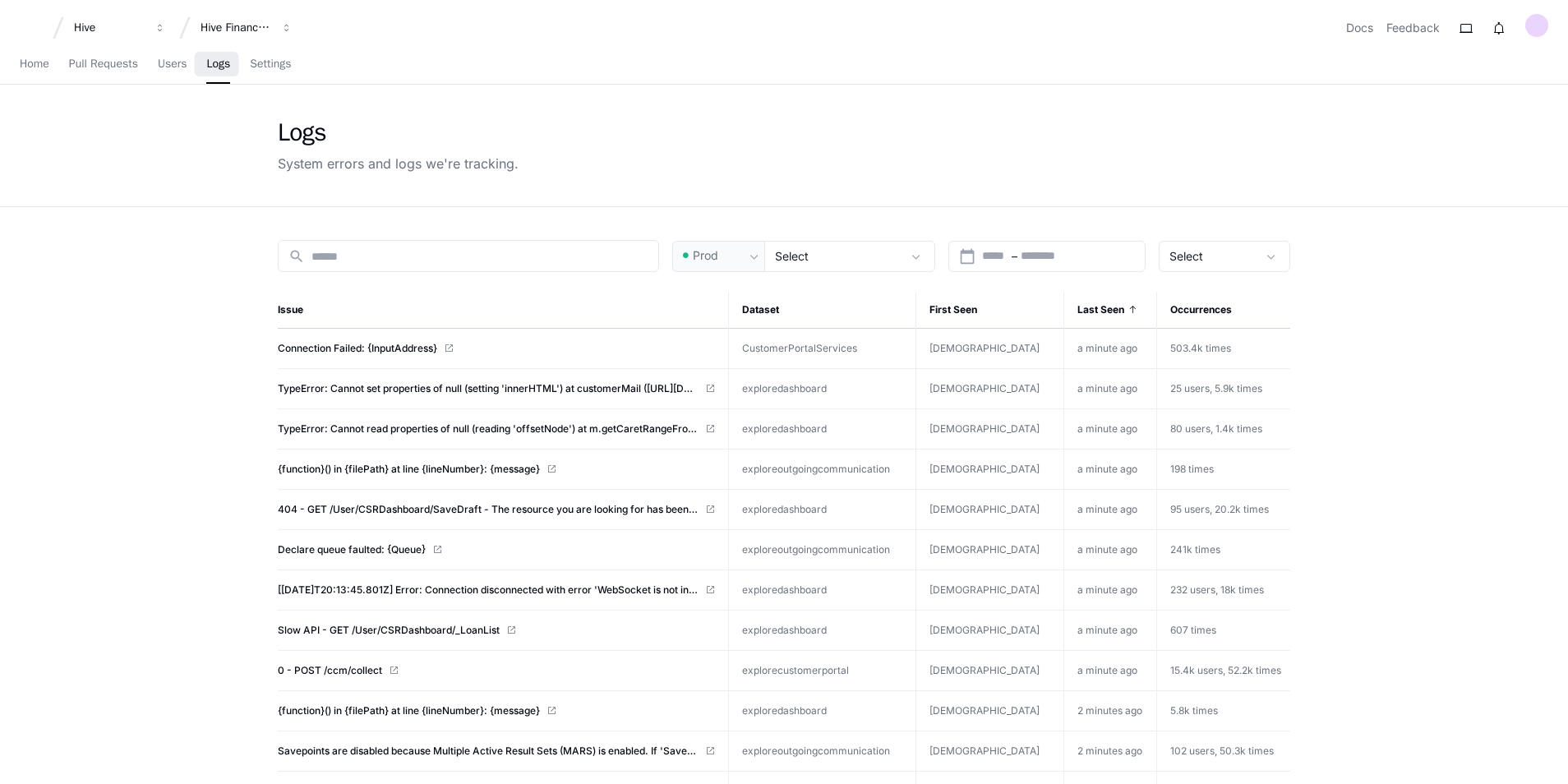 click on "Home Pull Requests Users Logs Settings" at bounding box center [155, 65] 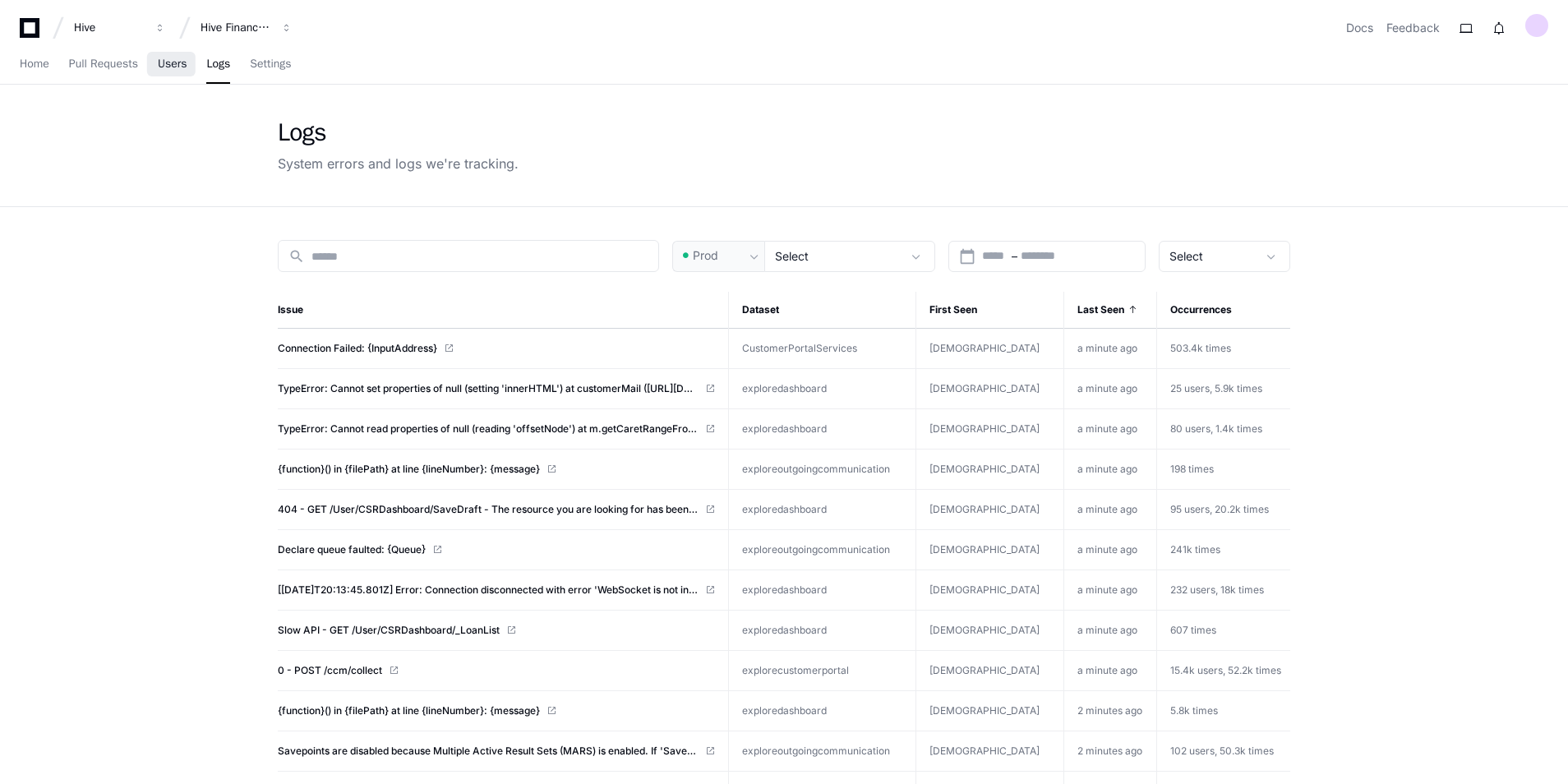 click on "Users" at bounding box center [173, 65] 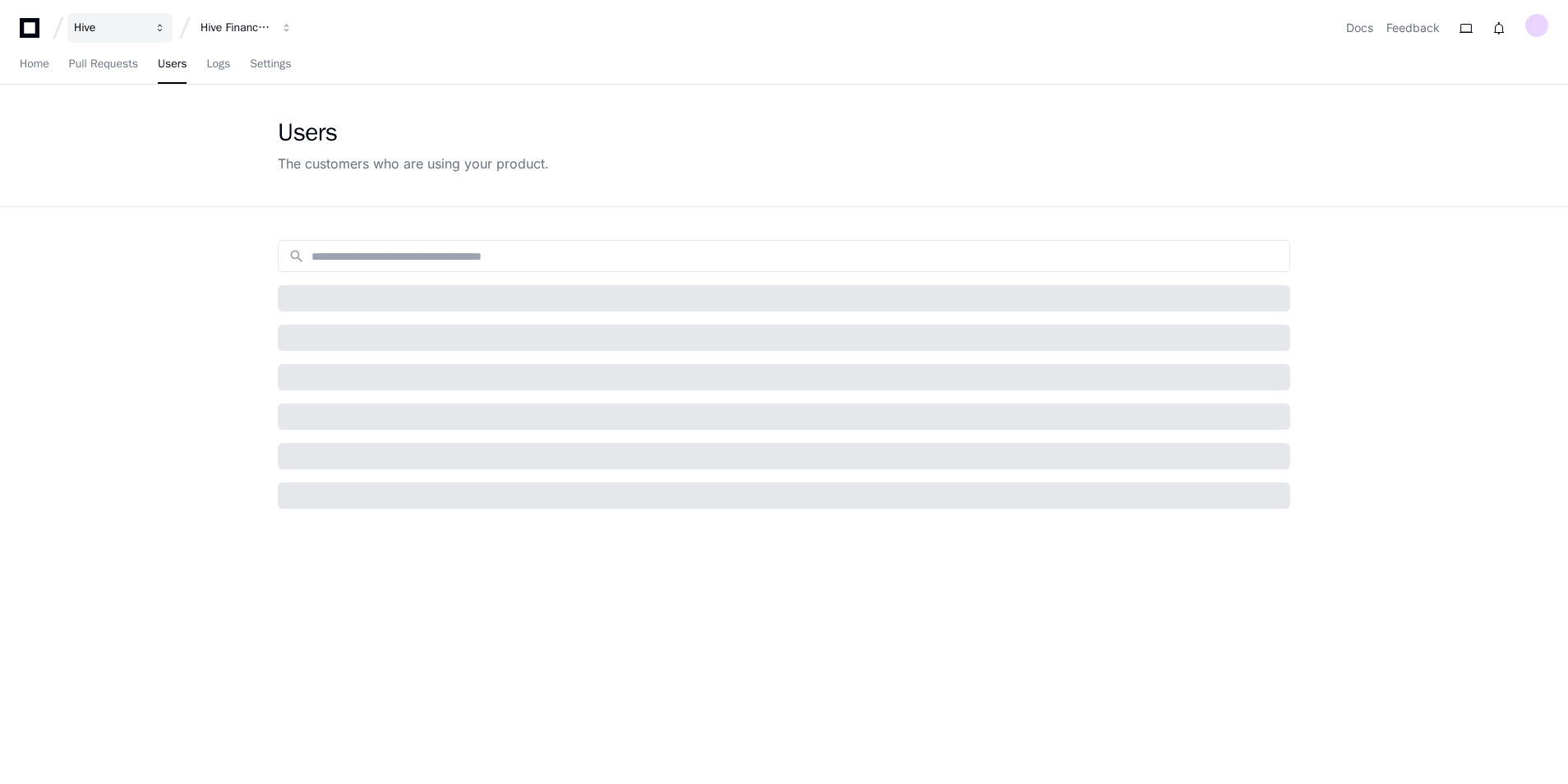 click on "Hive" at bounding box center [109, 28] 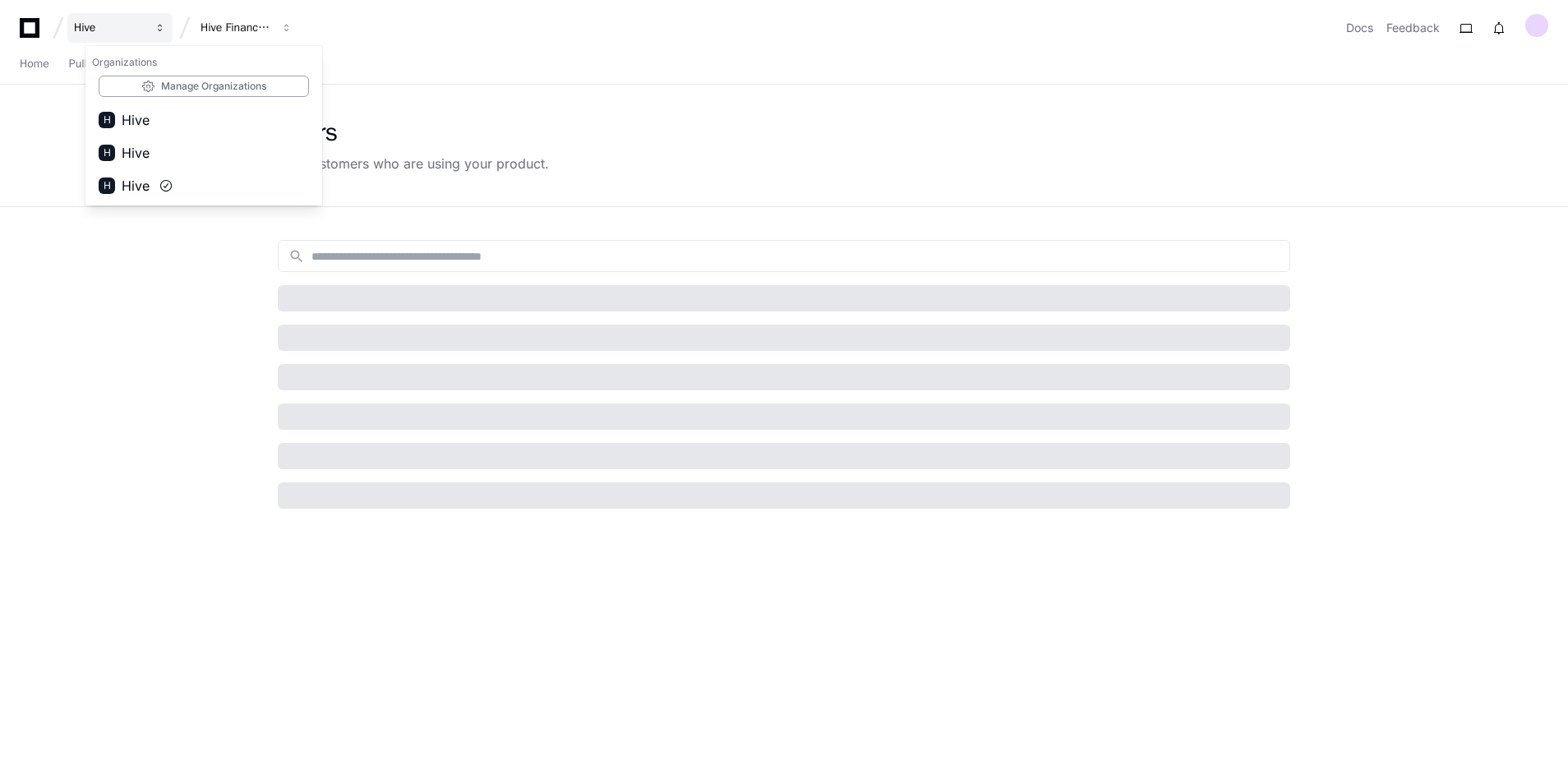 click on "Hive" at bounding box center (120, 28) 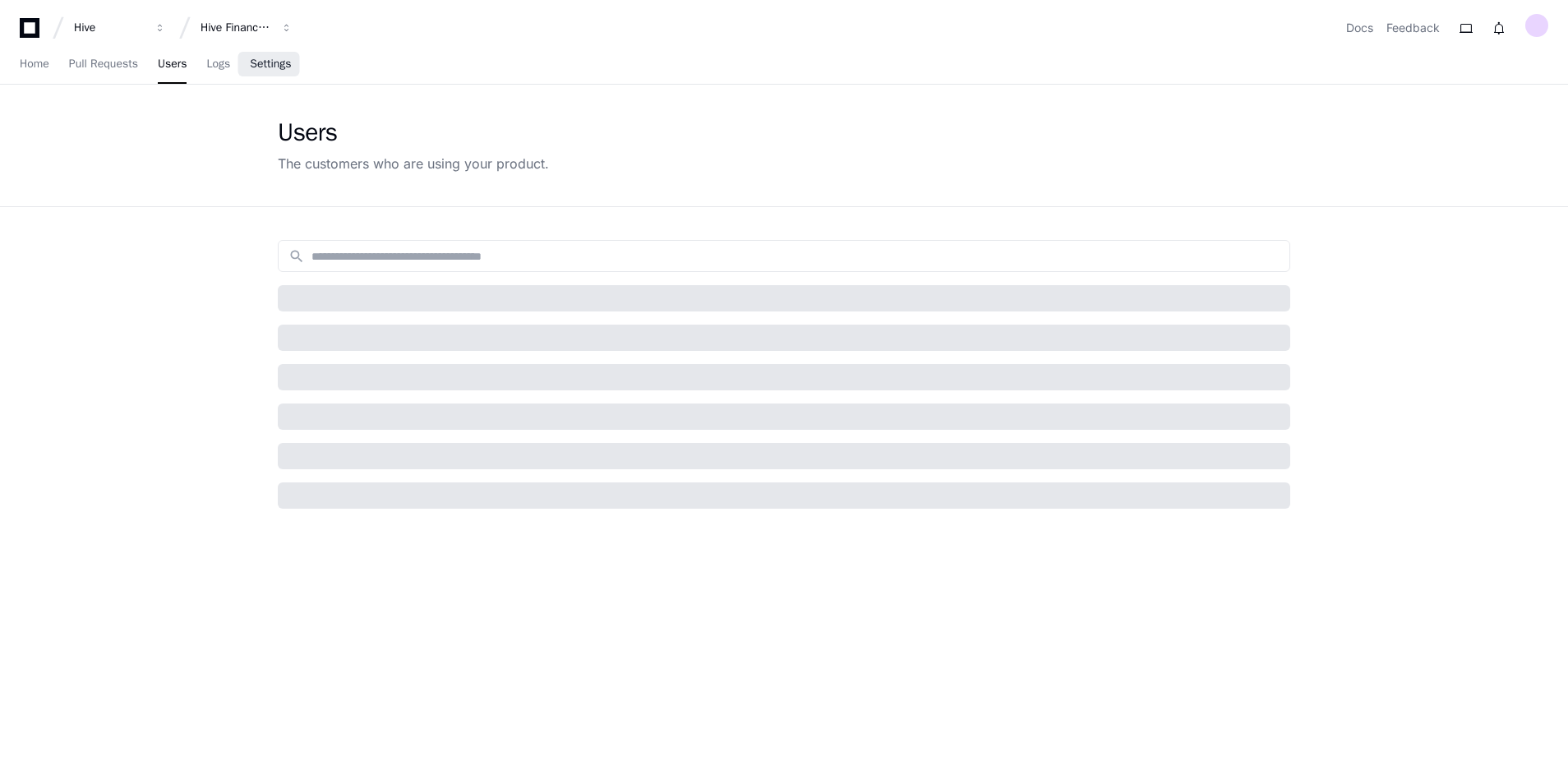 click on "Settings" at bounding box center [270, 64] 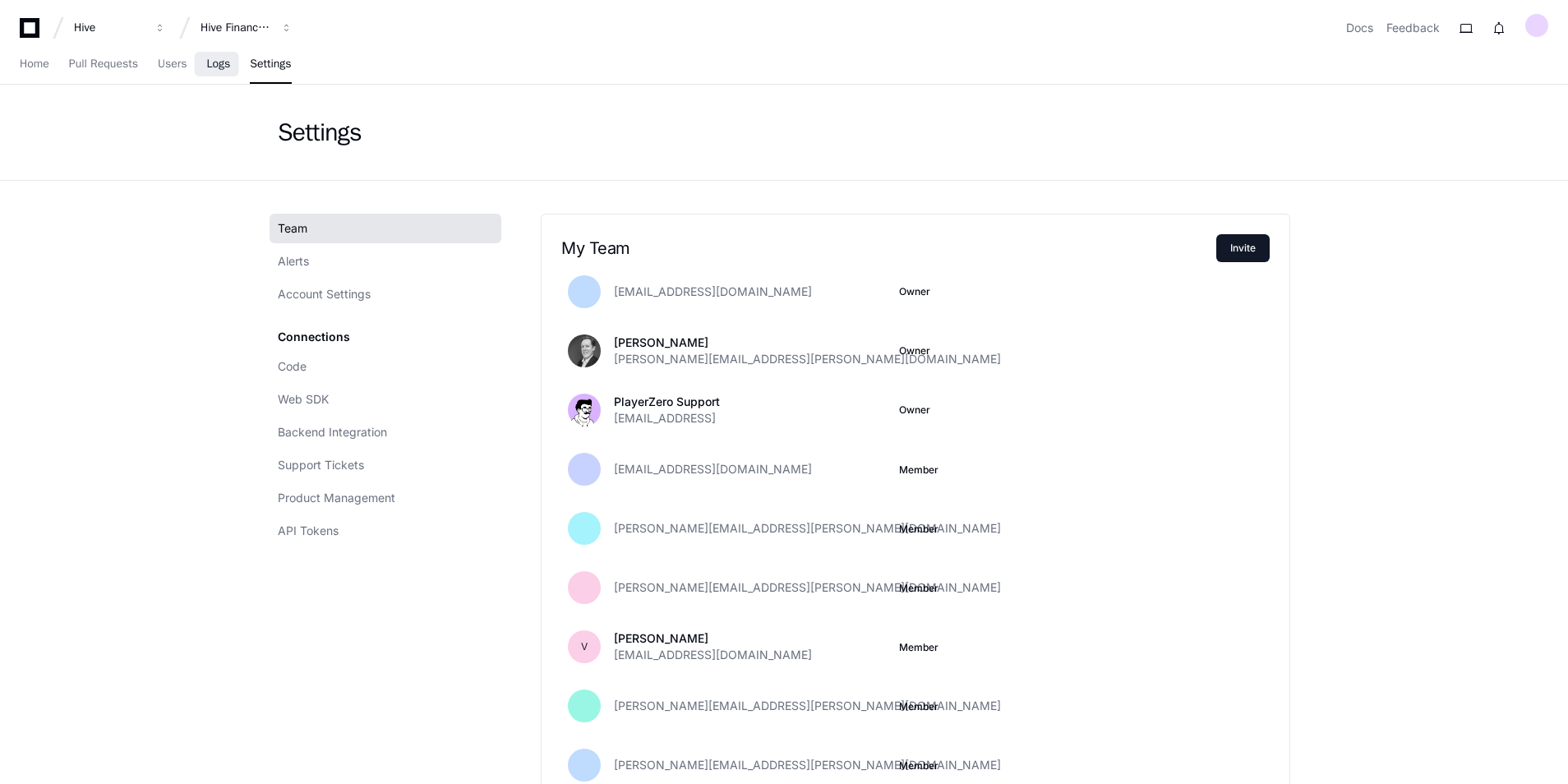 click on "Logs" at bounding box center [218, 64] 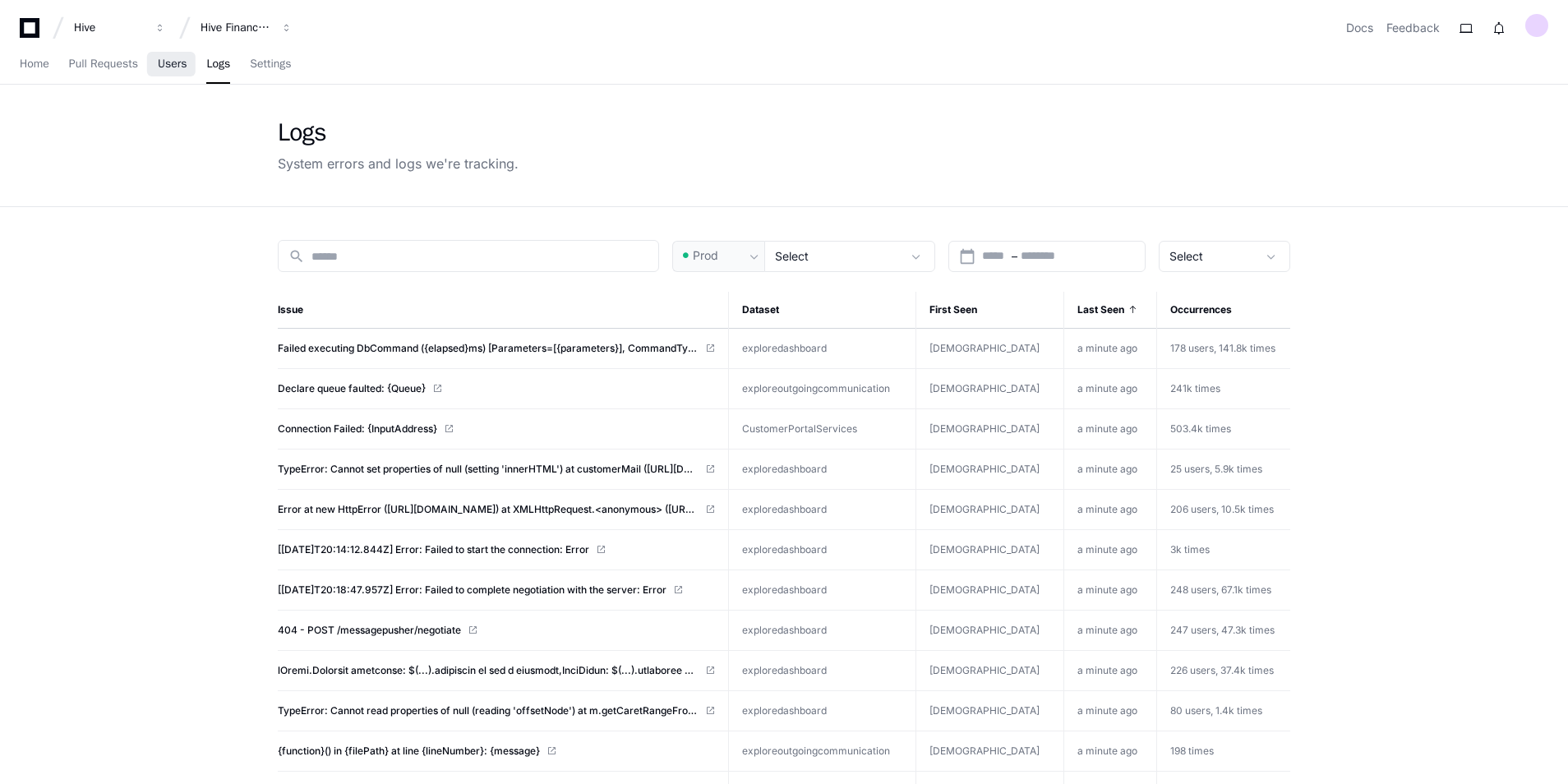 click on "Users" at bounding box center (173, 65) 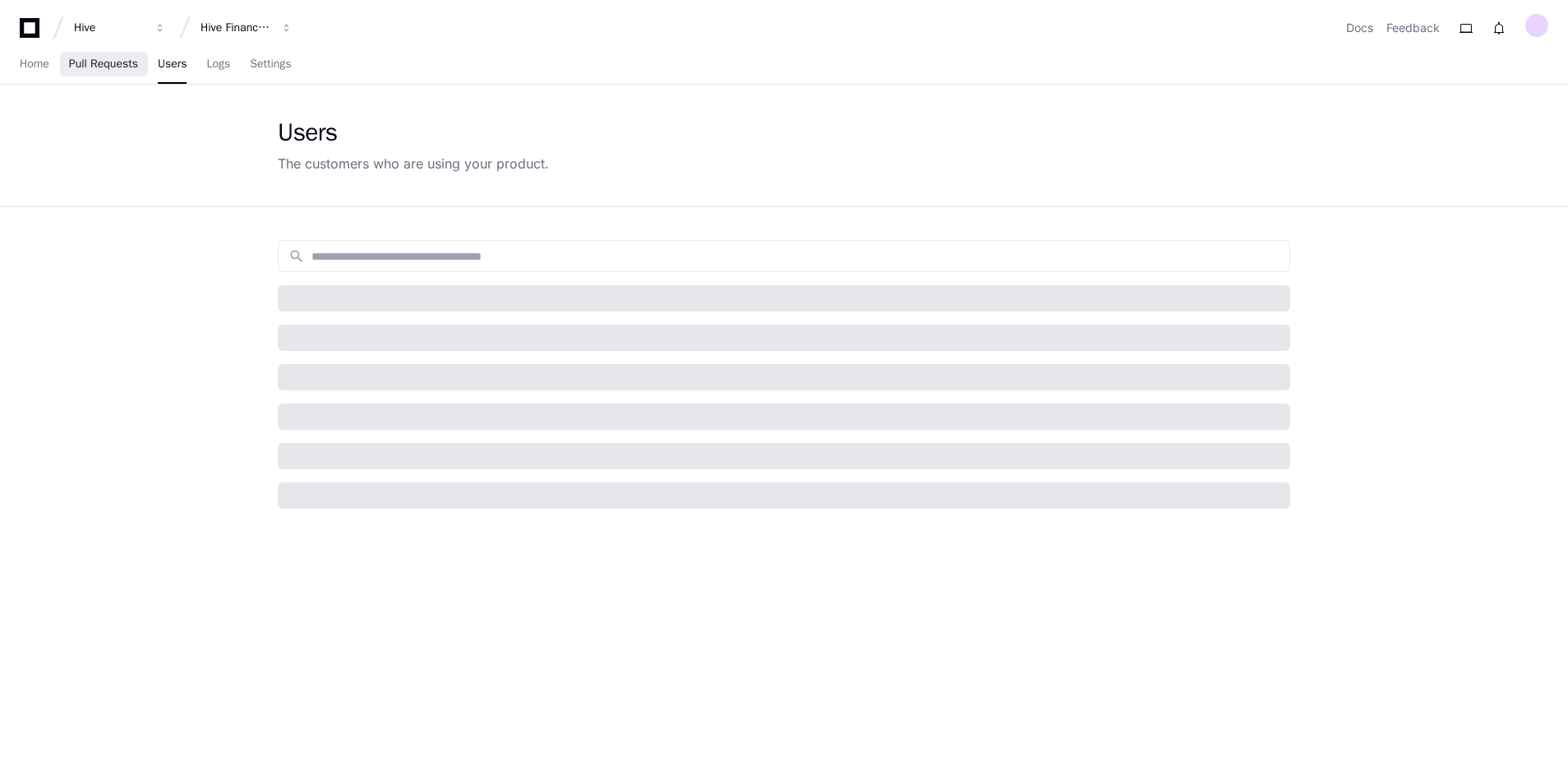click on "Pull Requests" at bounding box center (104, 65) 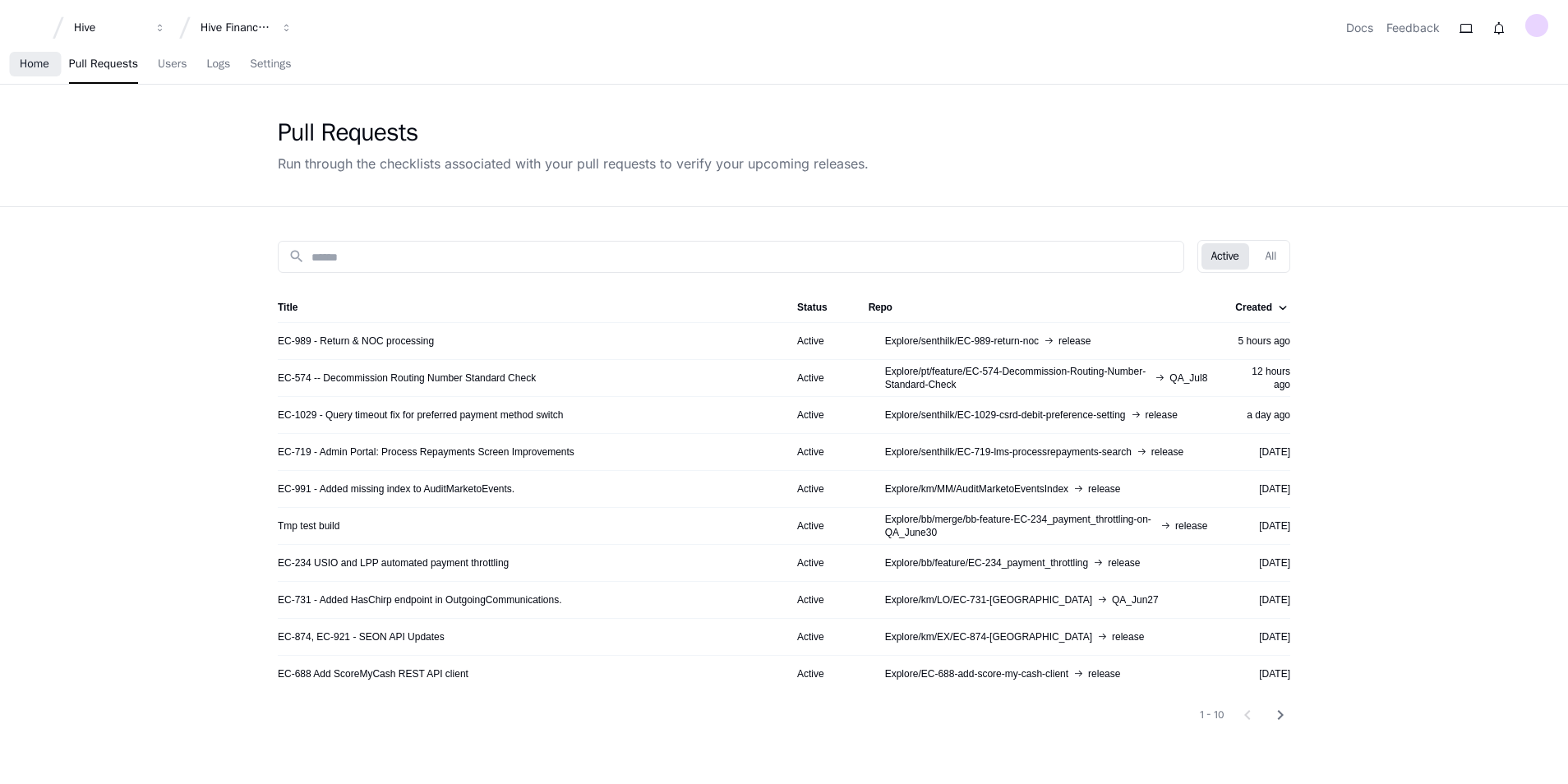 click on "Home" at bounding box center [35, 64] 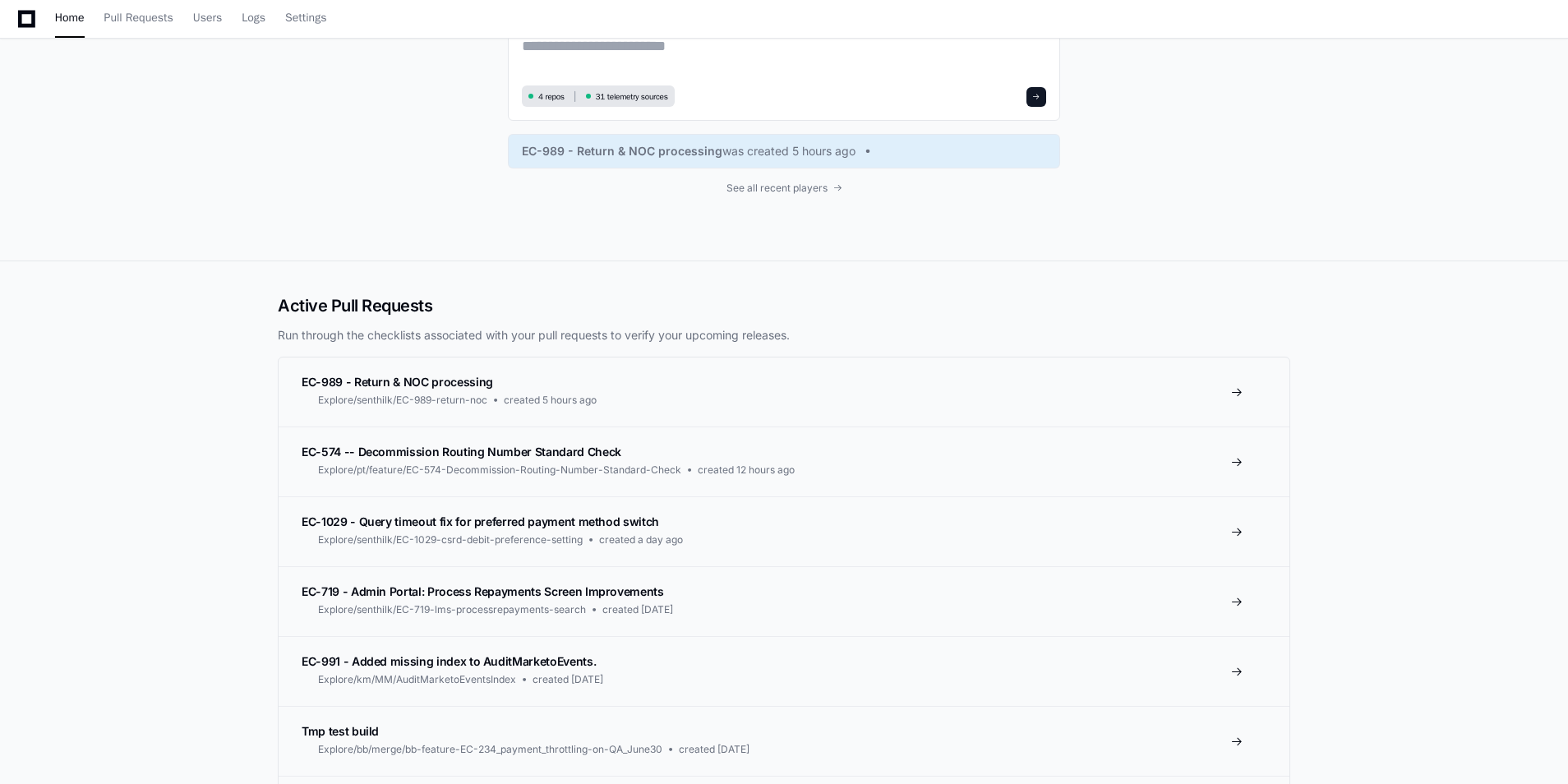 scroll, scrollTop: 0, scrollLeft: 0, axis: both 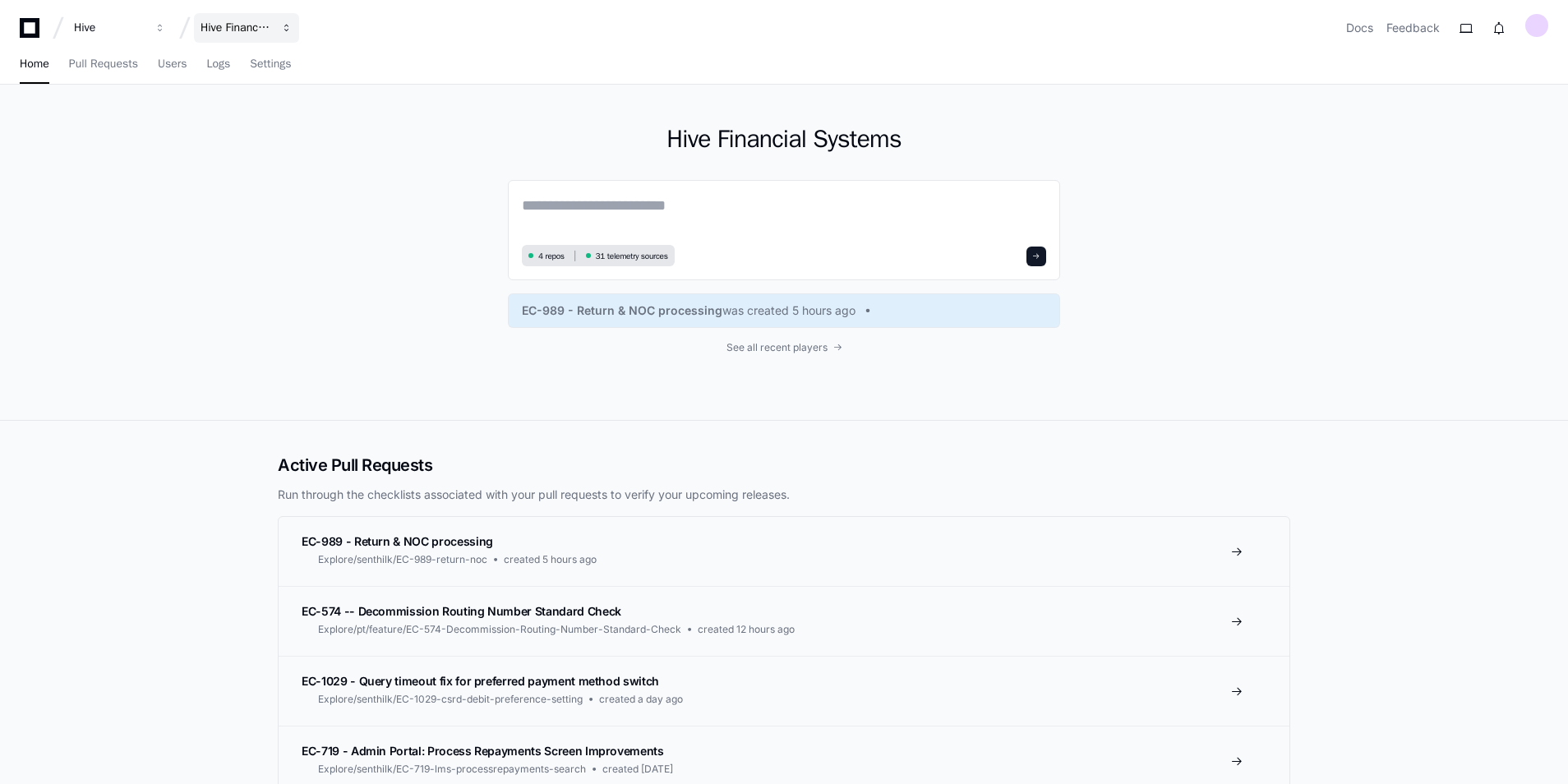 click on "Hive Financial Systems" at bounding box center [109, 28] 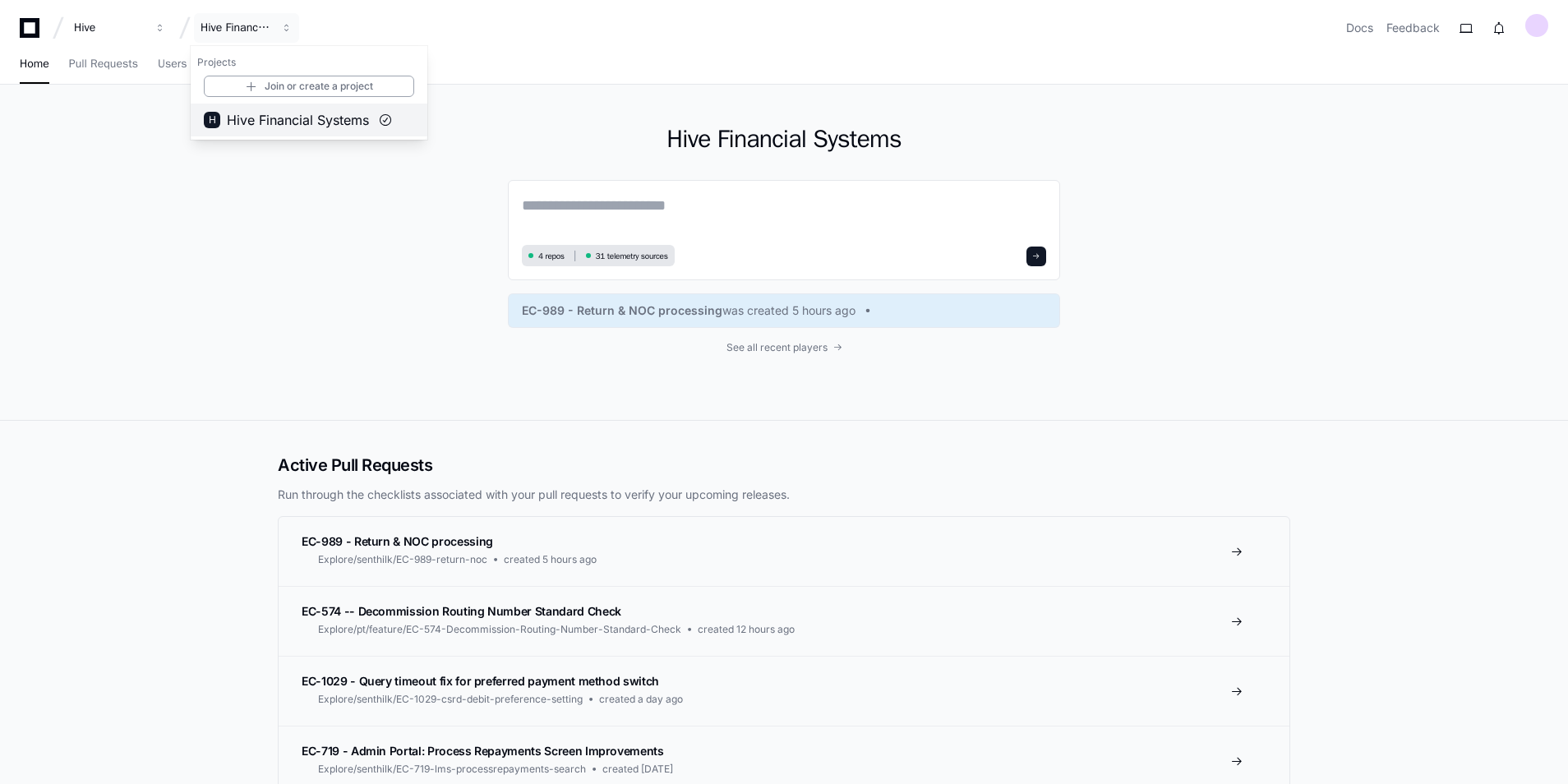 click on "Hive Financial Systems" at bounding box center [297, 120] 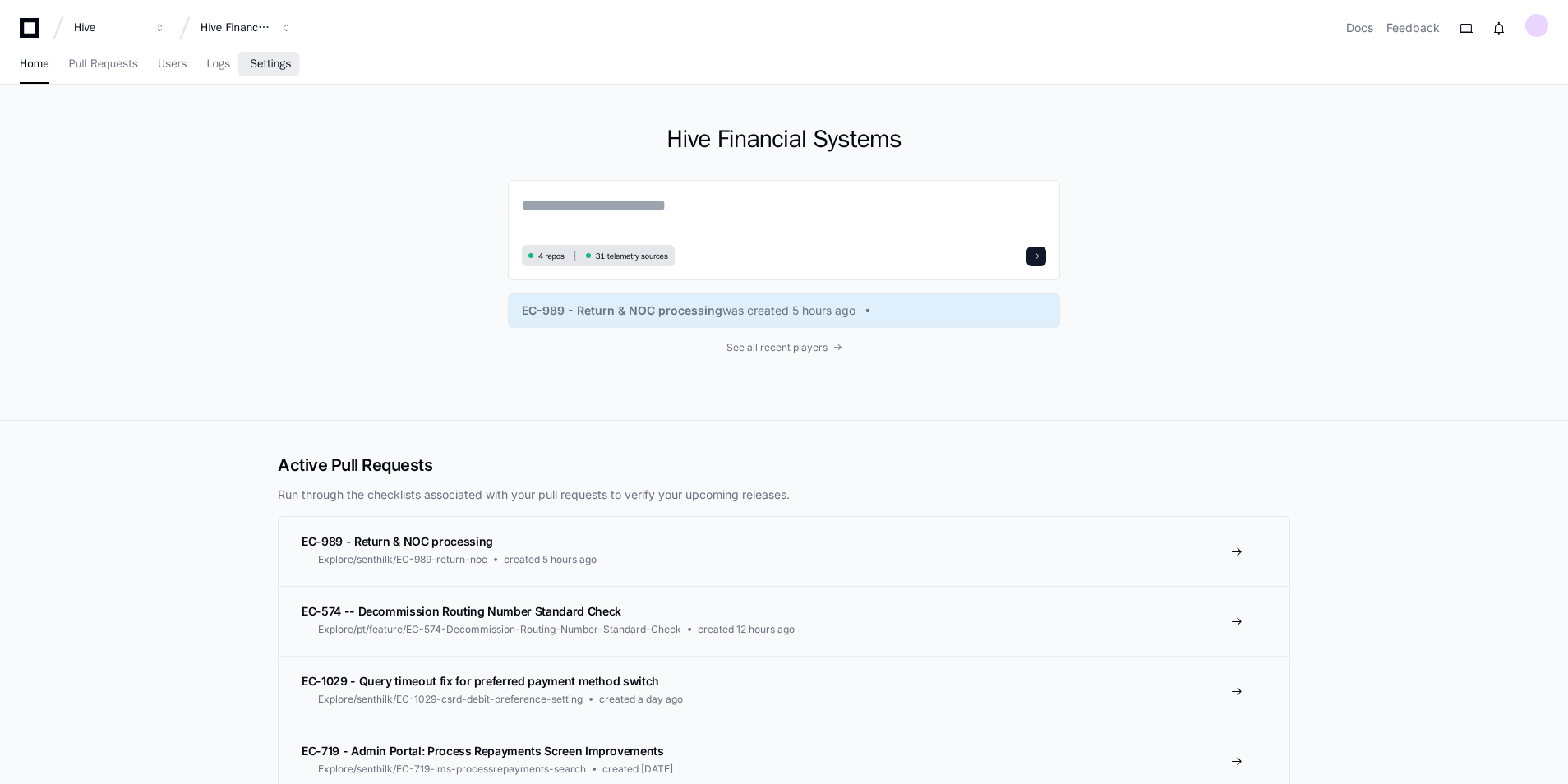 click on "Settings" at bounding box center [270, 64] 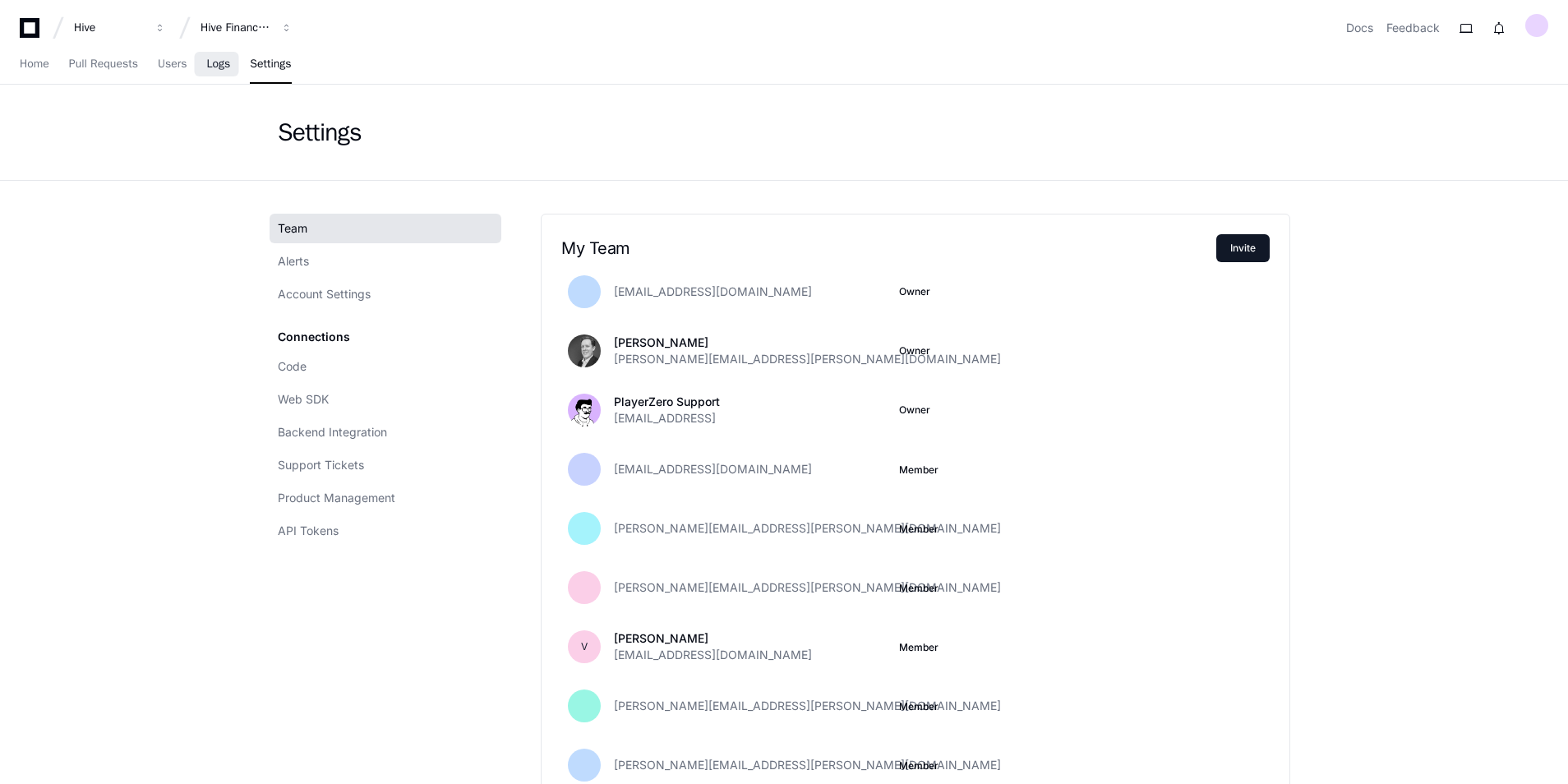 click on "Logs" at bounding box center [218, 64] 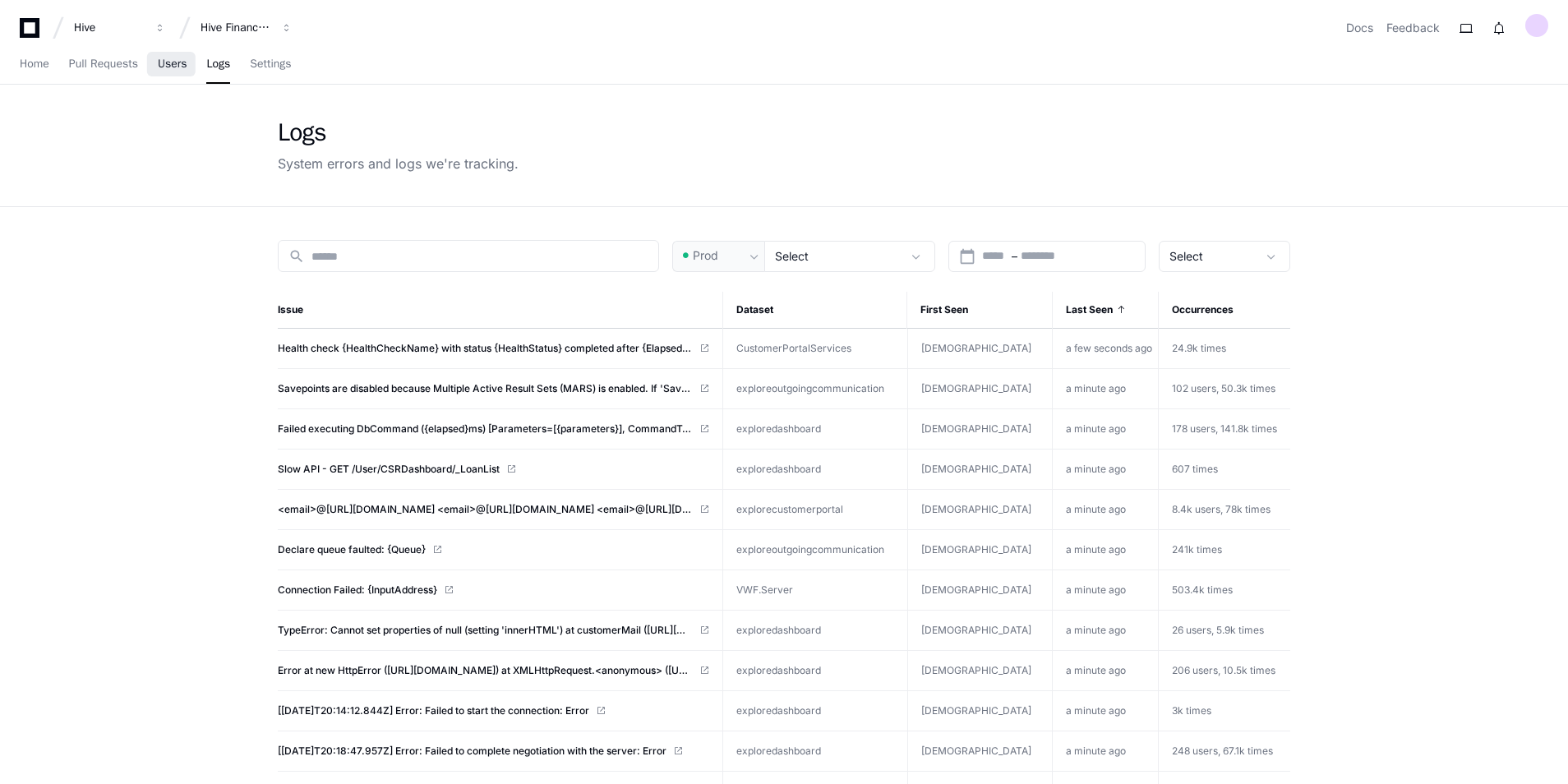 click on "Users" at bounding box center [173, 64] 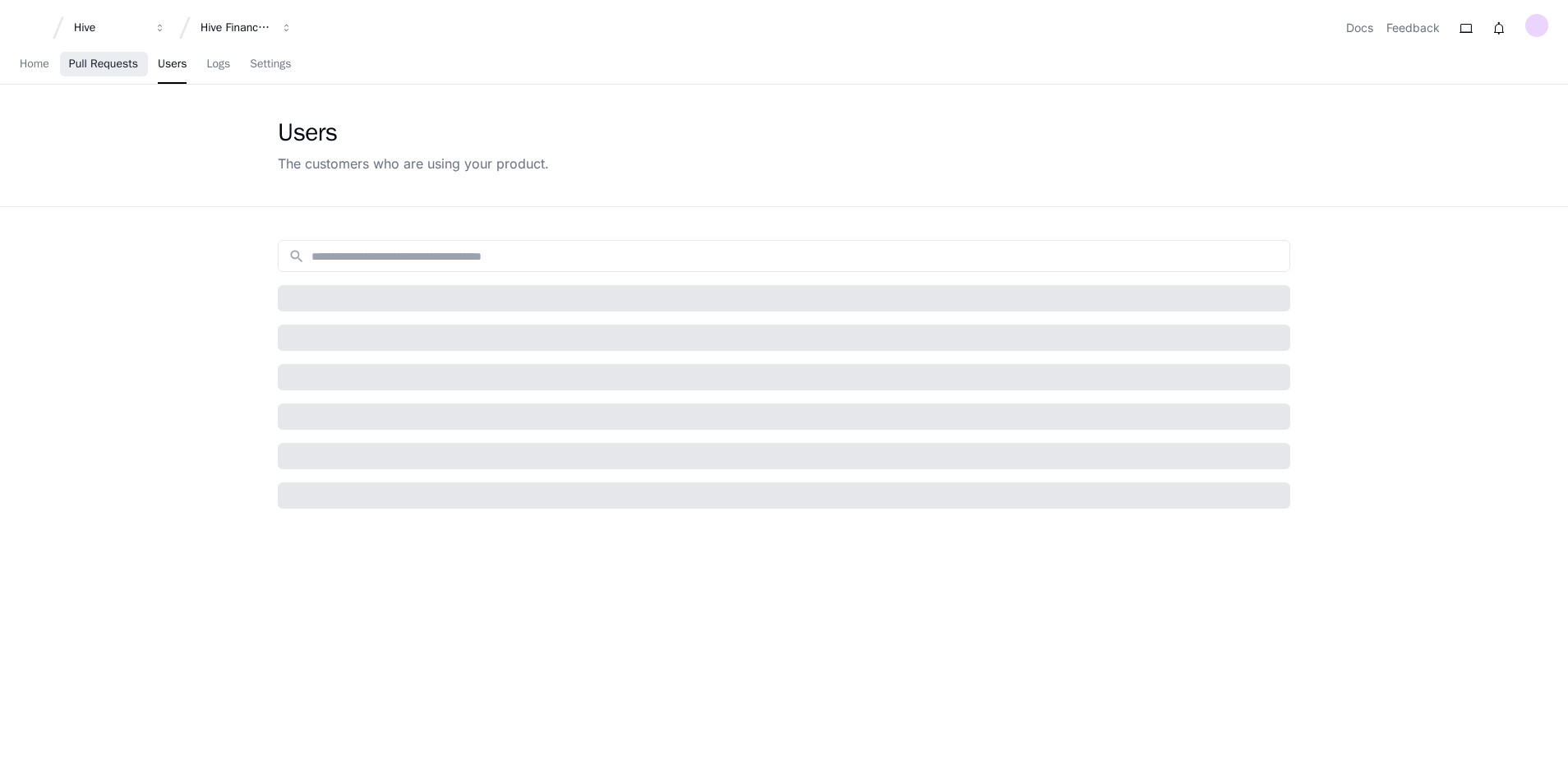 click on "Pull Requests" at bounding box center (104, 64) 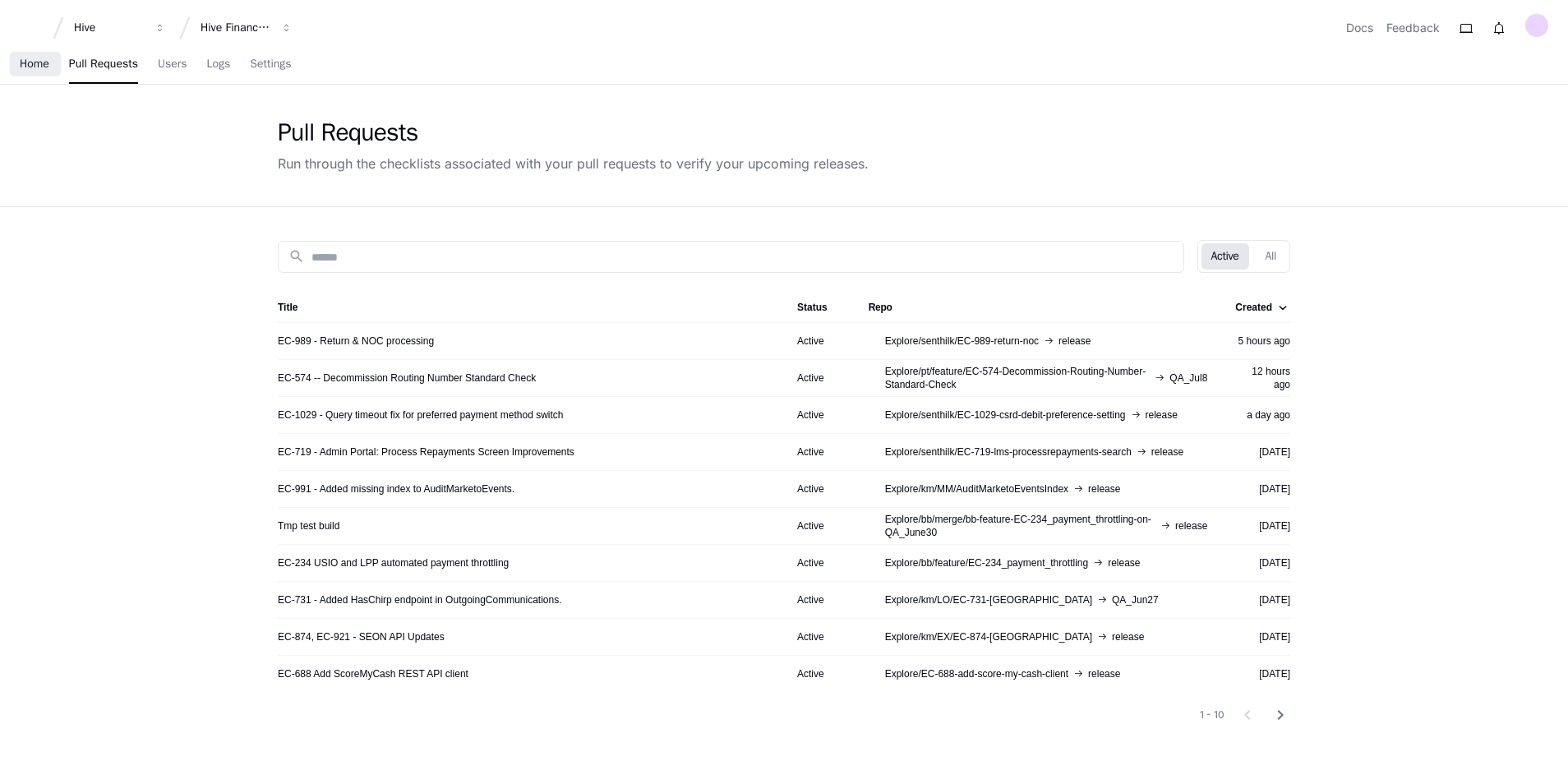 click on "Home" at bounding box center (35, 65) 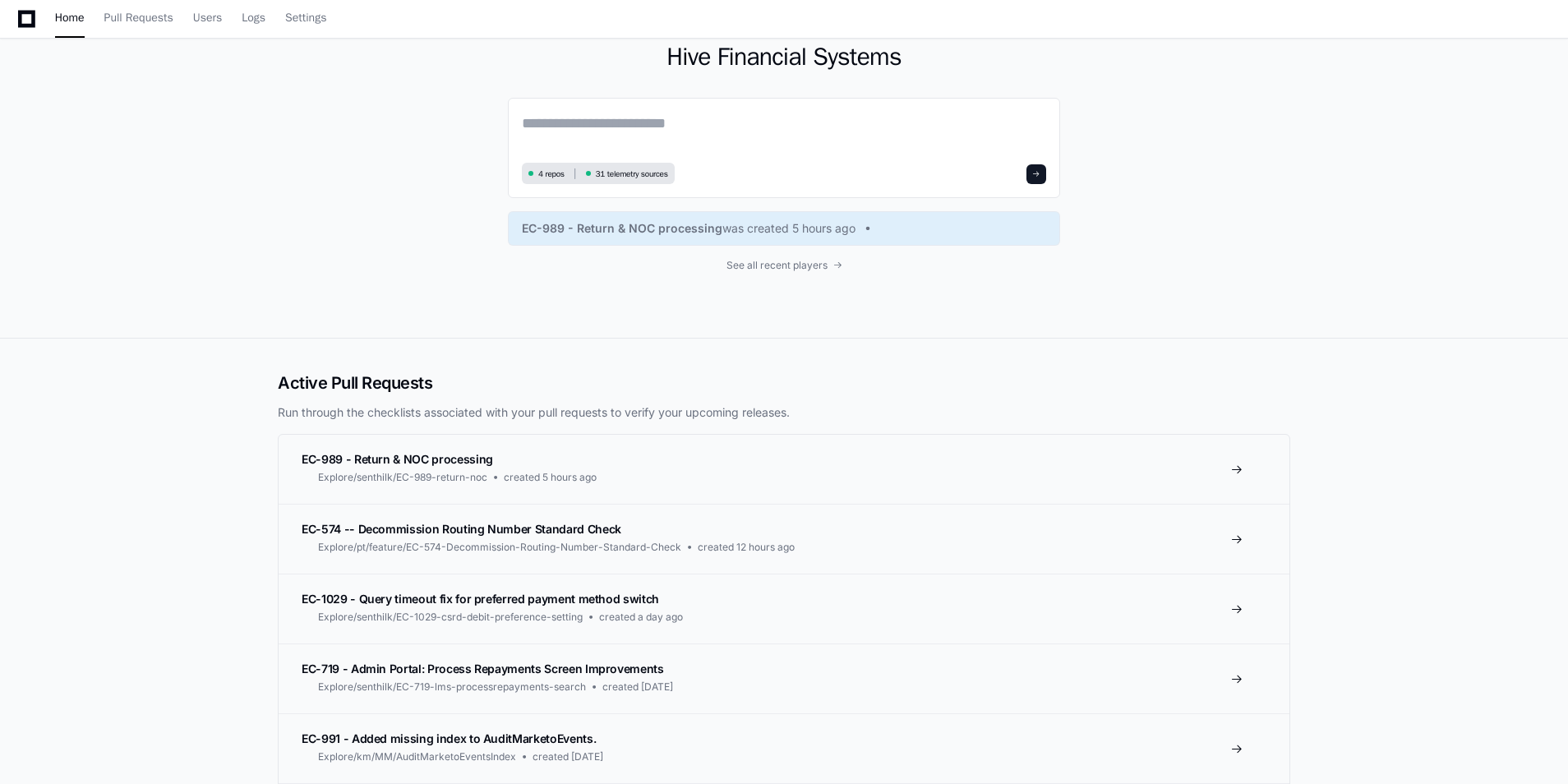 scroll, scrollTop: 0, scrollLeft: 0, axis: both 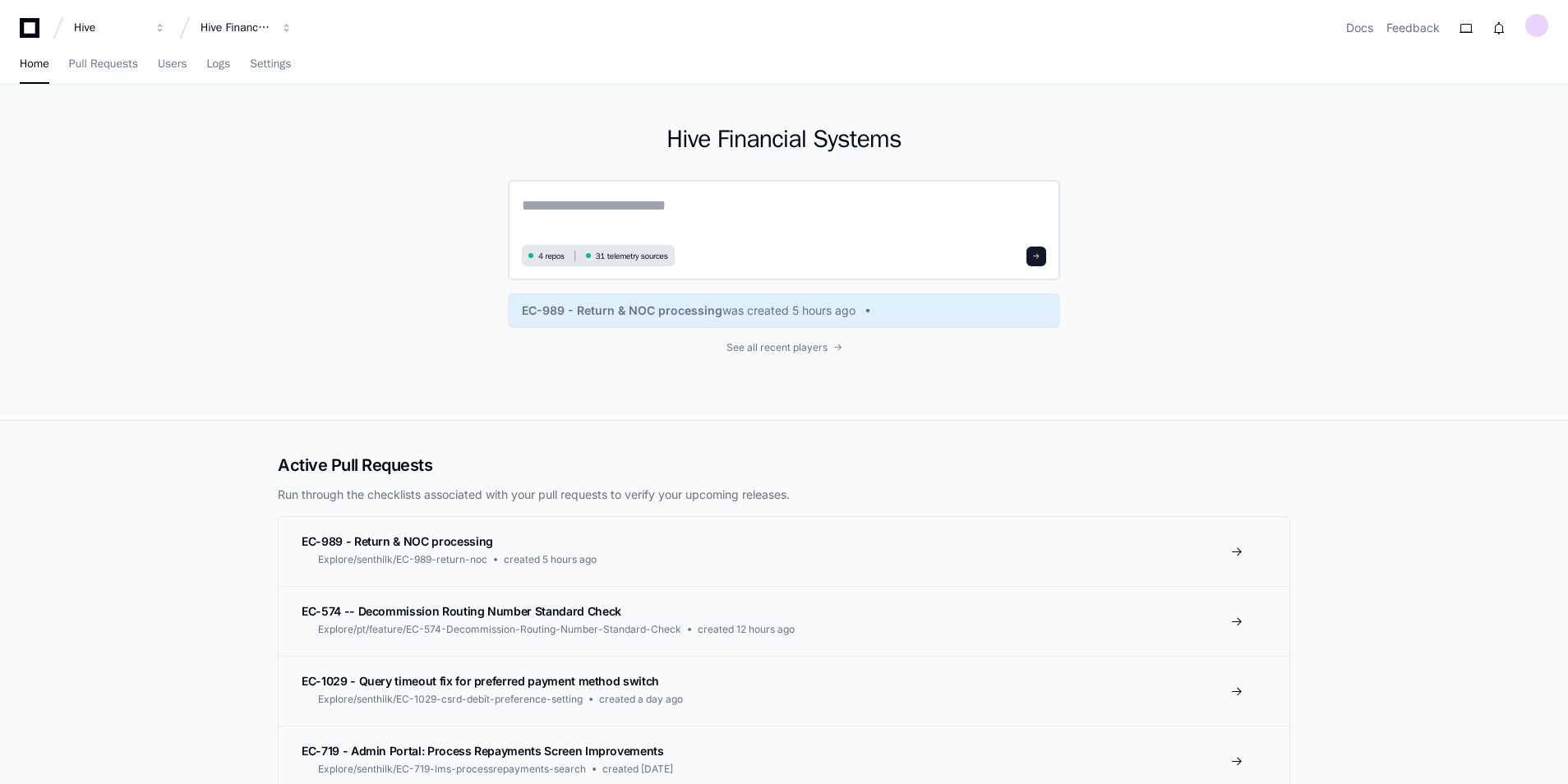 click 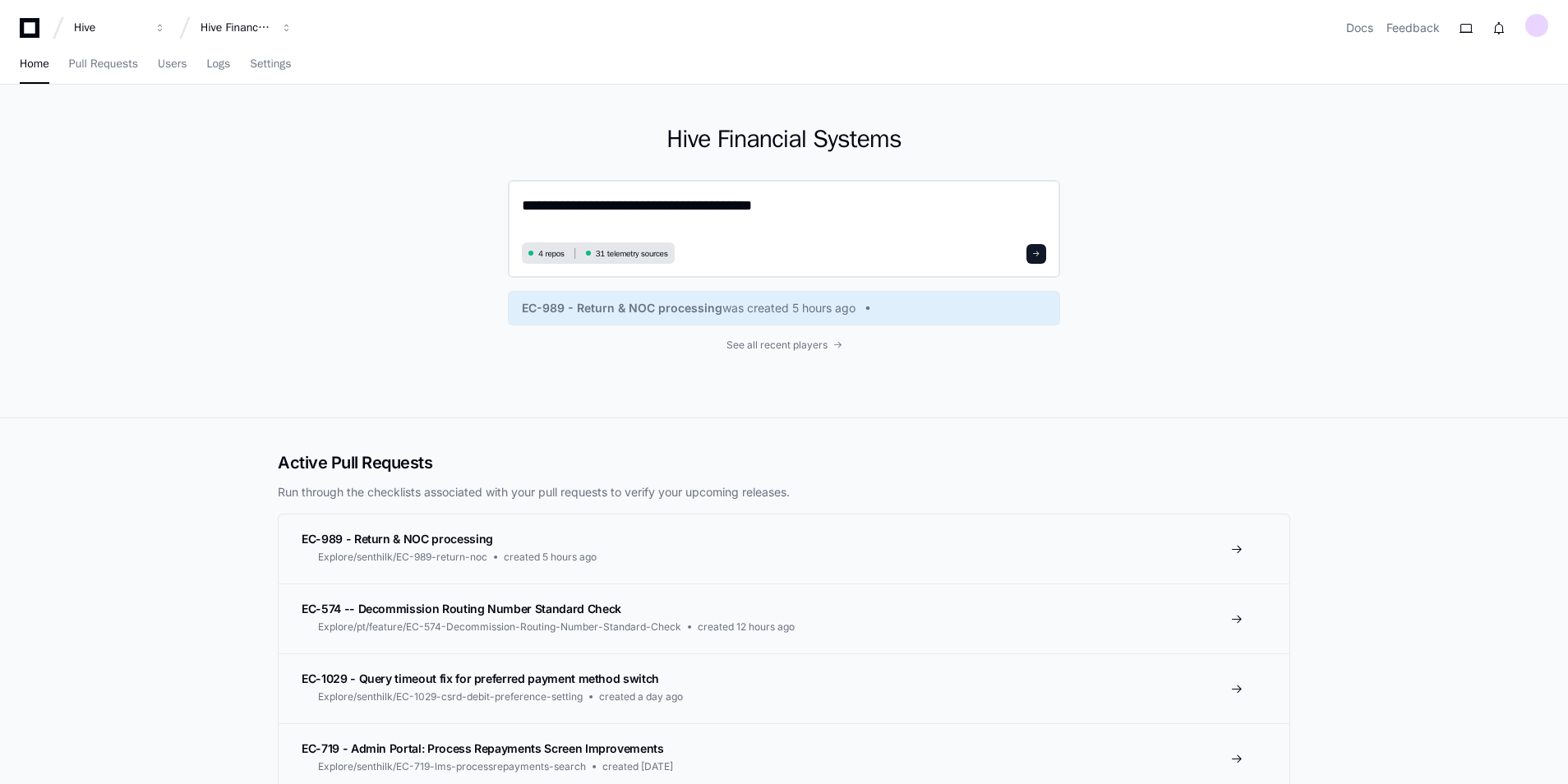 type on "**********" 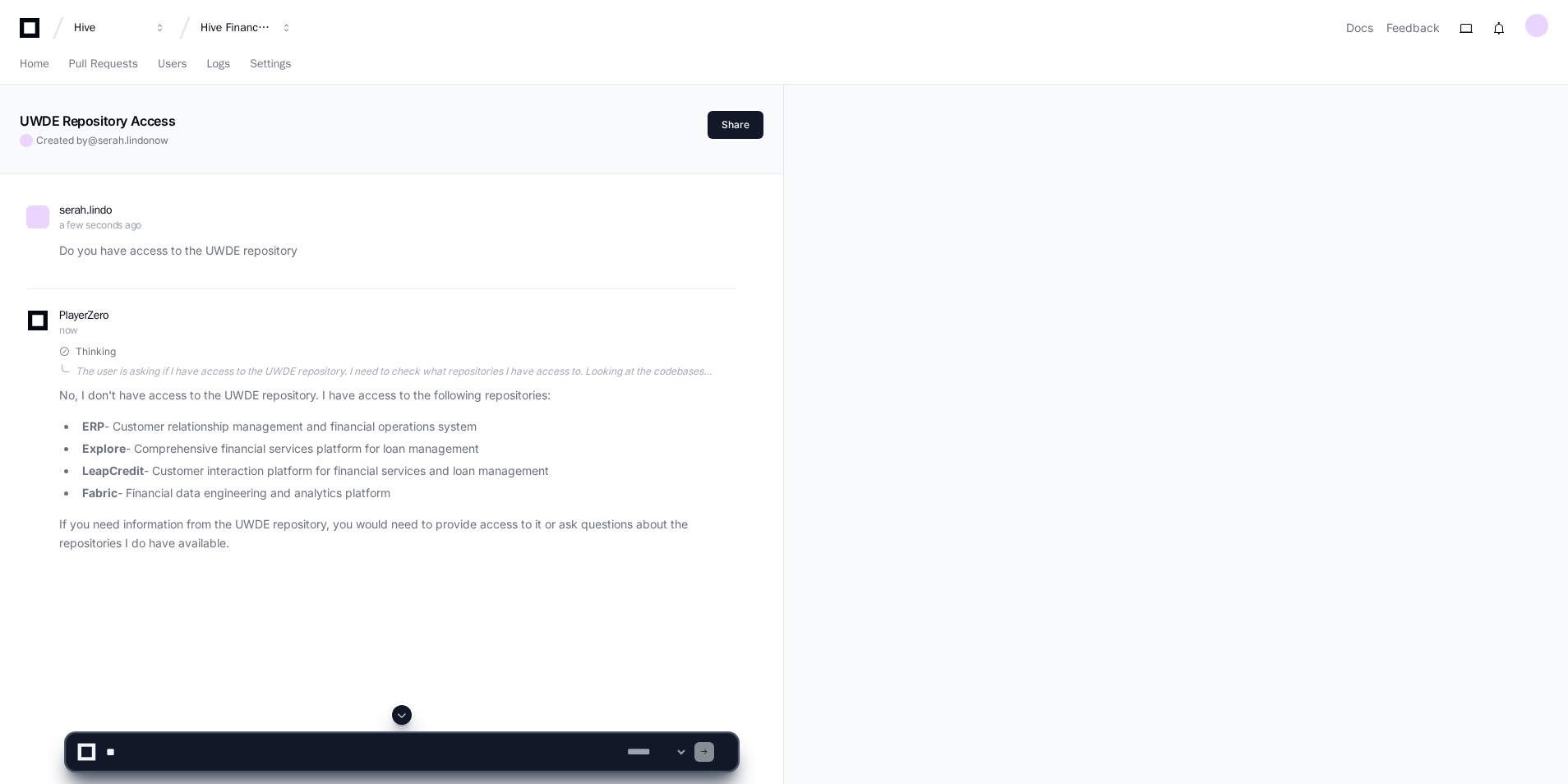 click 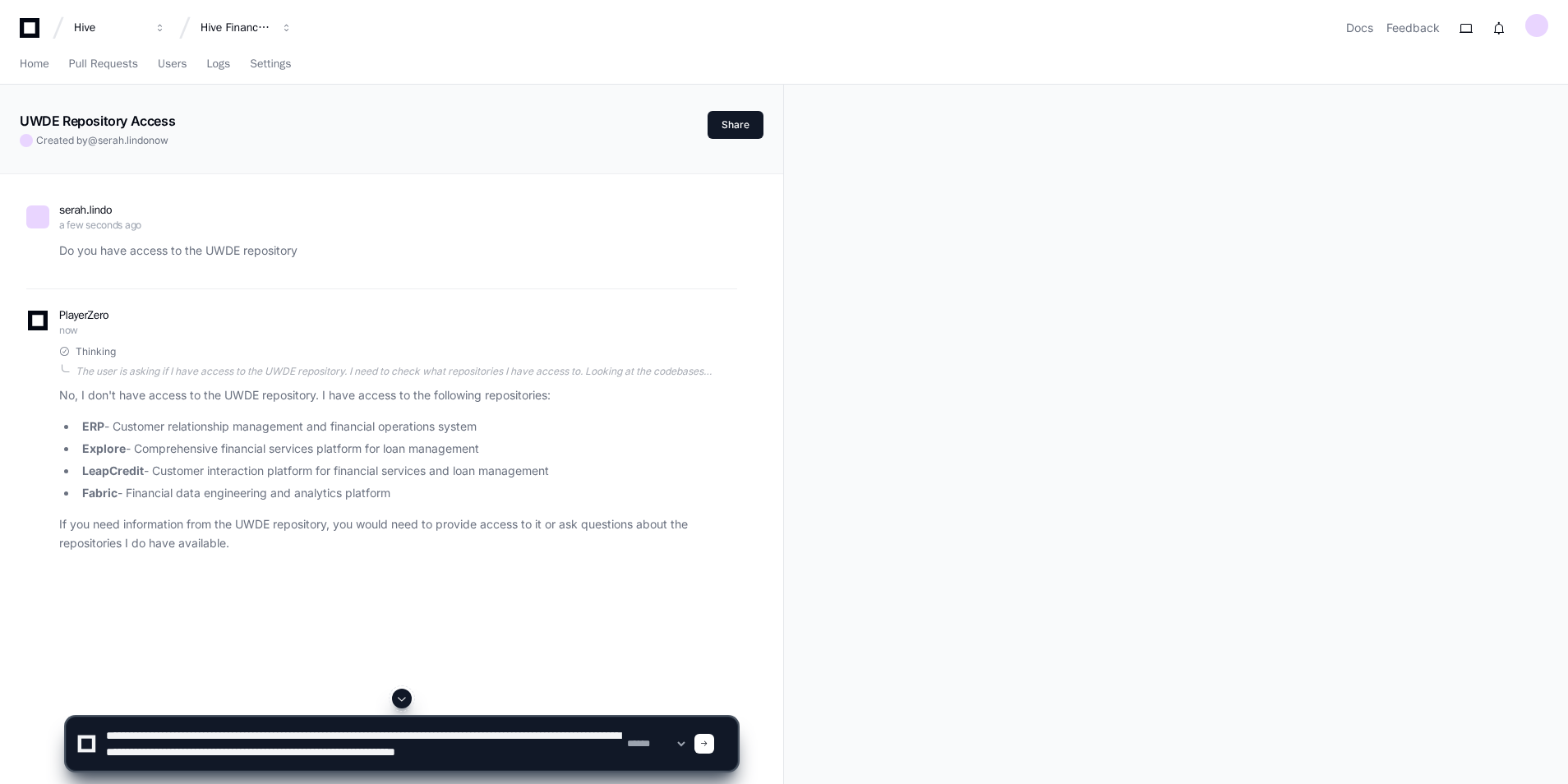 scroll, scrollTop: 5, scrollLeft: 0, axis: vertical 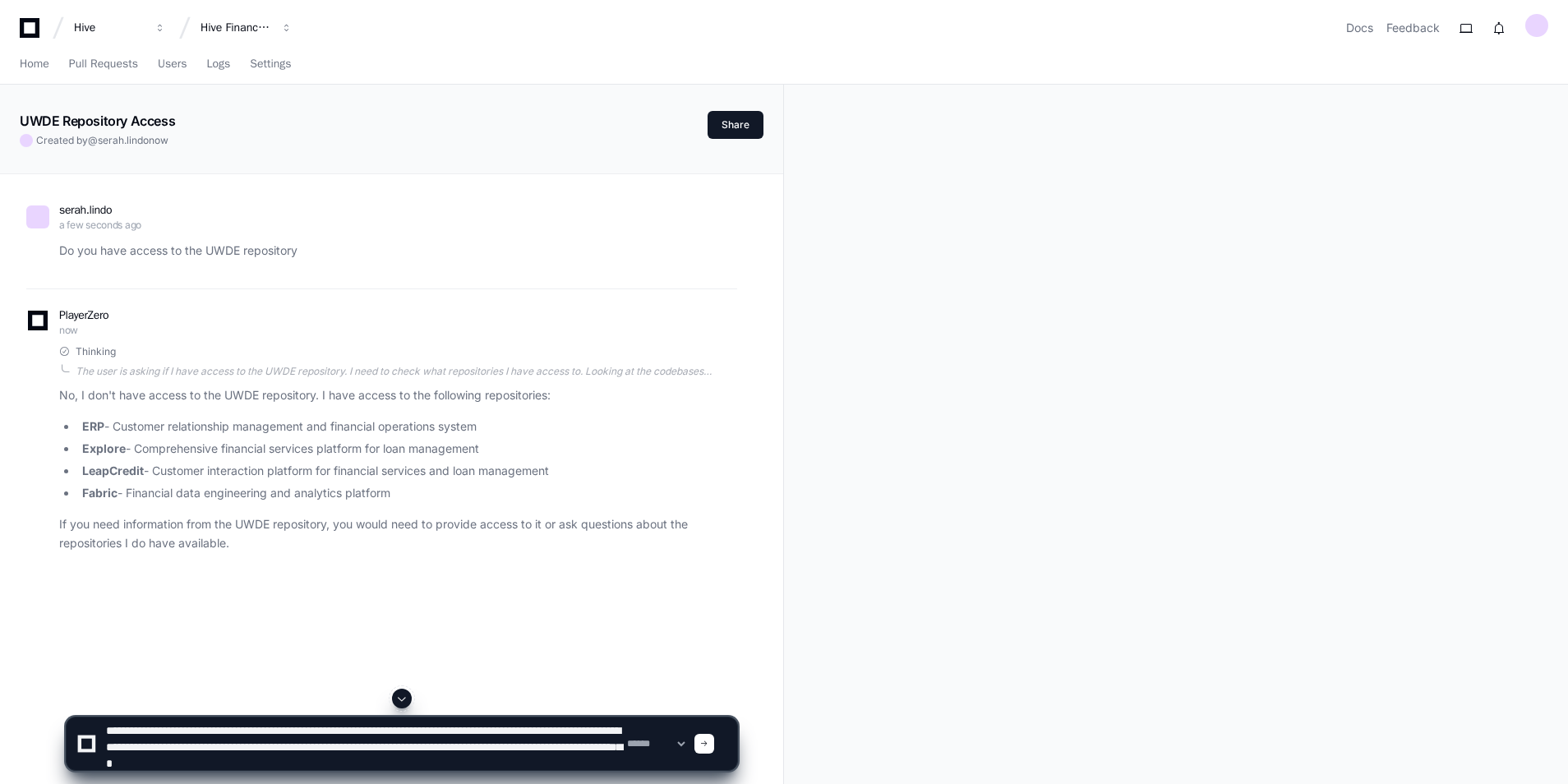 type on "**********" 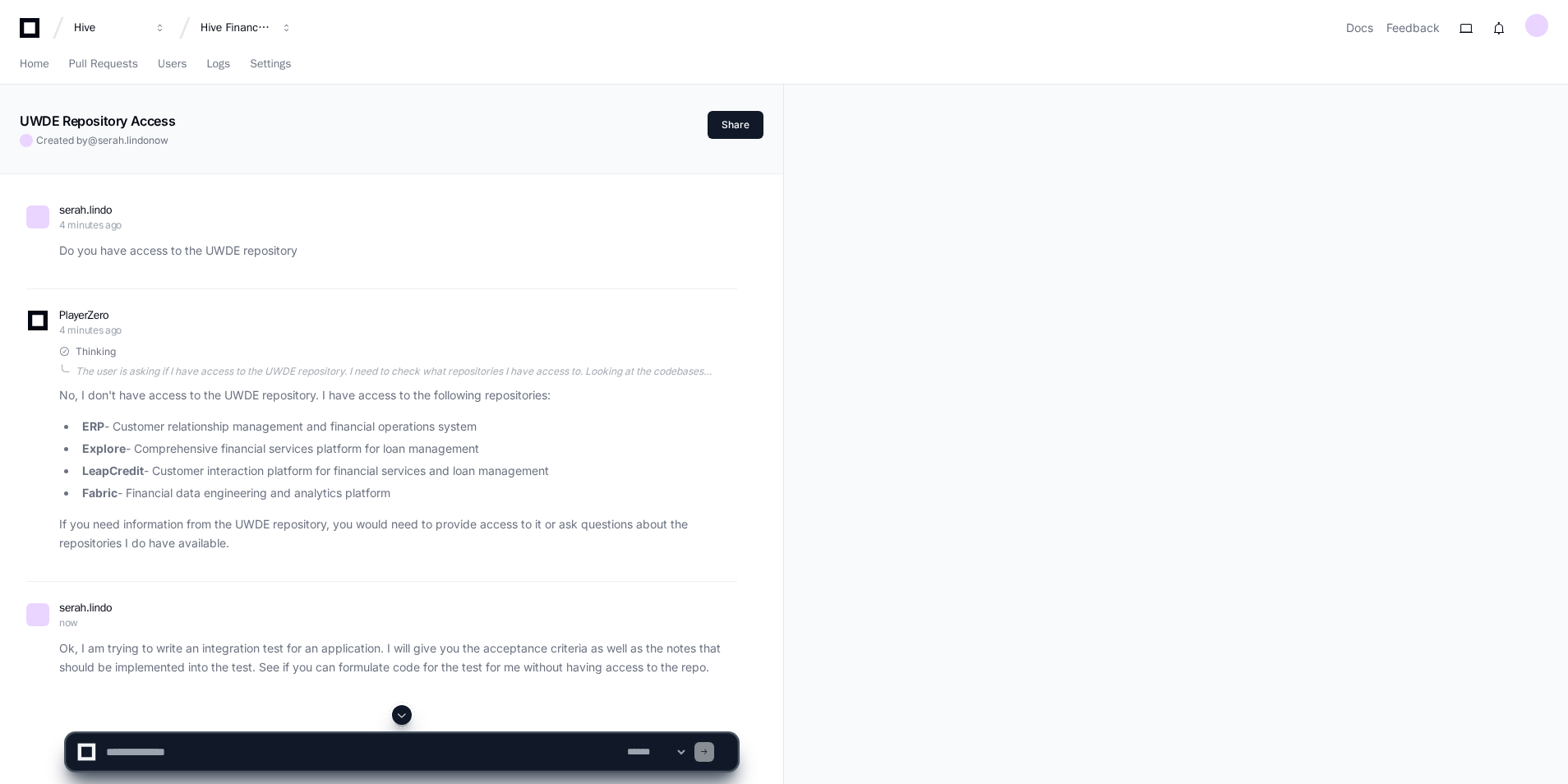 scroll, scrollTop: 0, scrollLeft: 0, axis: both 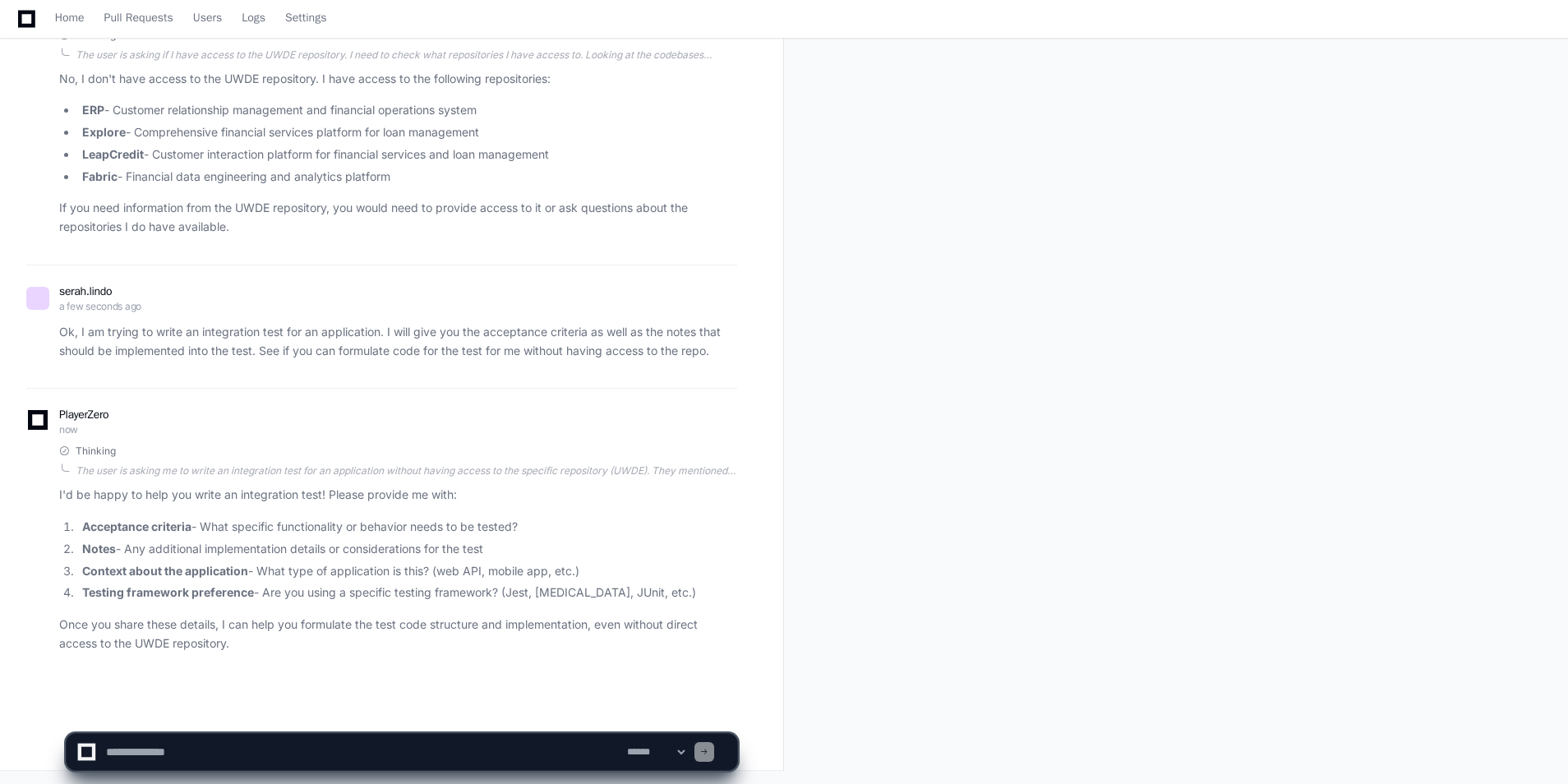 click 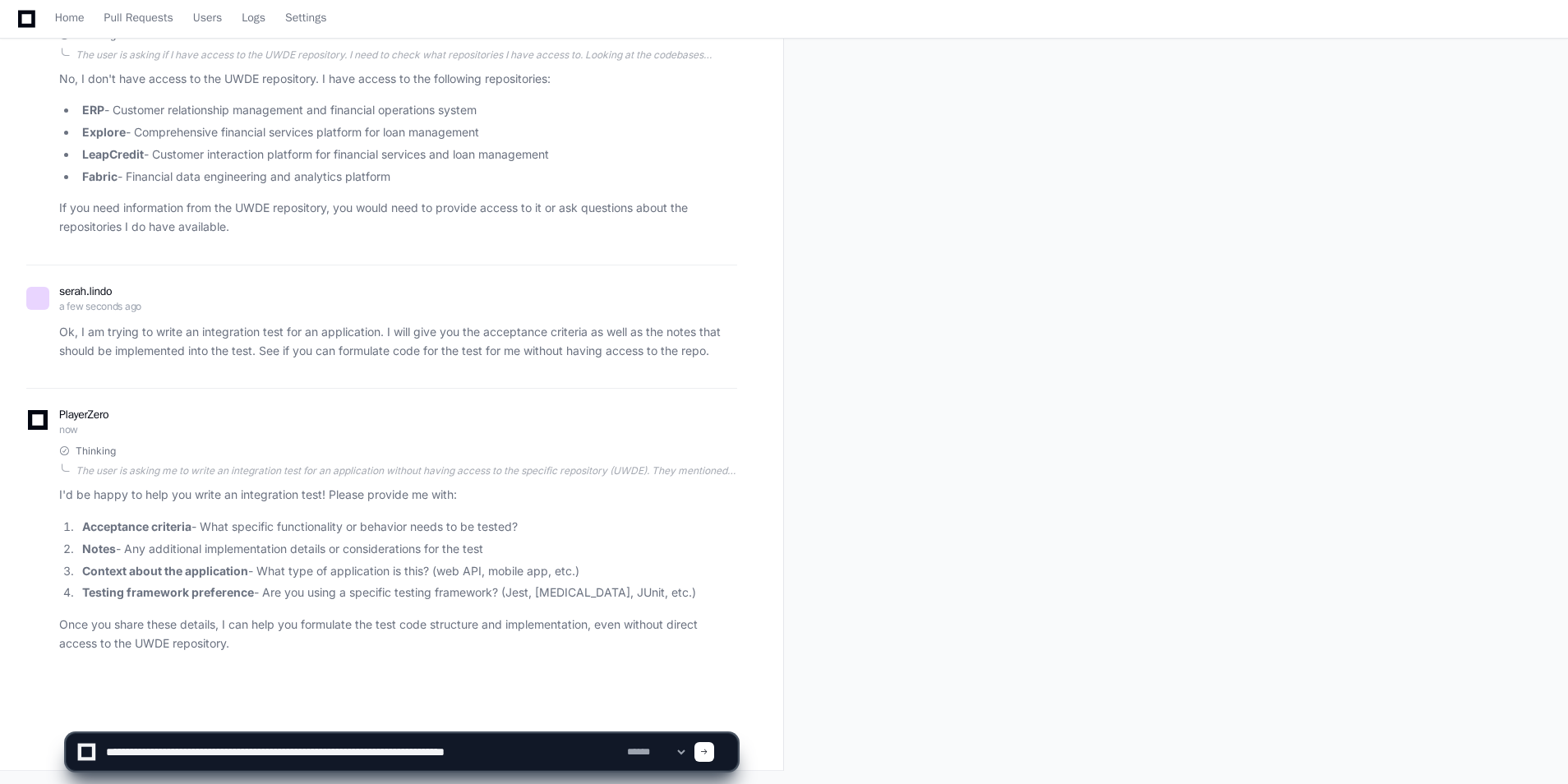 click 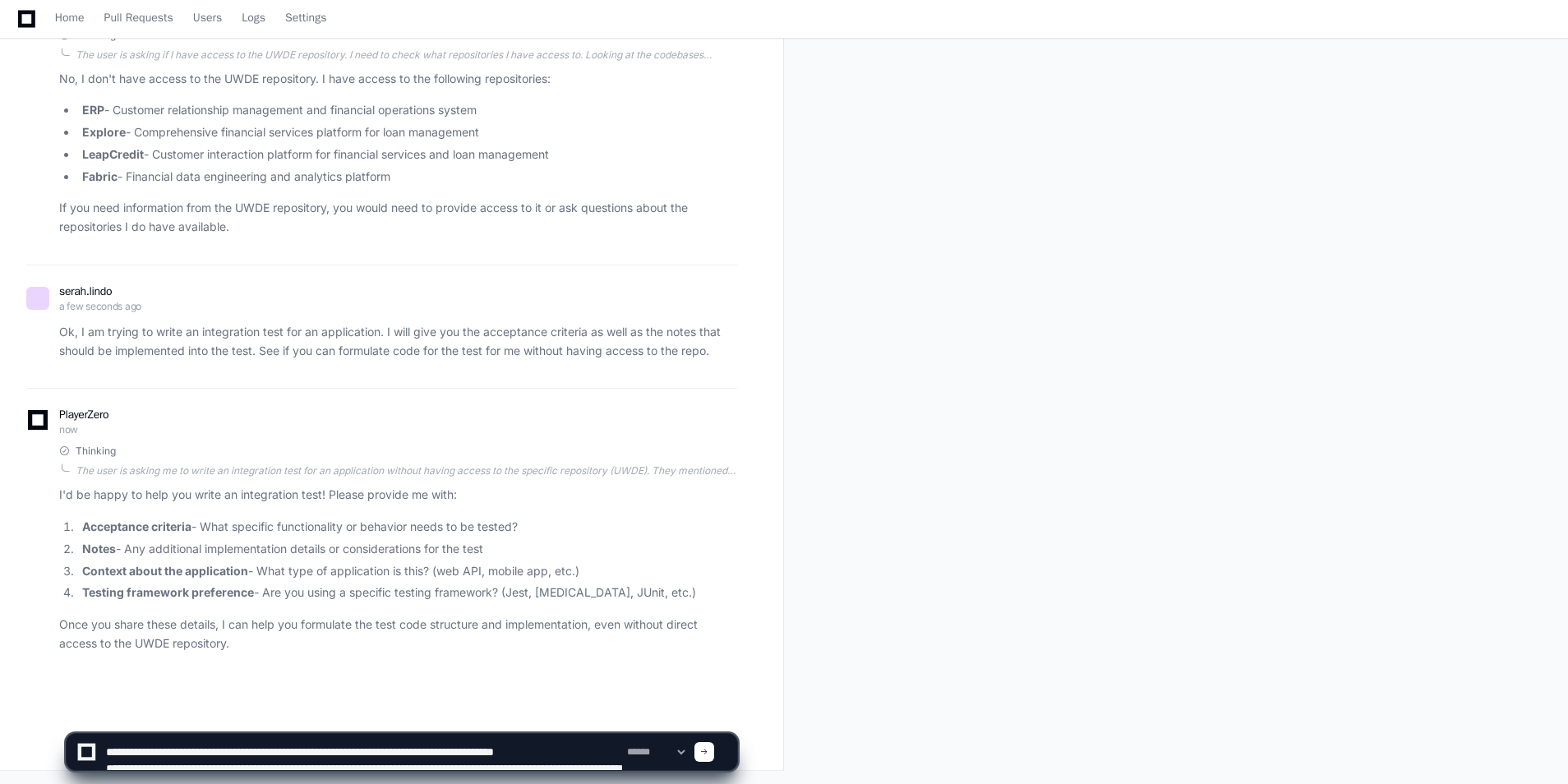 scroll, scrollTop: 21, scrollLeft: 0, axis: vertical 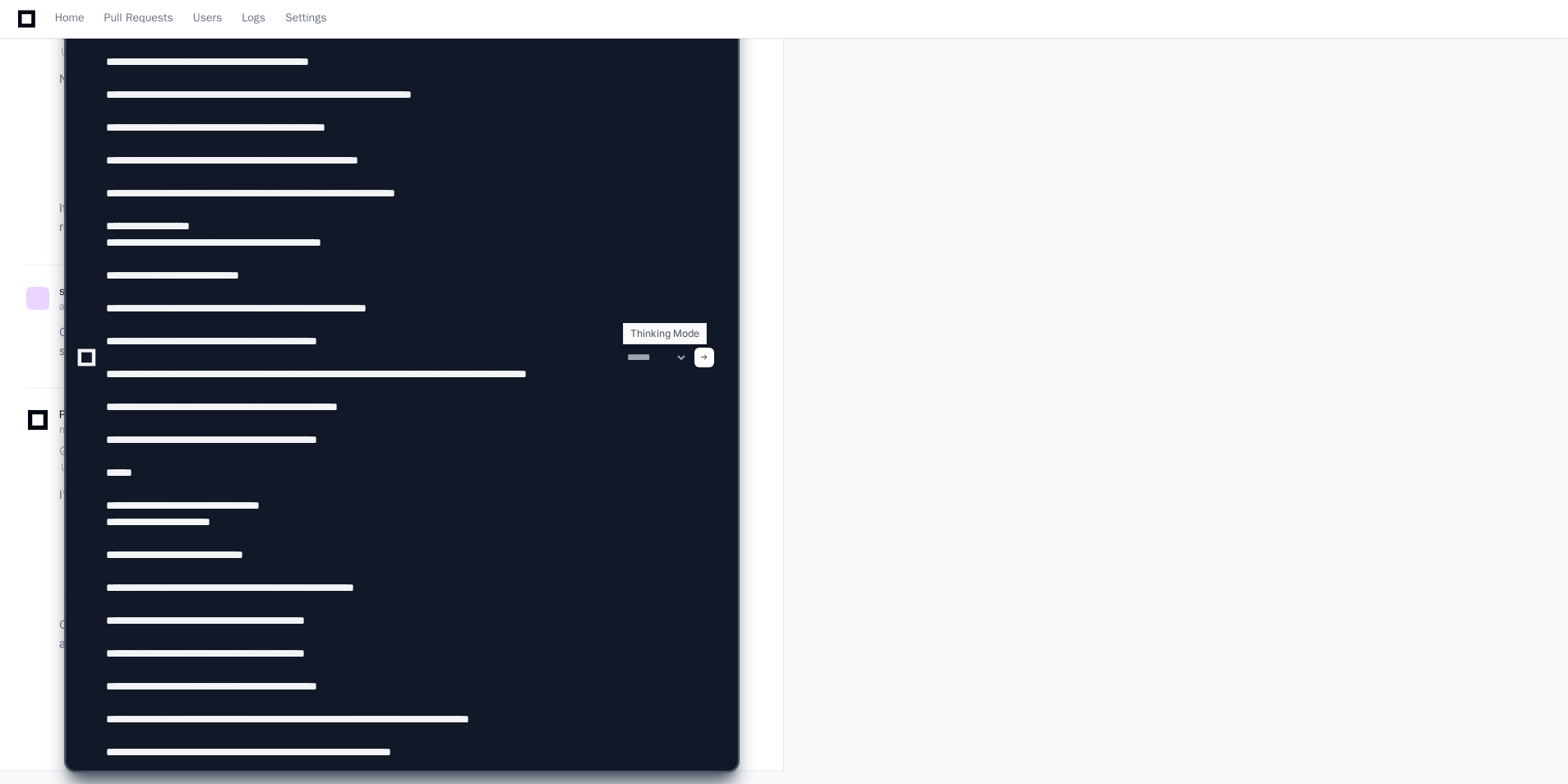 type on "**********" 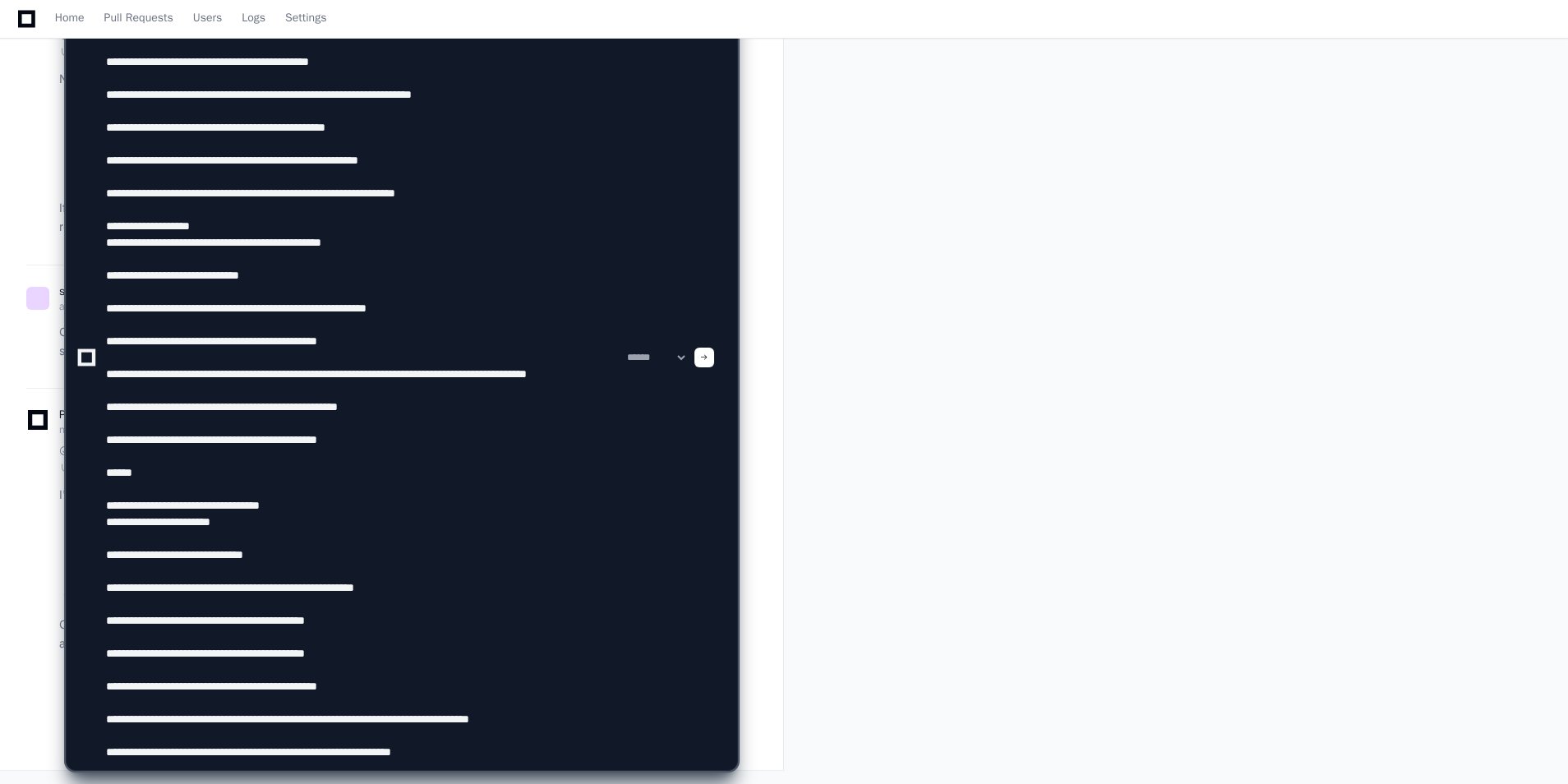 click 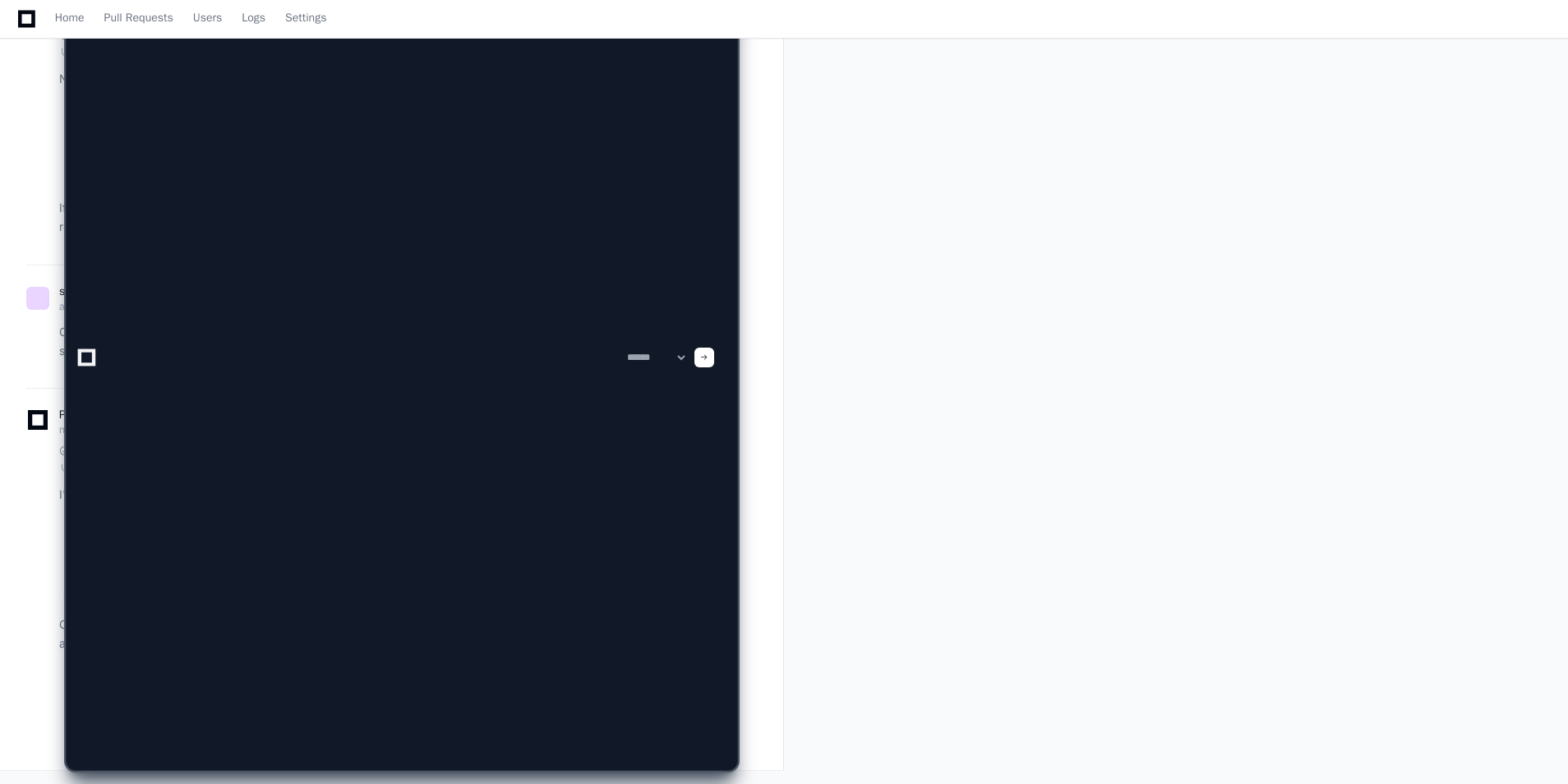 scroll, scrollTop: 0, scrollLeft: 0, axis: both 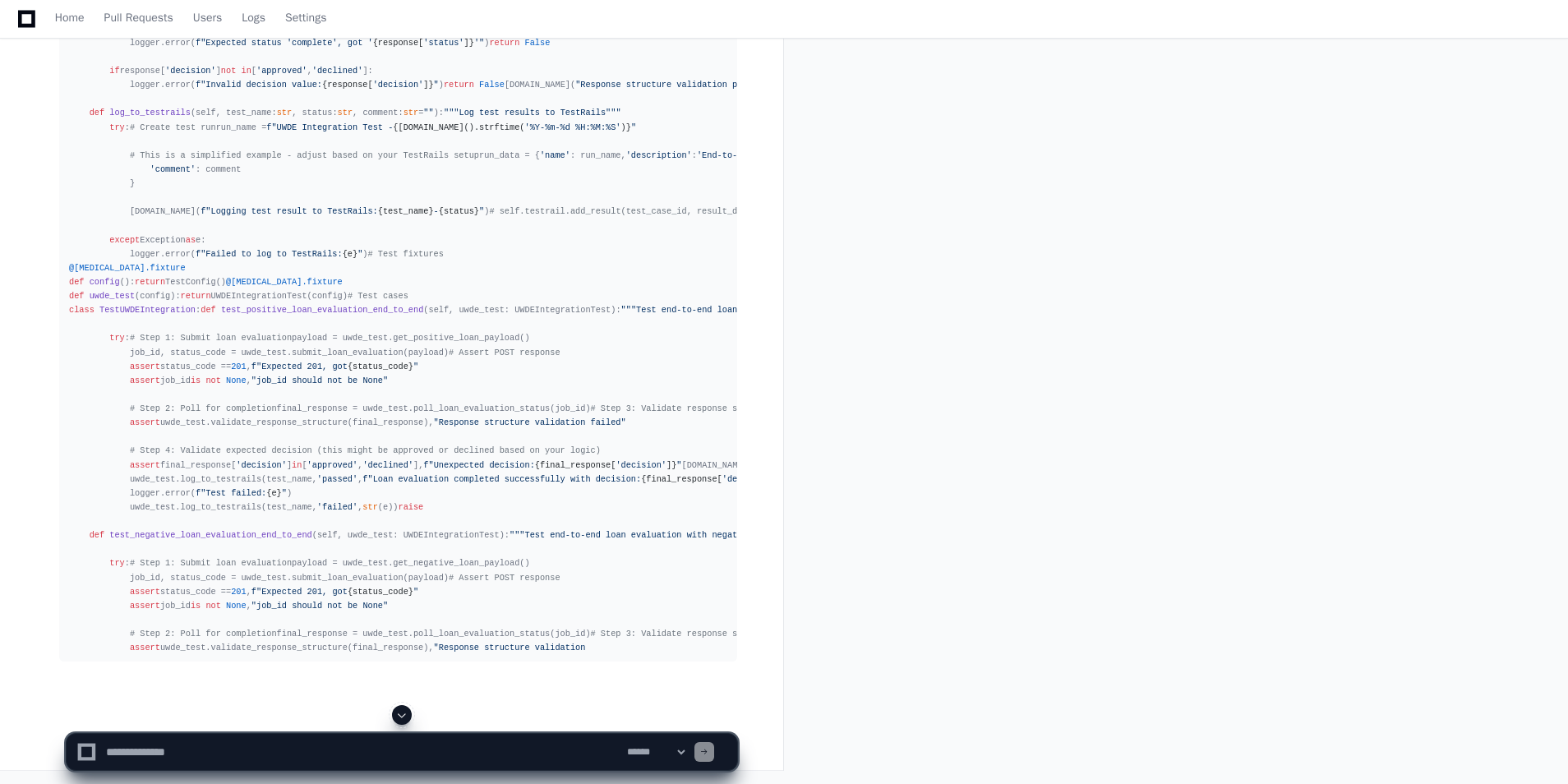 drag, startPoint x: 421, startPoint y: 713, endPoint x: 408, endPoint y: 714, distance: 13.038405 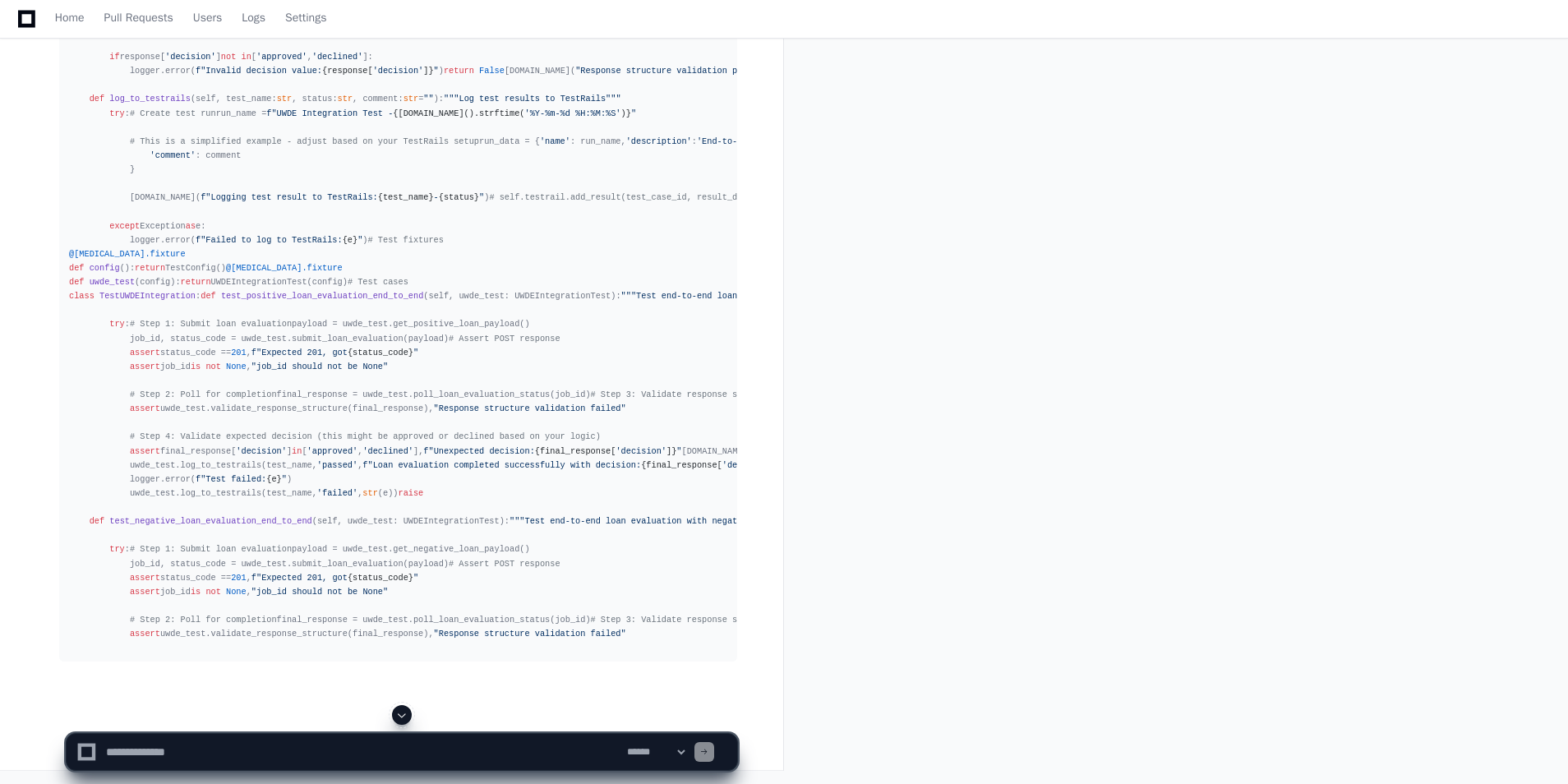click 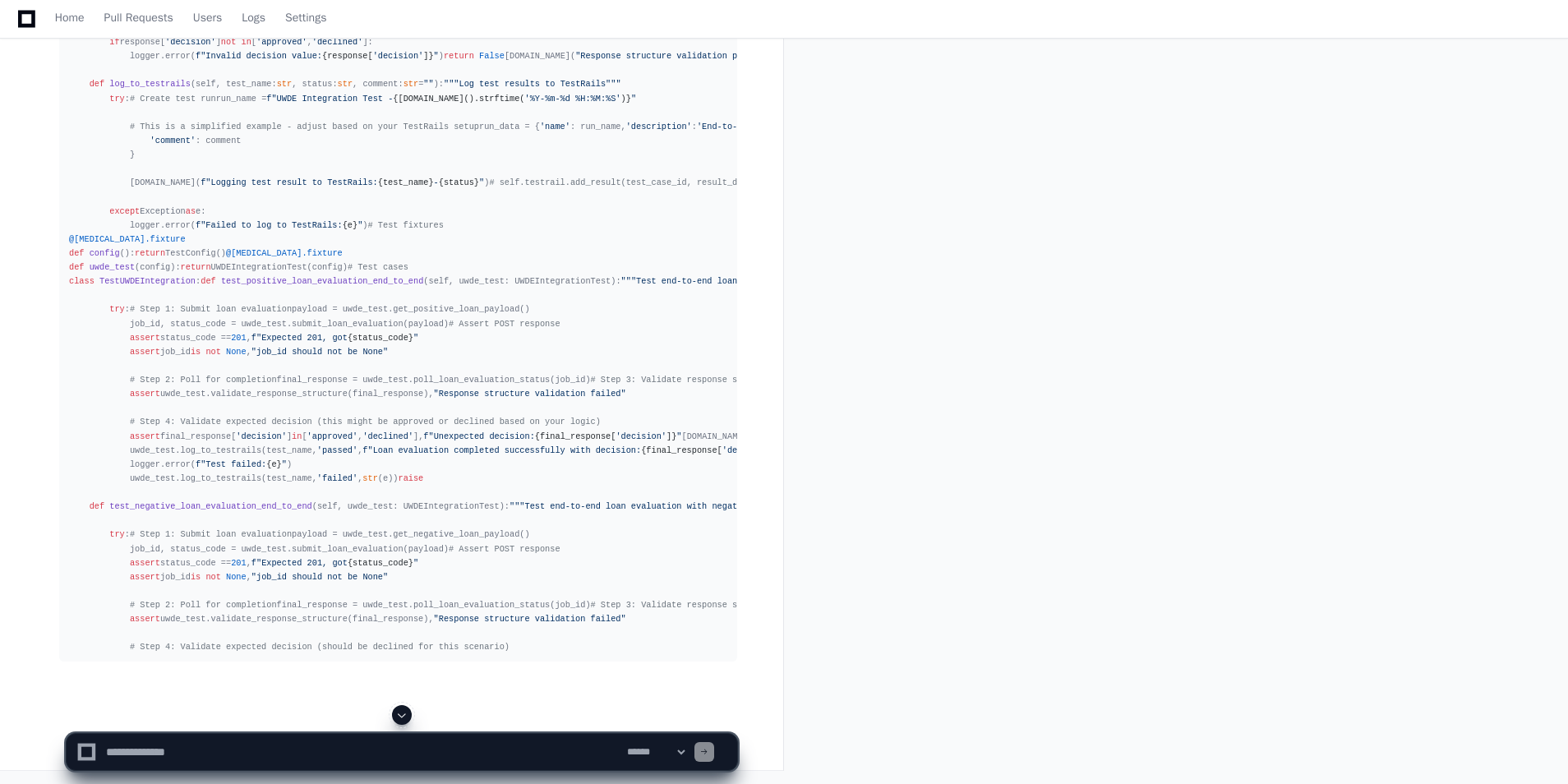 scroll, scrollTop: 5123, scrollLeft: 0, axis: vertical 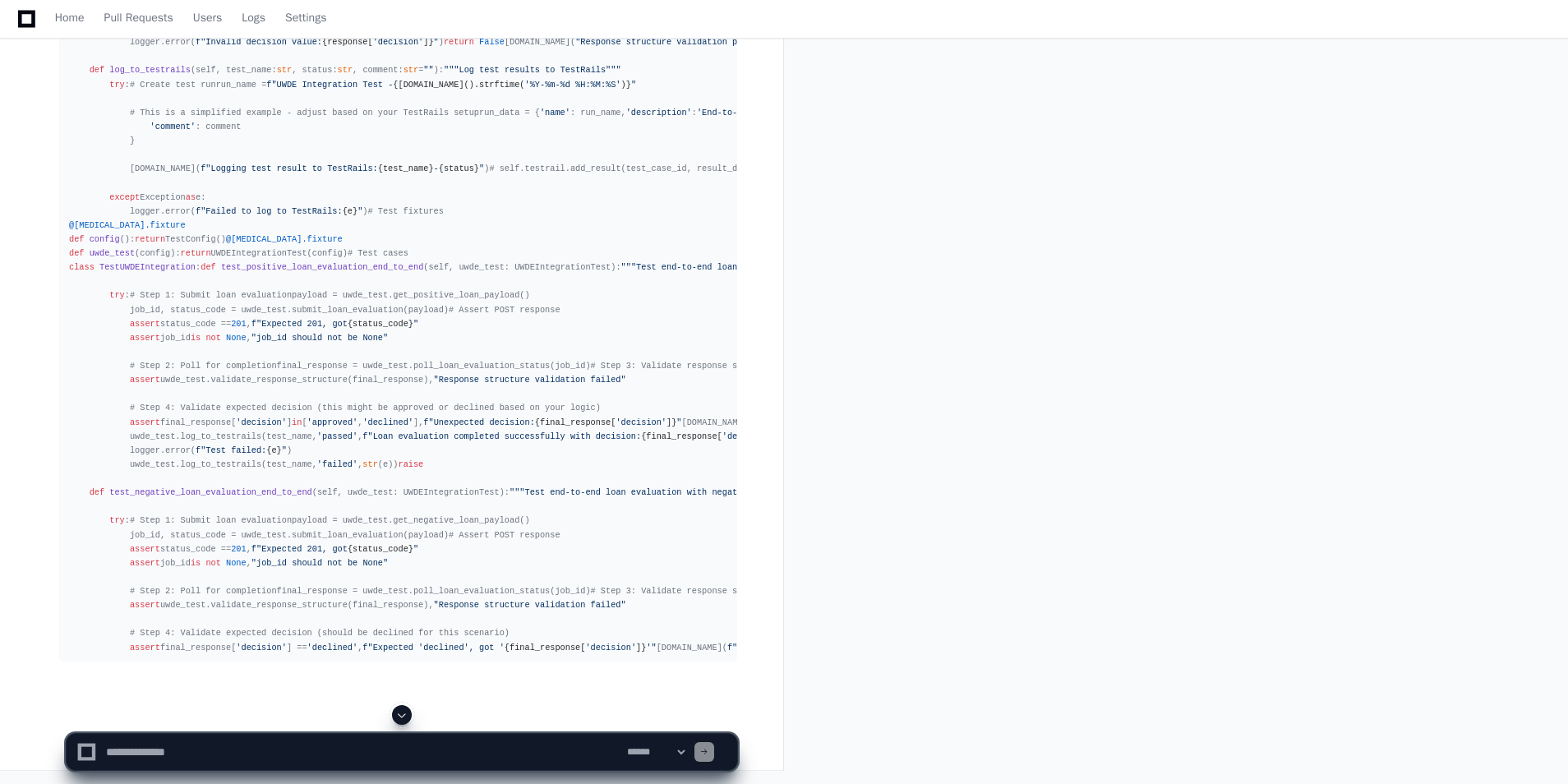 click 